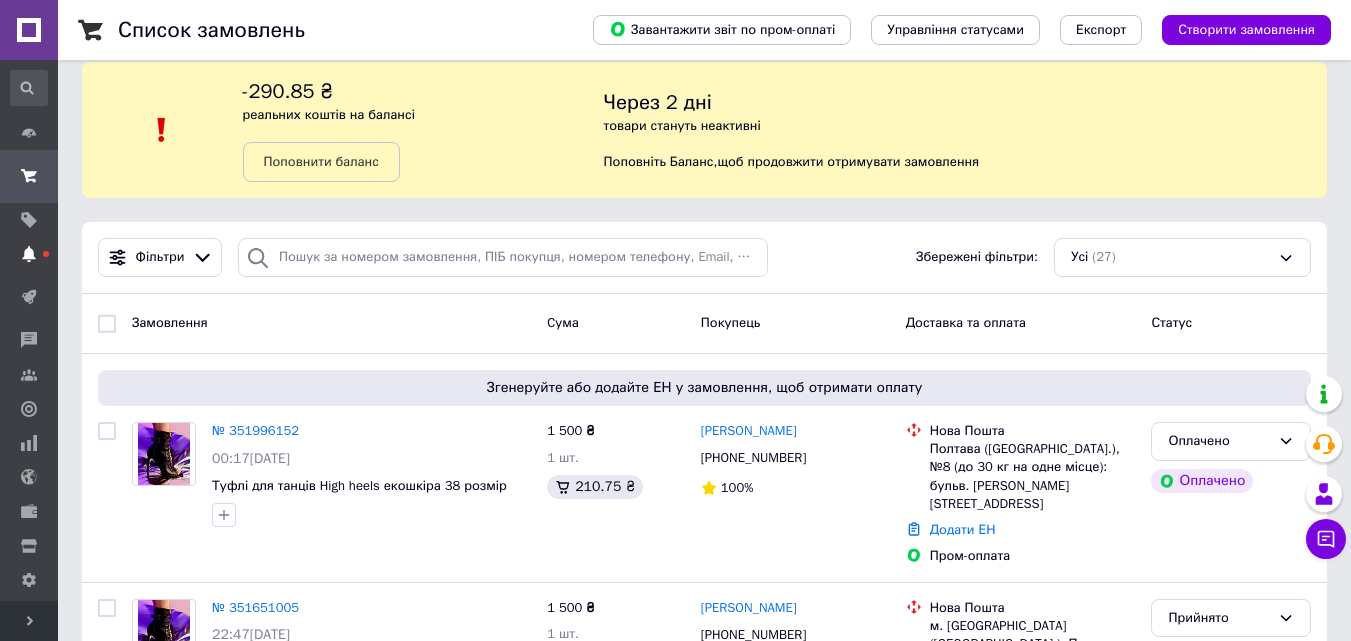scroll, scrollTop: 0, scrollLeft: 0, axis: both 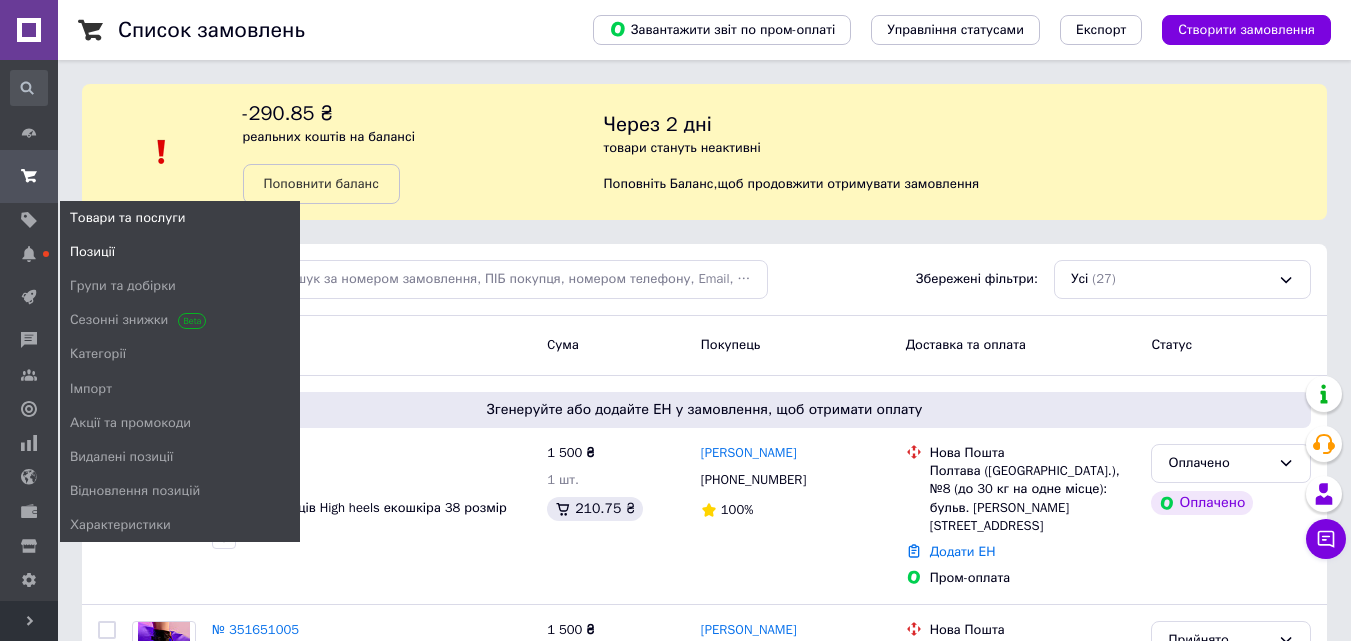 click on "Позиції" at bounding box center [92, 252] 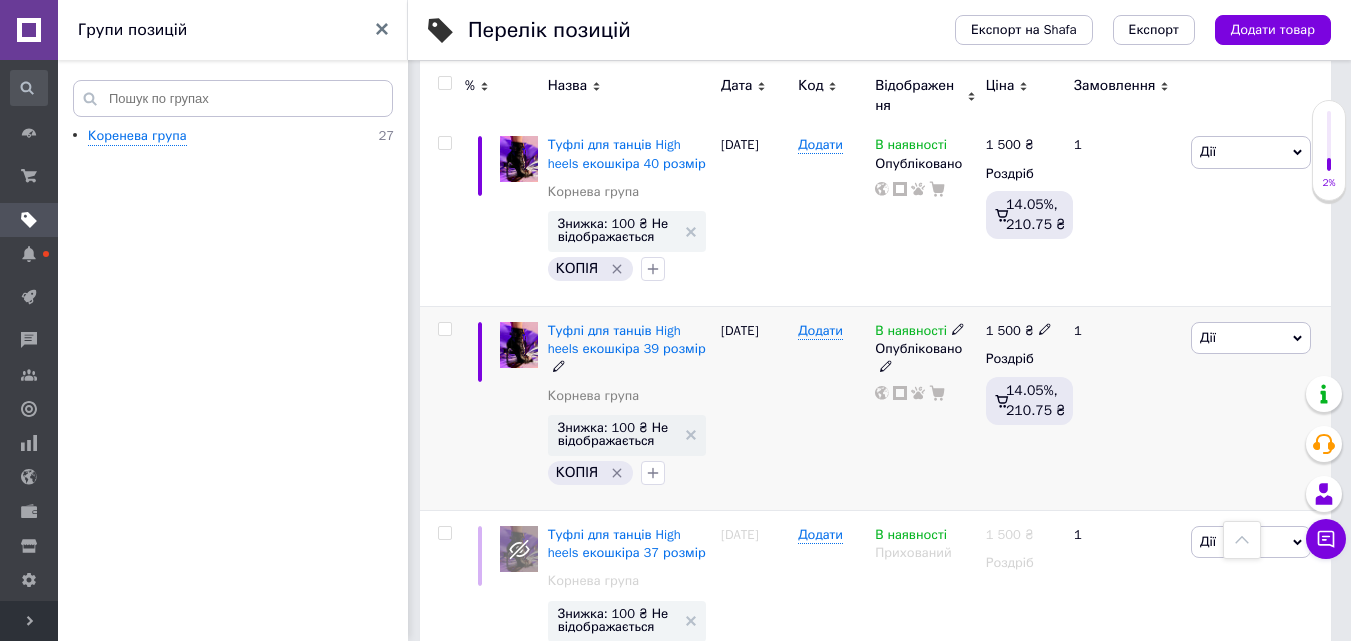 scroll, scrollTop: 2400, scrollLeft: 0, axis: vertical 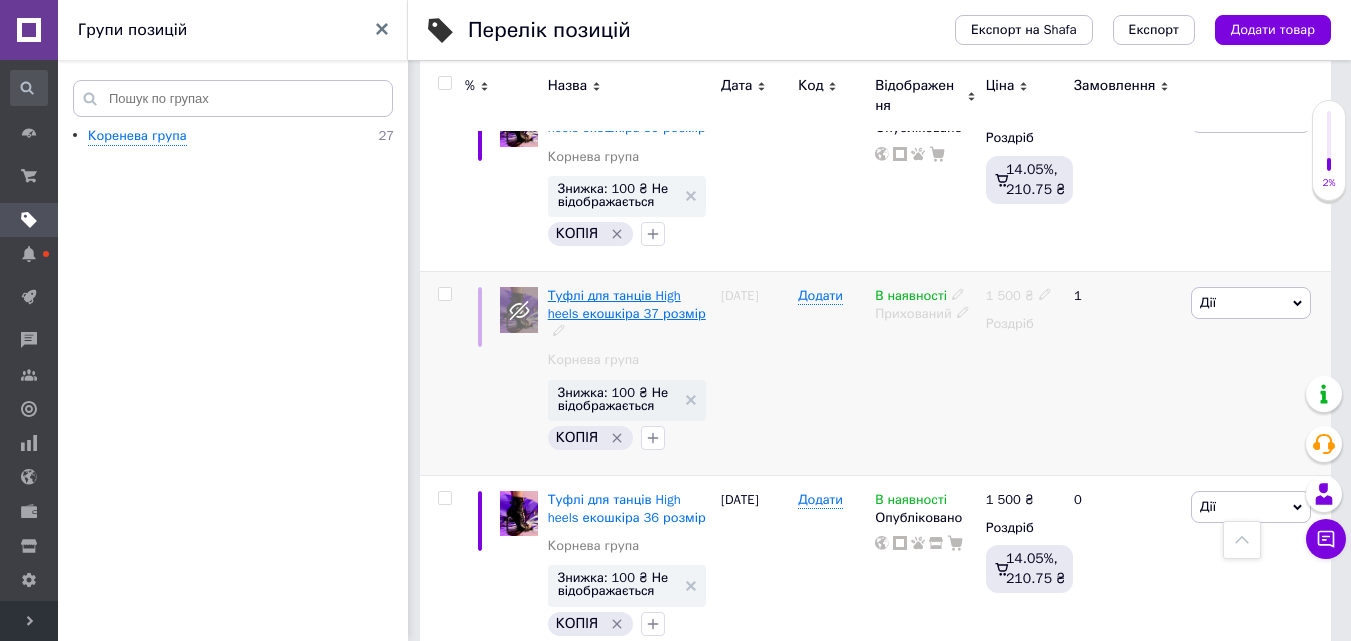 click on "Туфлі для танців High heels екошкіра 37 розмір" at bounding box center (627, 304) 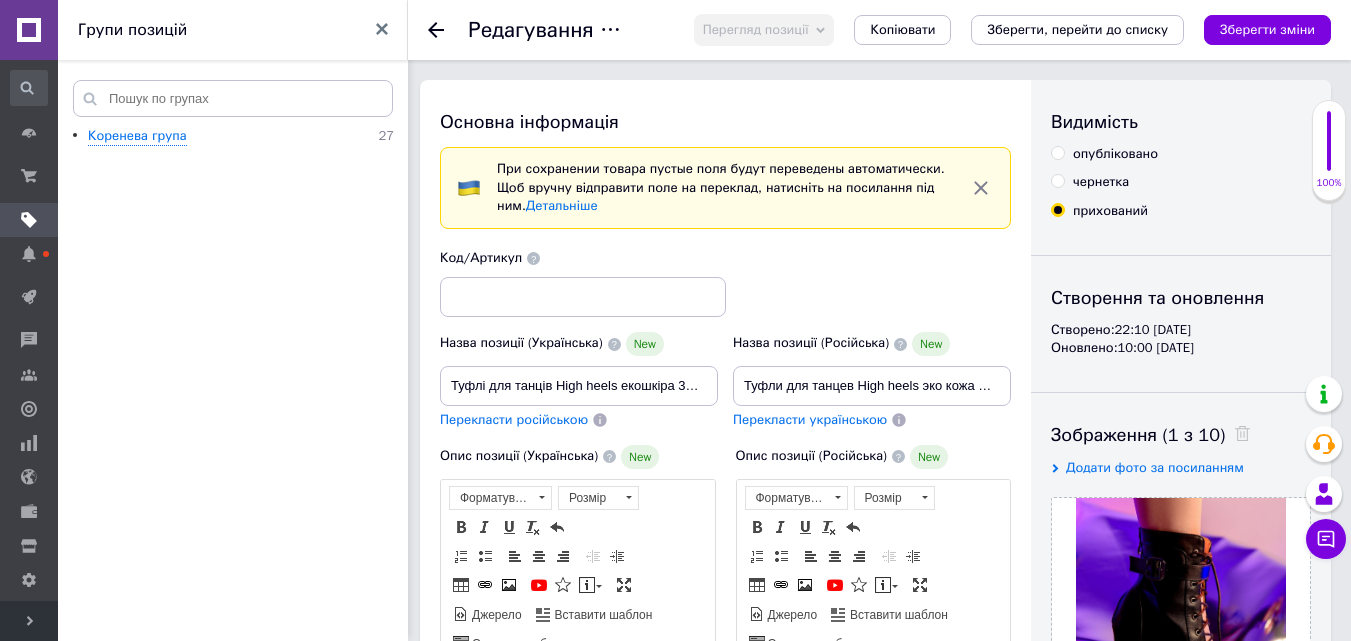 scroll, scrollTop: 0, scrollLeft: 0, axis: both 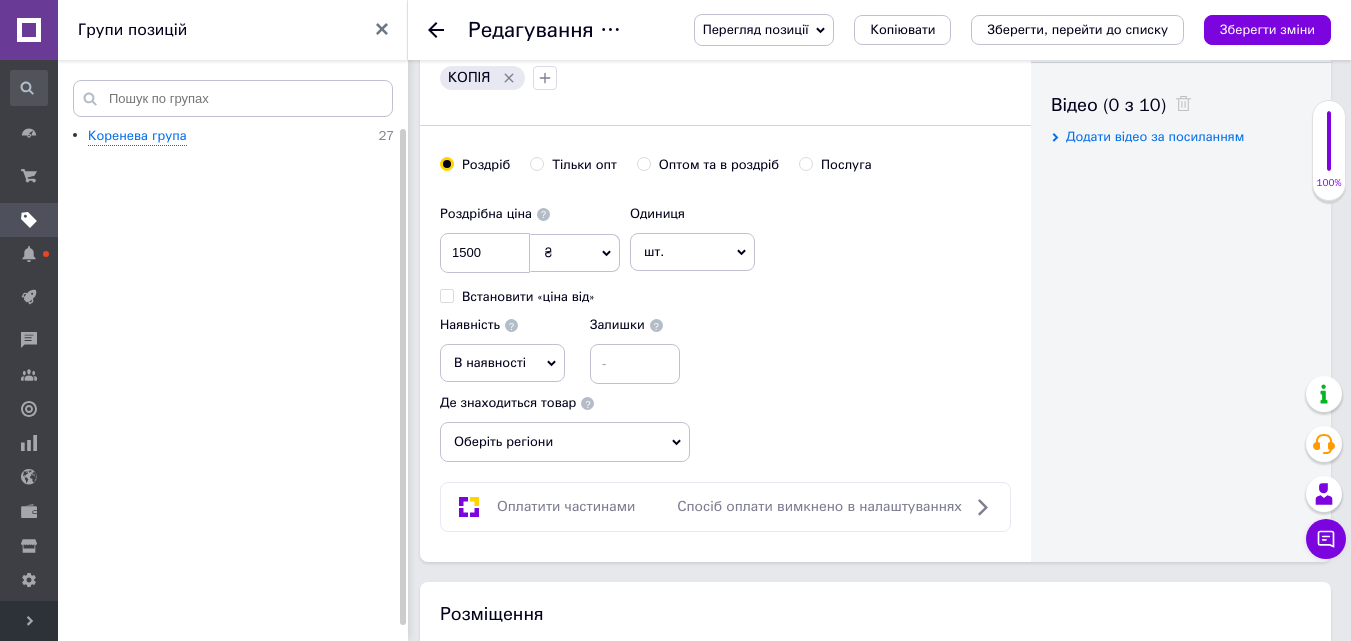 click on "Оберіть регіони" at bounding box center [565, 442] 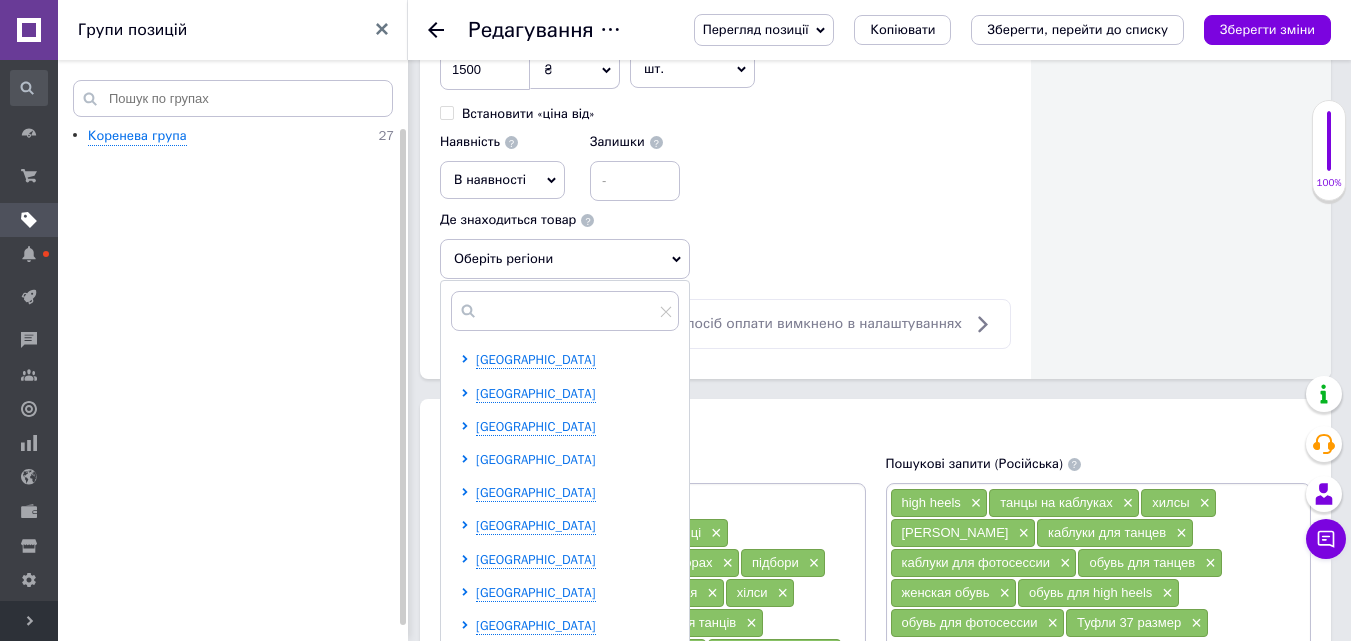 scroll, scrollTop: 1200, scrollLeft: 0, axis: vertical 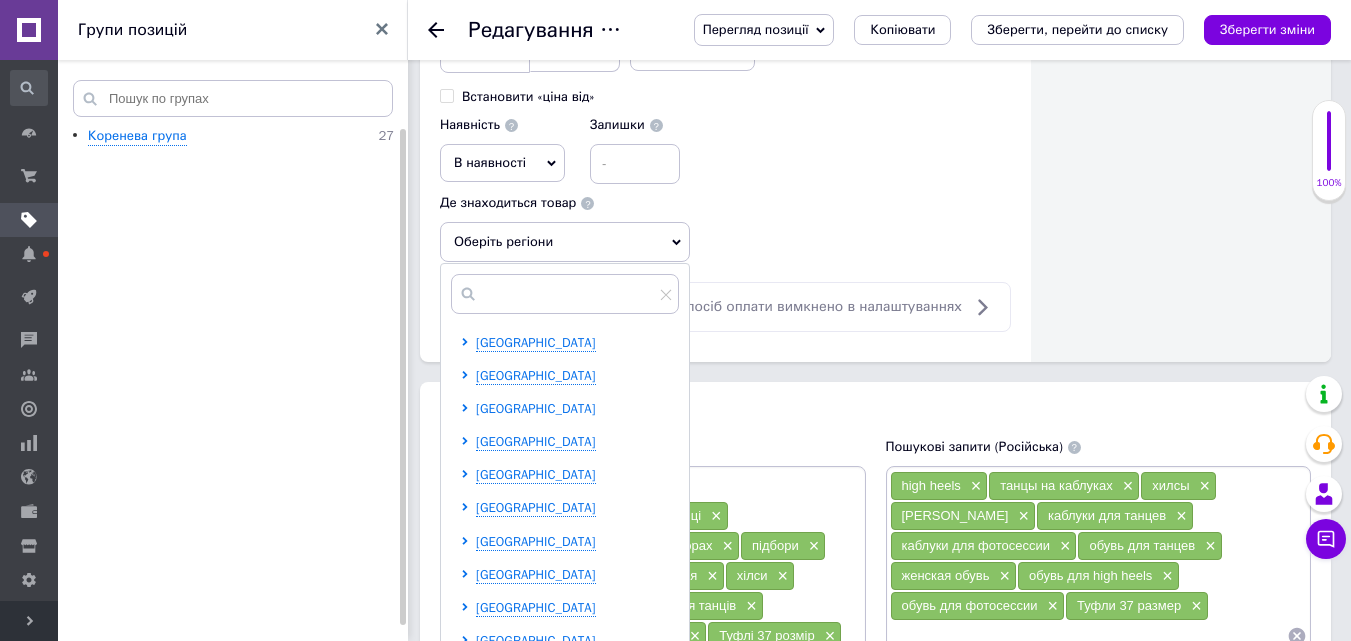 click on "[GEOGRAPHIC_DATA]" at bounding box center (536, 408) 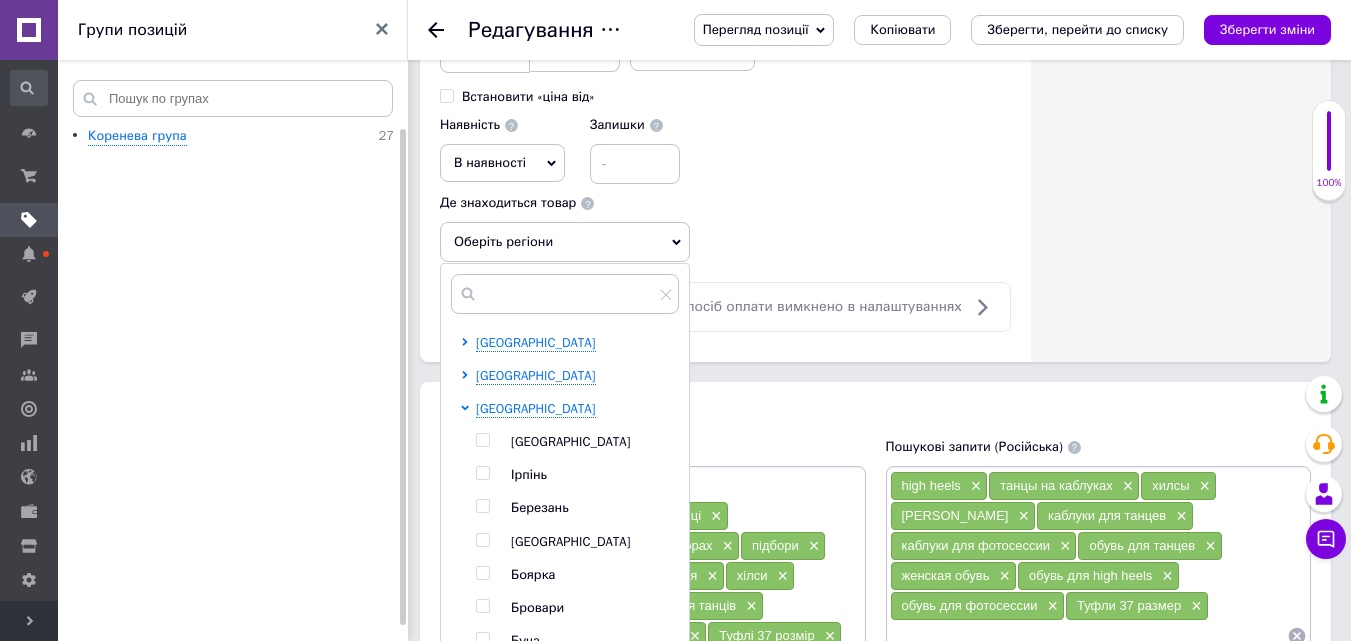 click at bounding box center [482, 440] 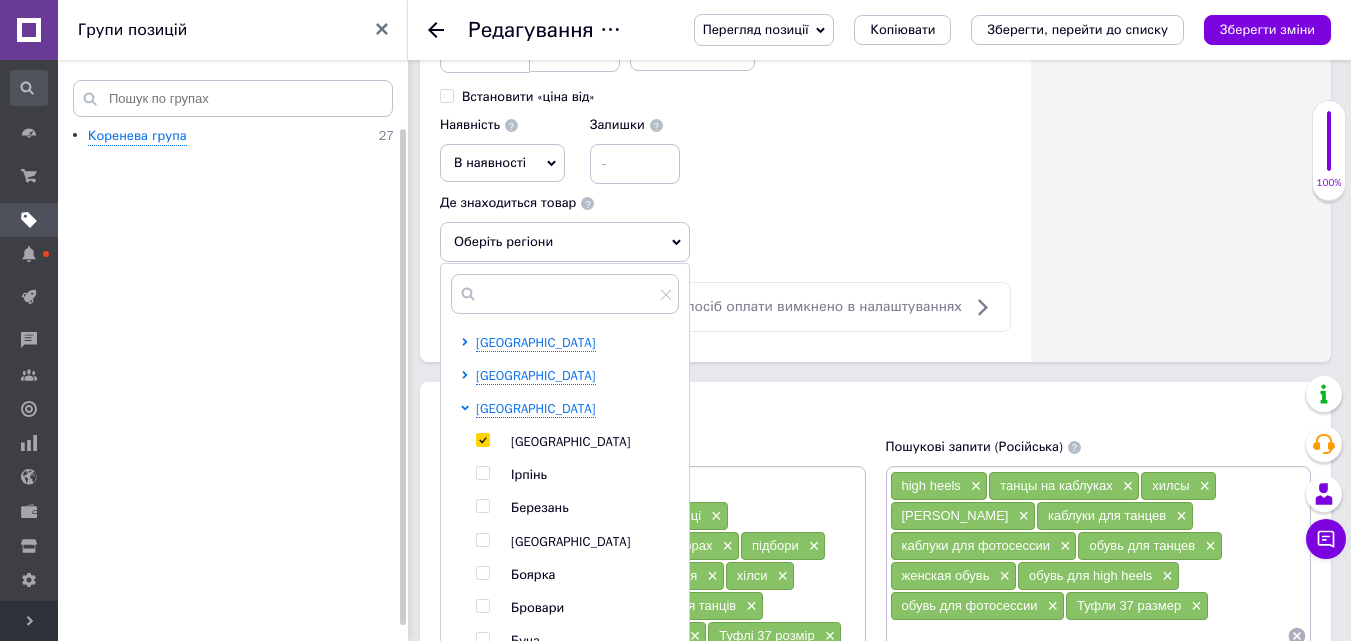 checkbox on "true" 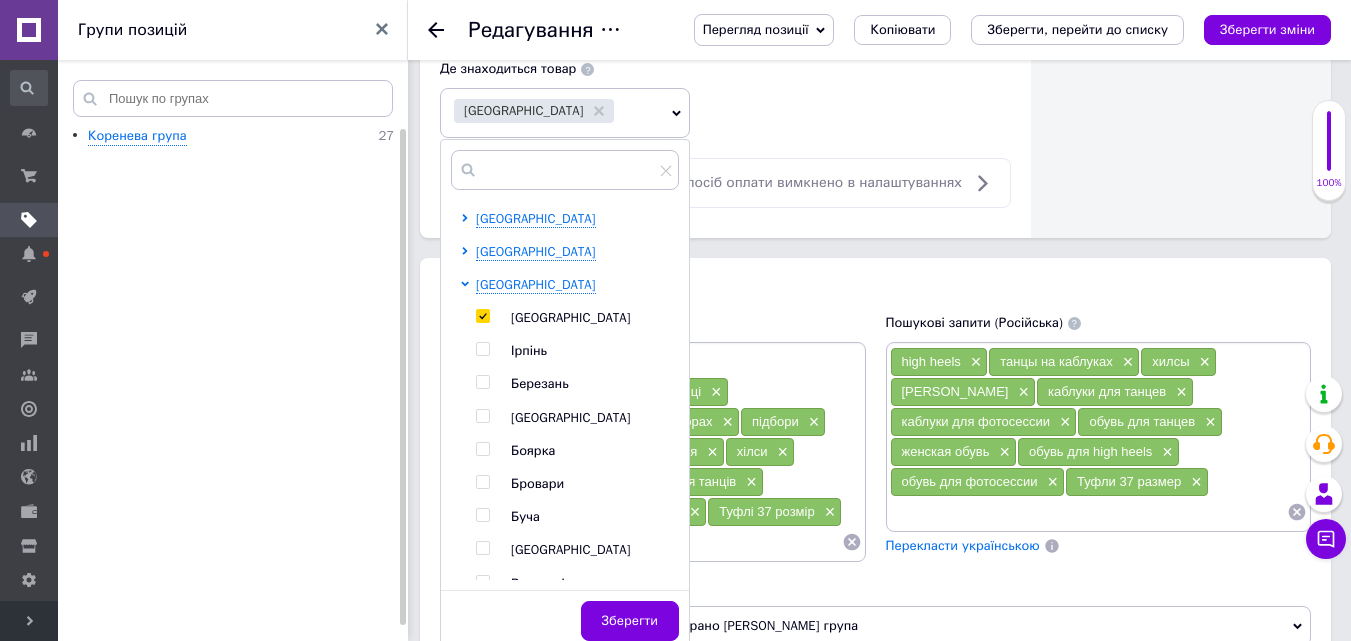 scroll, scrollTop: 1500, scrollLeft: 0, axis: vertical 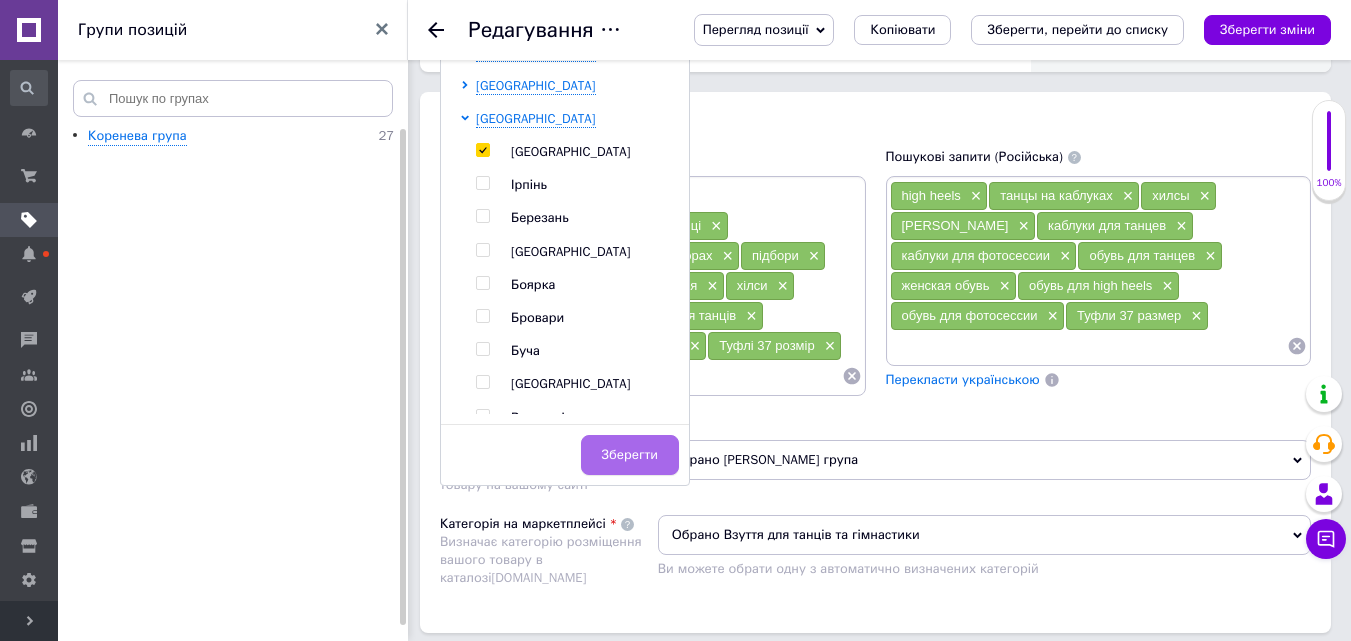 click on "Зберегти" at bounding box center (630, 455) 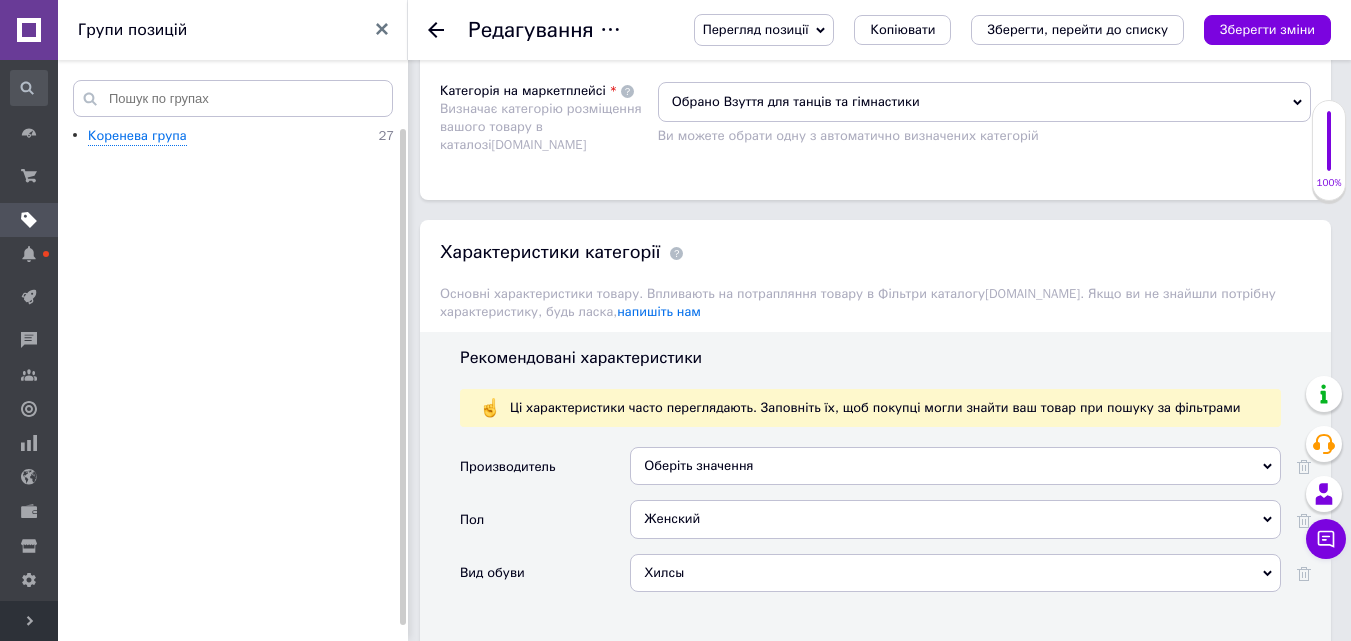 scroll, scrollTop: 2100, scrollLeft: 0, axis: vertical 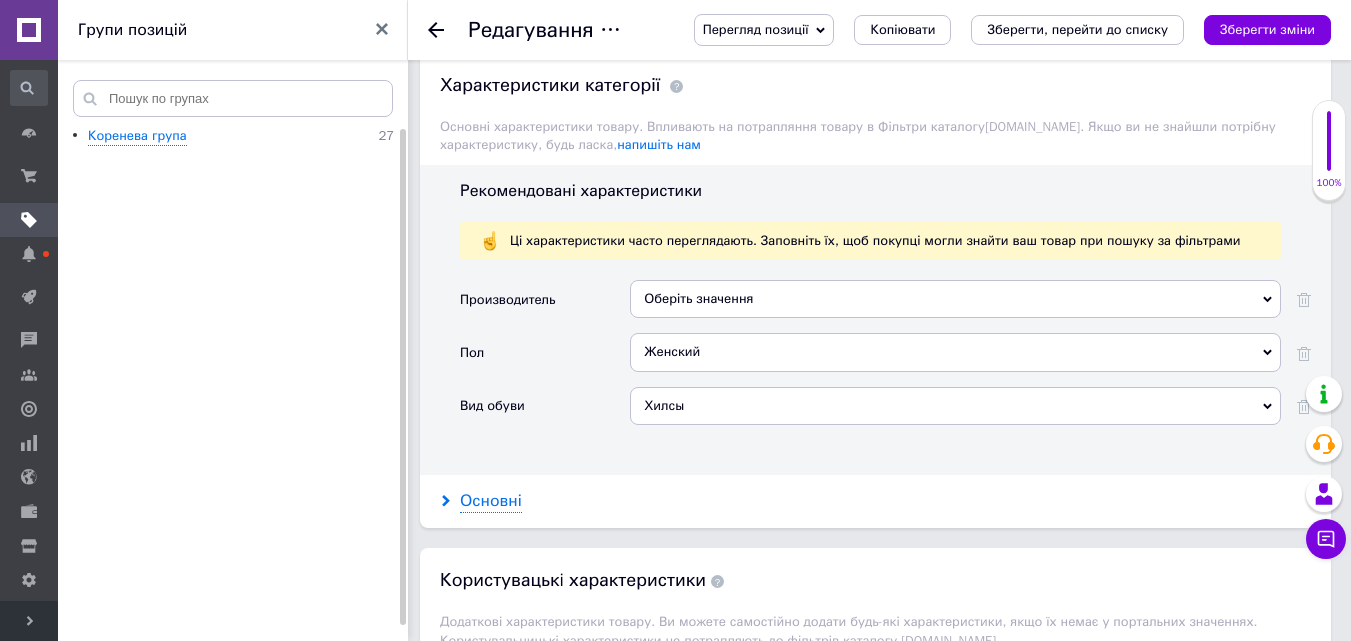 click on "Основні" at bounding box center [491, 501] 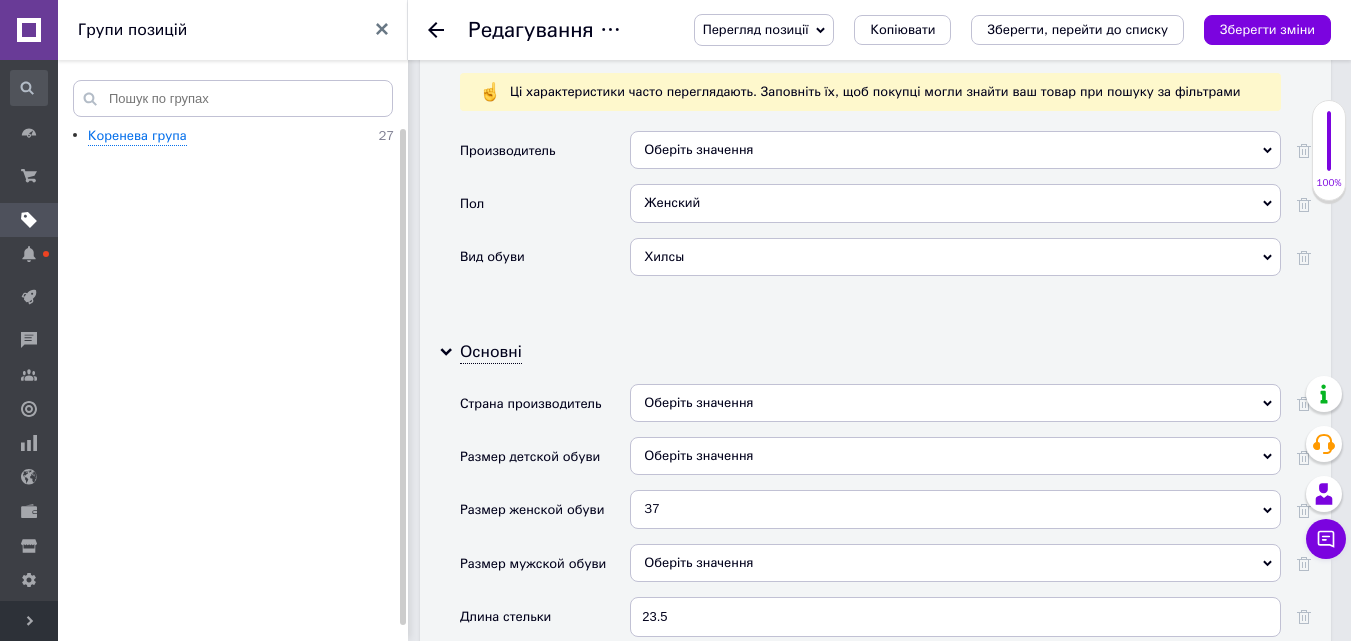 scroll, scrollTop: 2500, scrollLeft: 0, axis: vertical 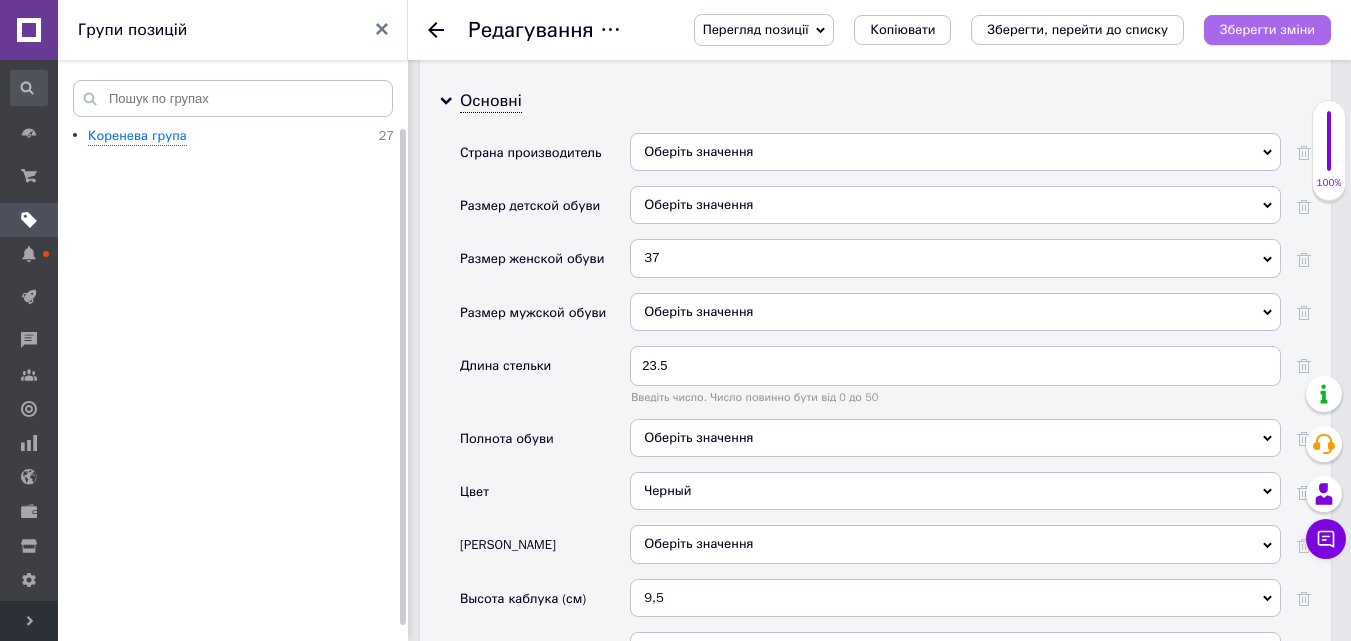 click on "Зберегти зміни" at bounding box center (1267, 29) 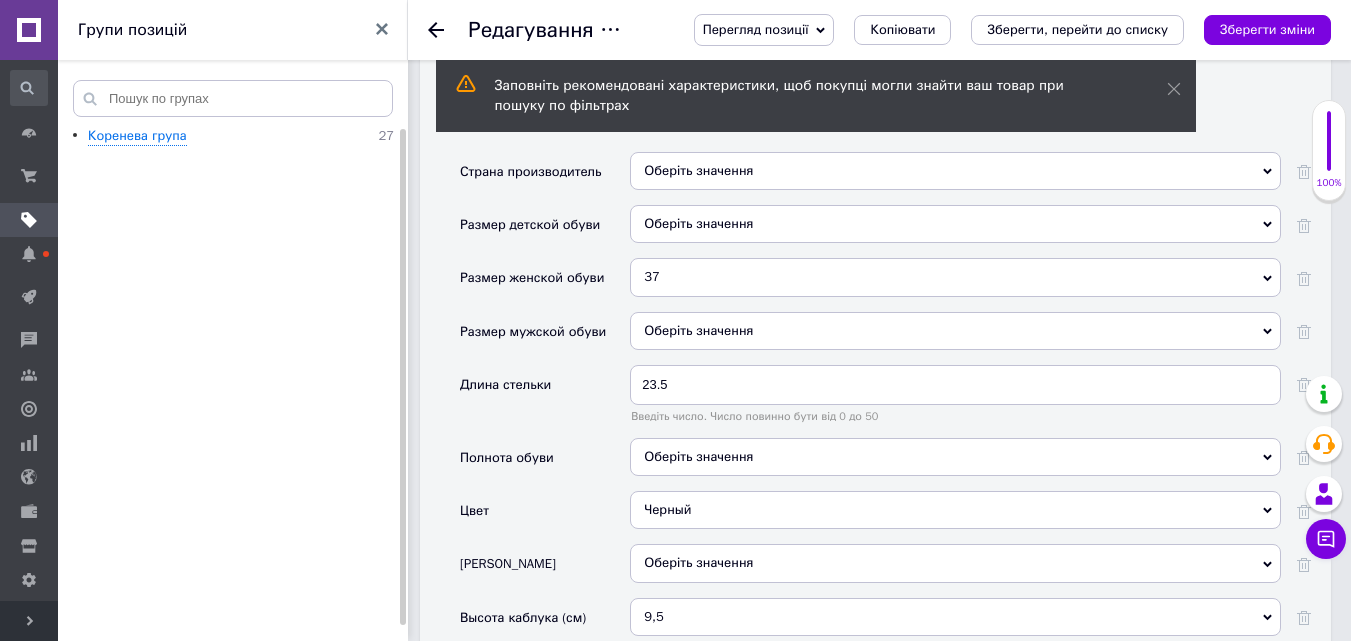 scroll, scrollTop: 2519, scrollLeft: 0, axis: vertical 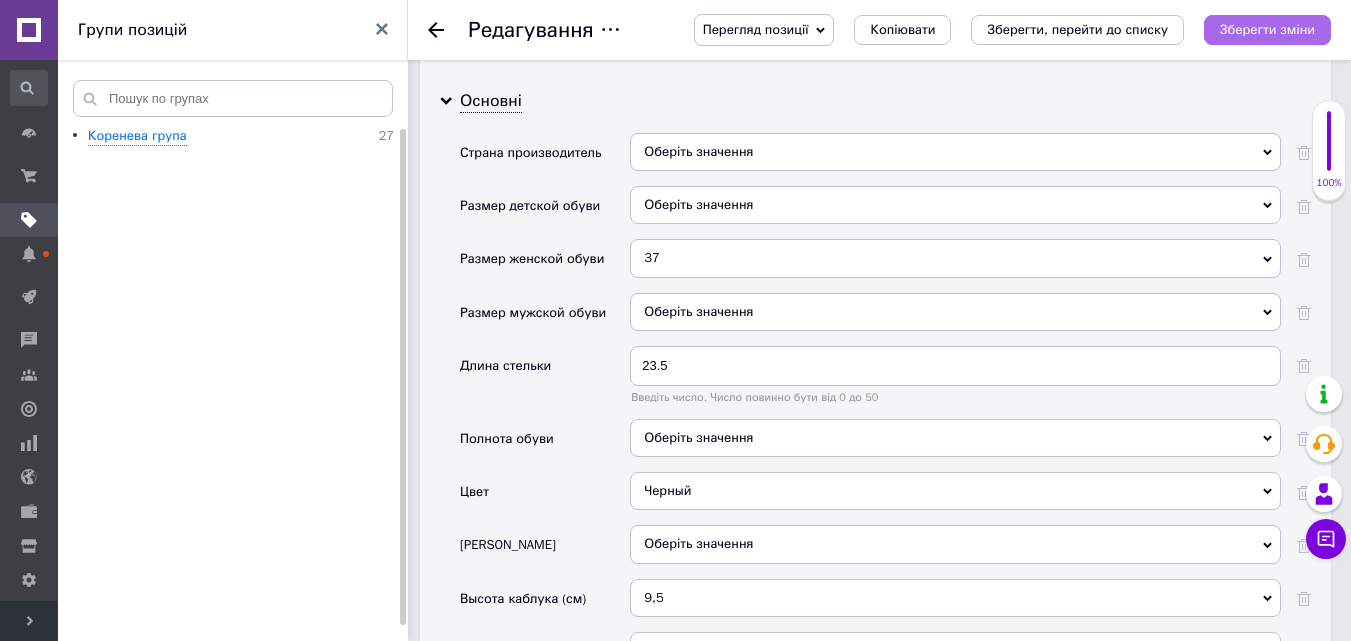 click on "Зберегти зміни" at bounding box center [1267, 29] 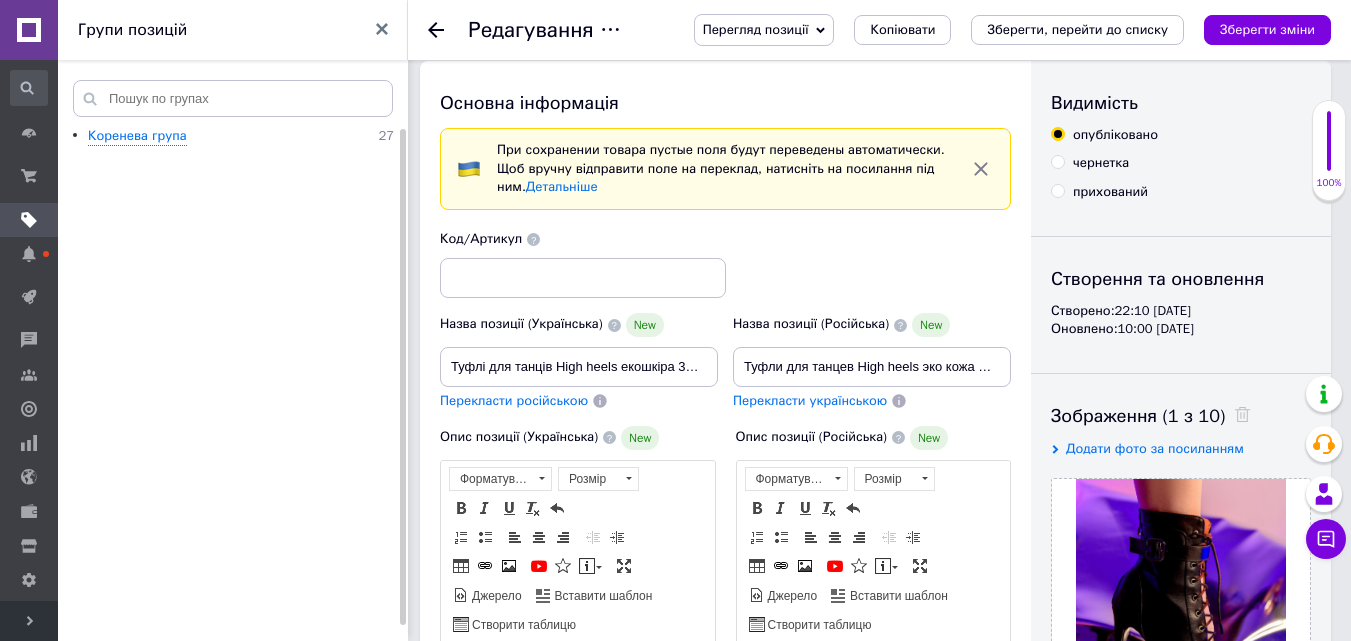 scroll, scrollTop: 0, scrollLeft: 0, axis: both 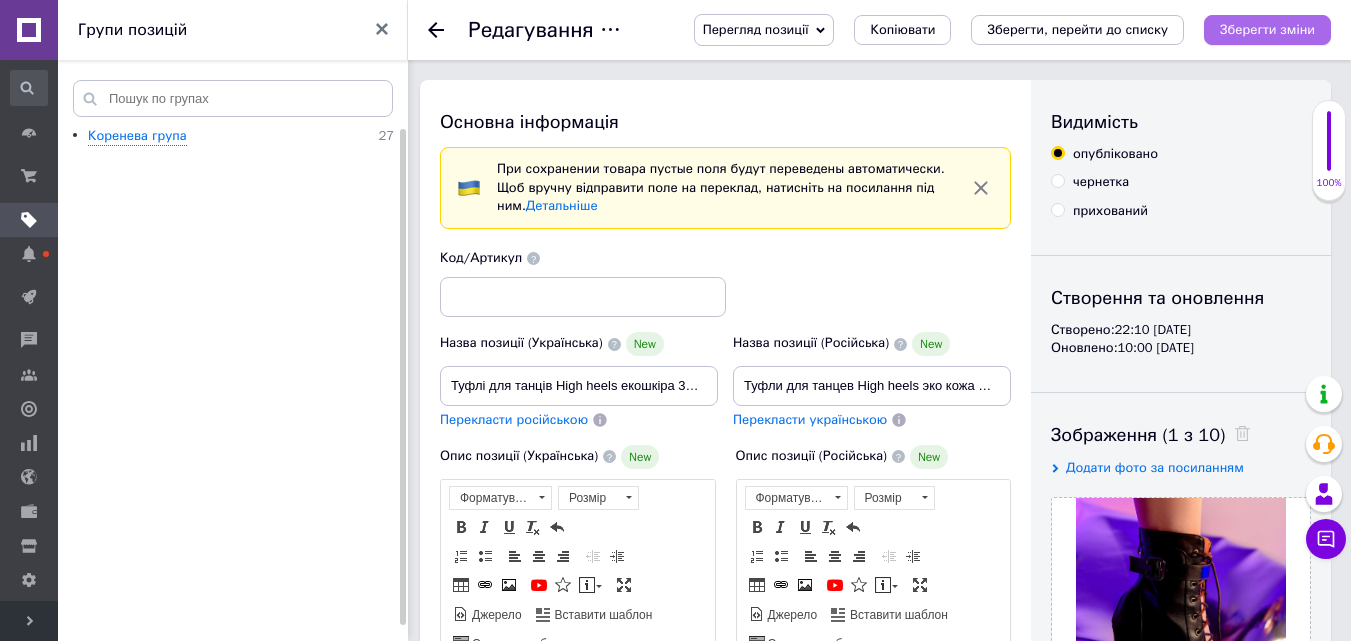 click on "Зберегти зміни" at bounding box center [1267, 29] 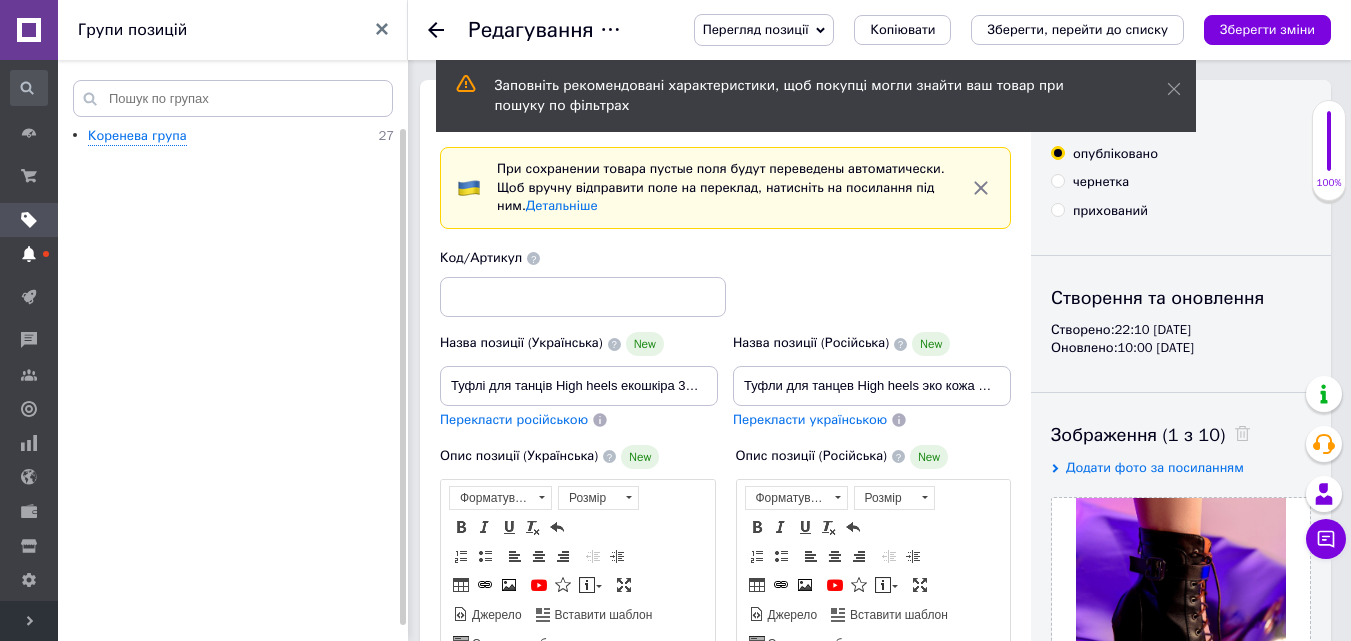 click 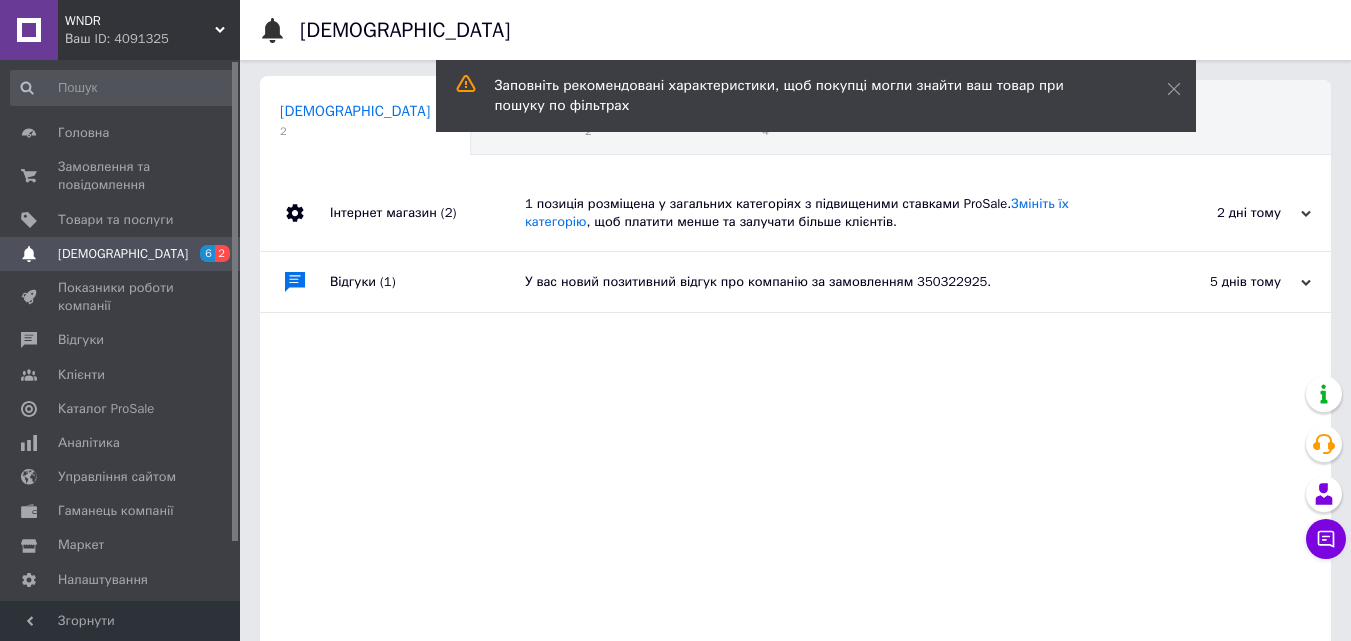 click 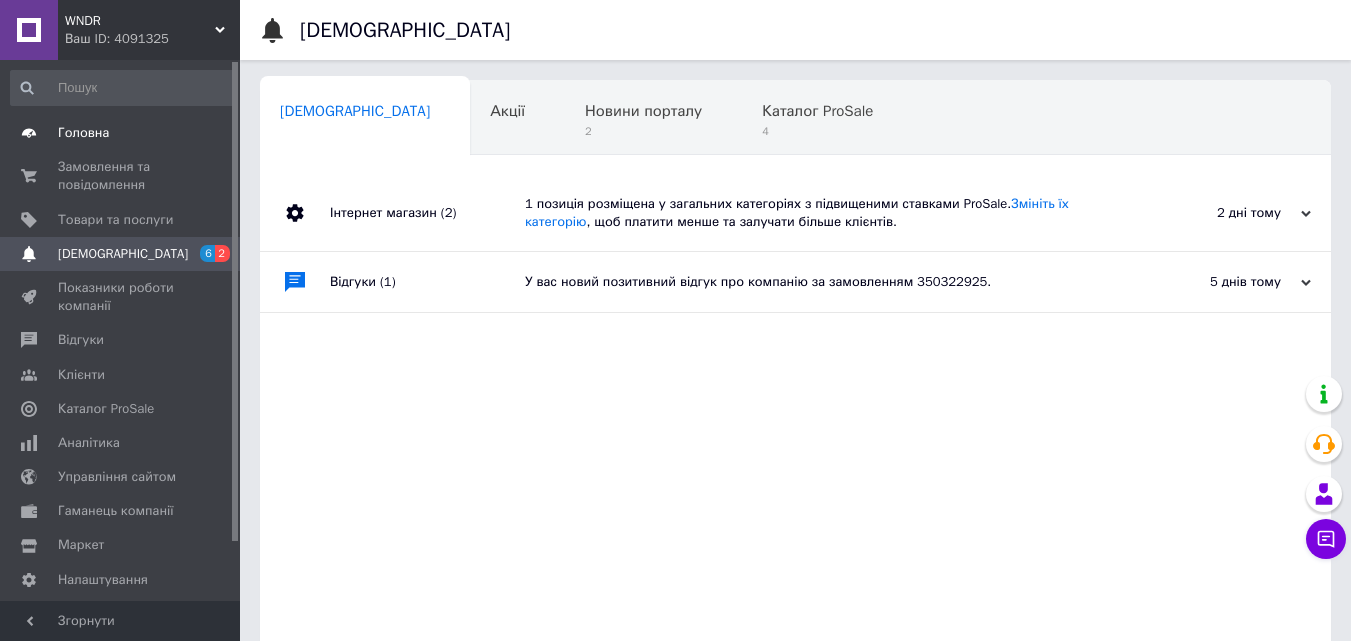 click on "Головна" at bounding box center [83, 133] 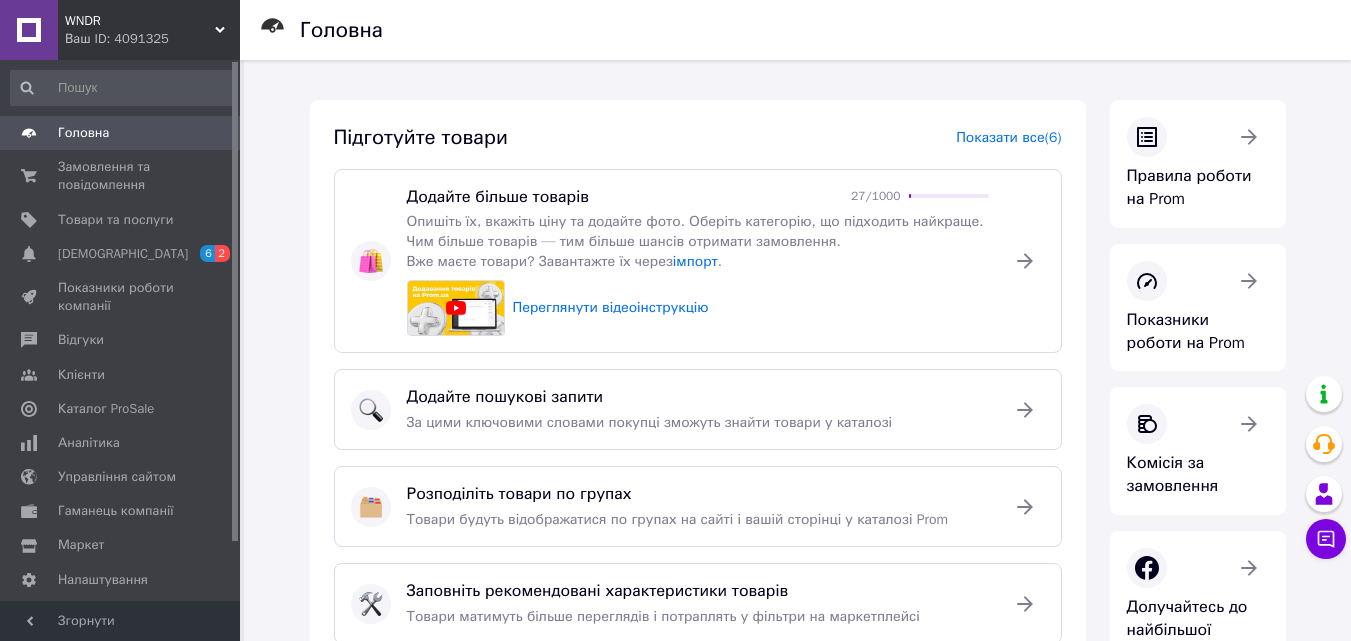 click on "Головна" at bounding box center [83, 133] 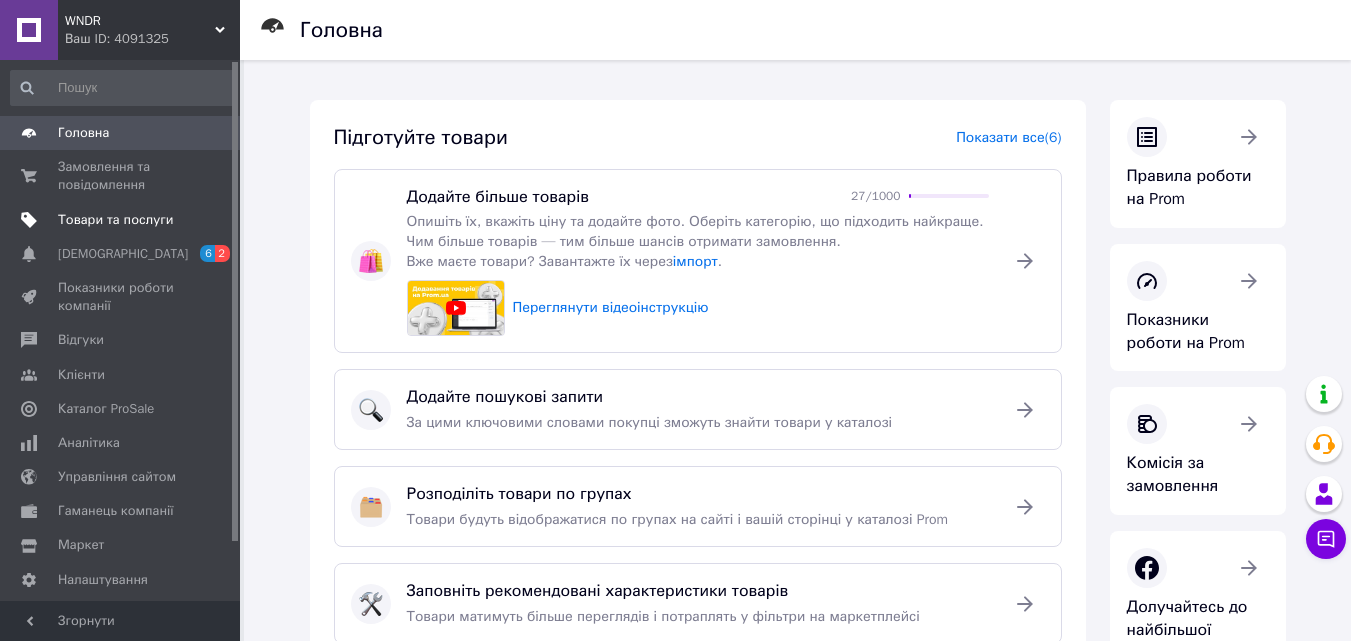 click on "Товари та послуги" at bounding box center (115, 220) 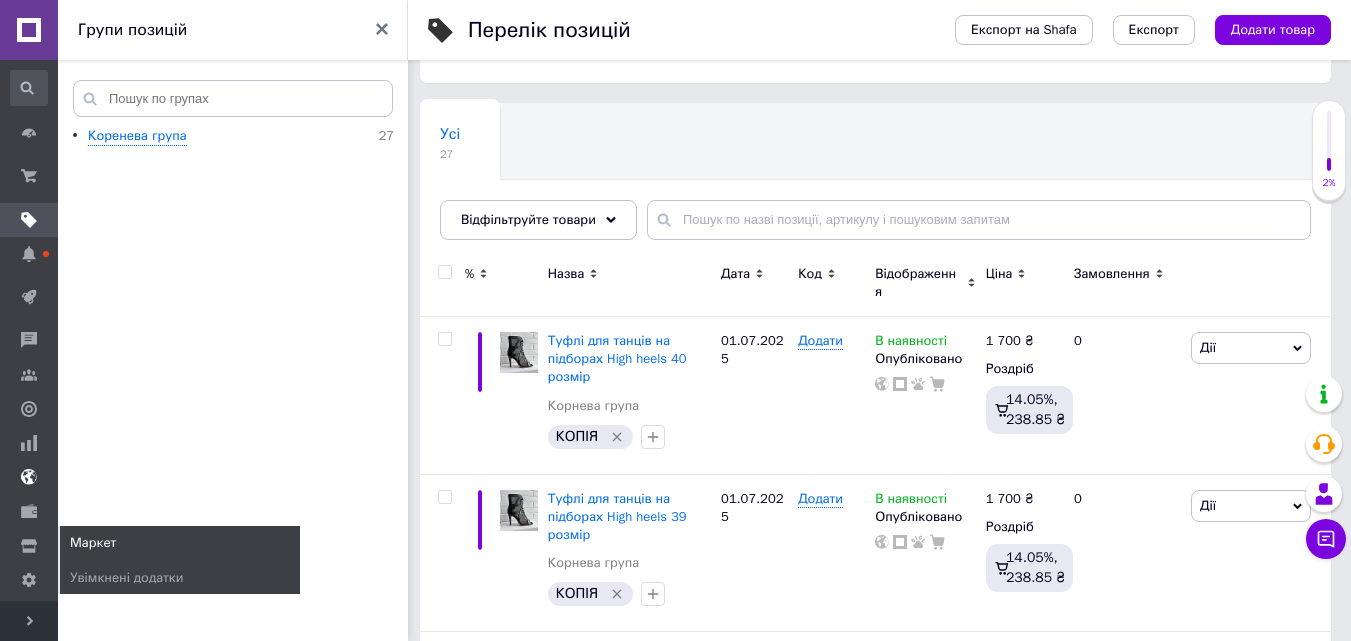 scroll, scrollTop: 0, scrollLeft: 0, axis: both 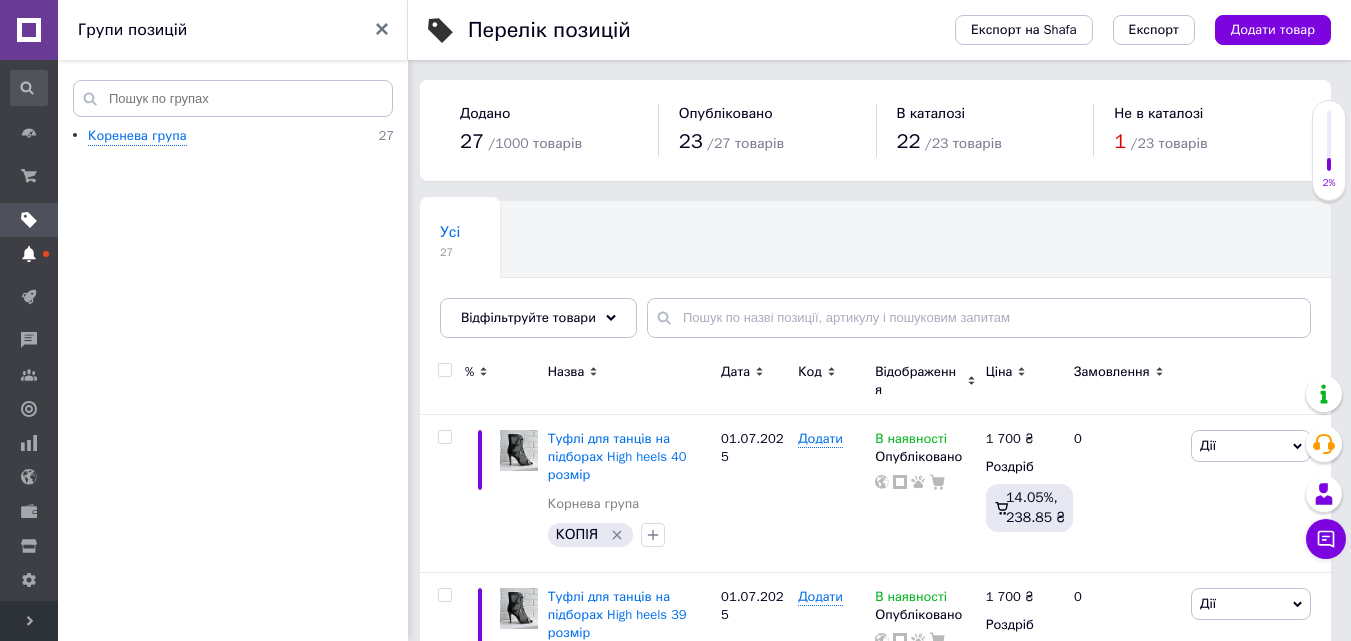 click 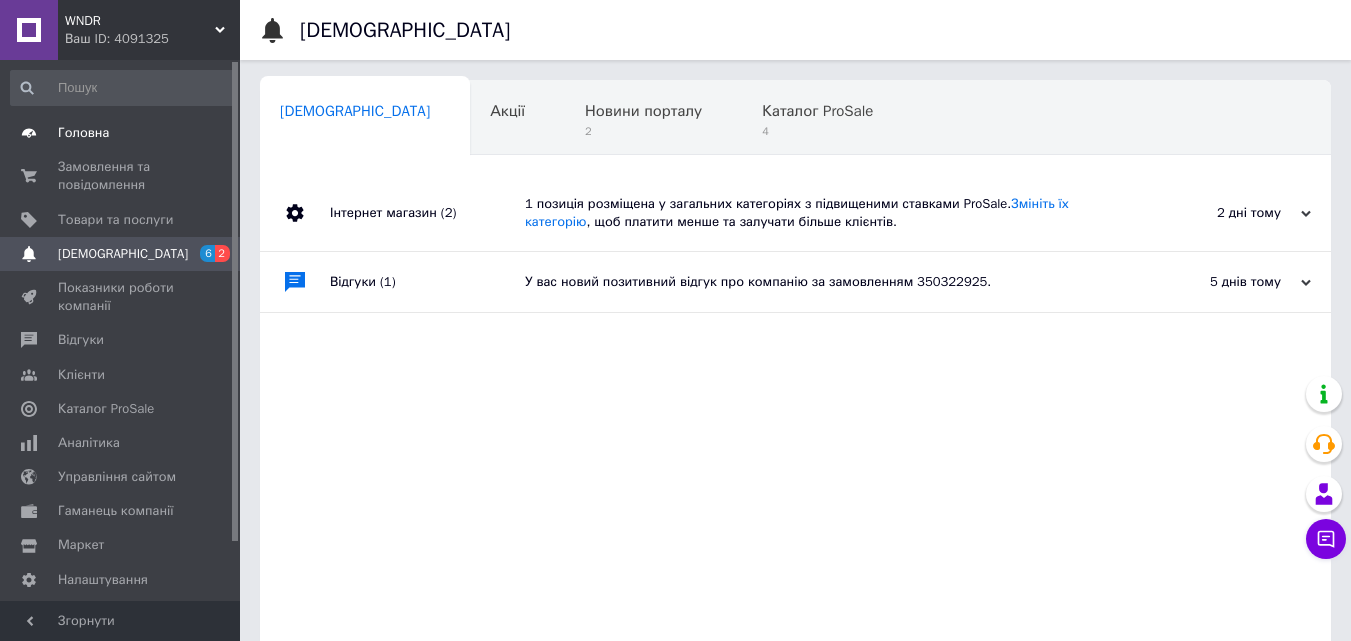 click on "Головна" at bounding box center (83, 133) 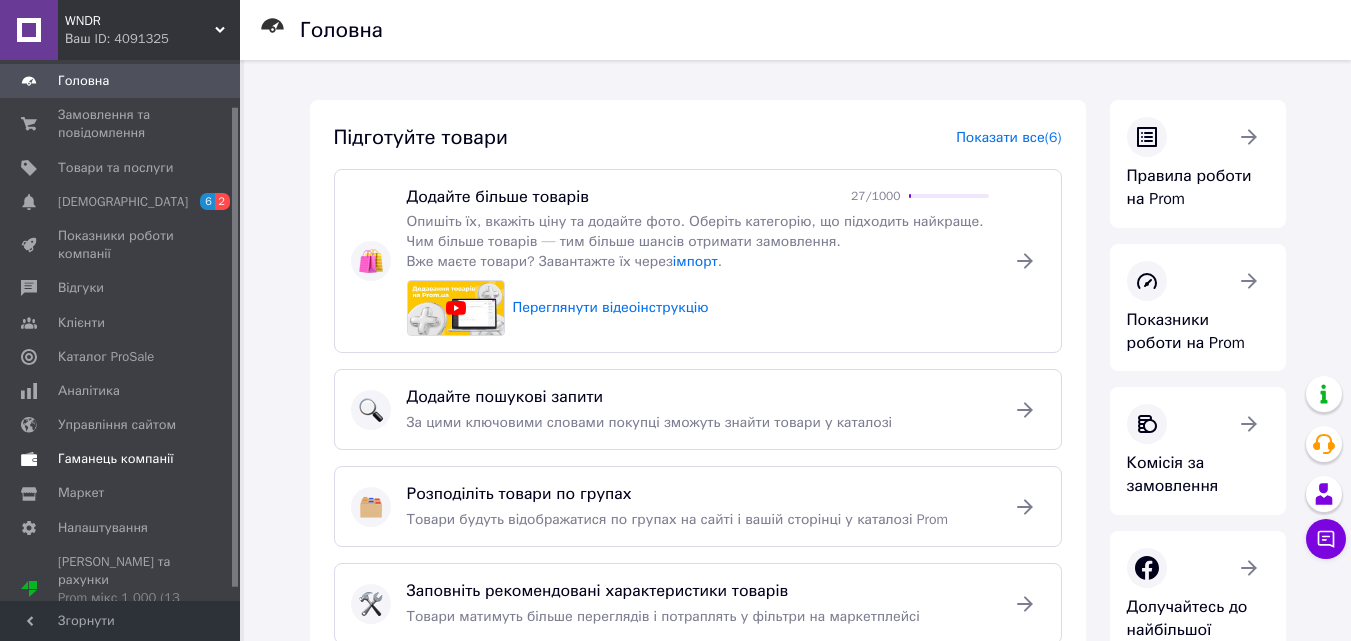 scroll, scrollTop: 66, scrollLeft: 0, axis: vertical 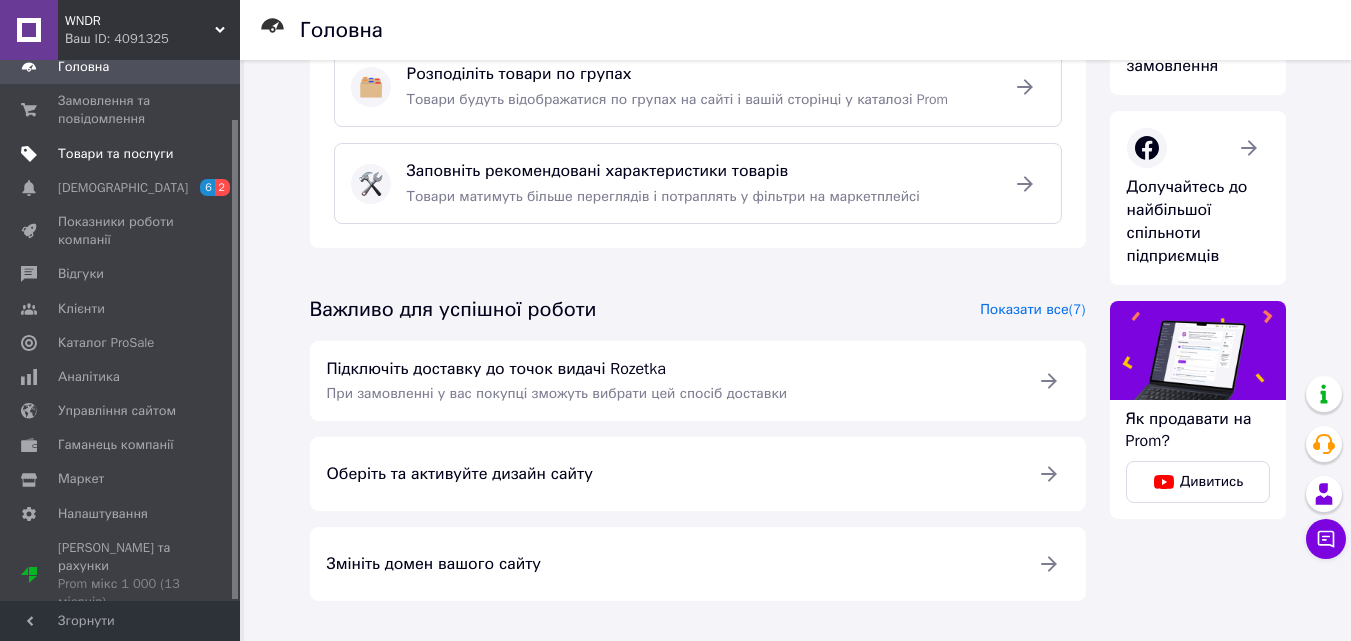 click on "Товари та послуги" at bounding box center [115, 154] 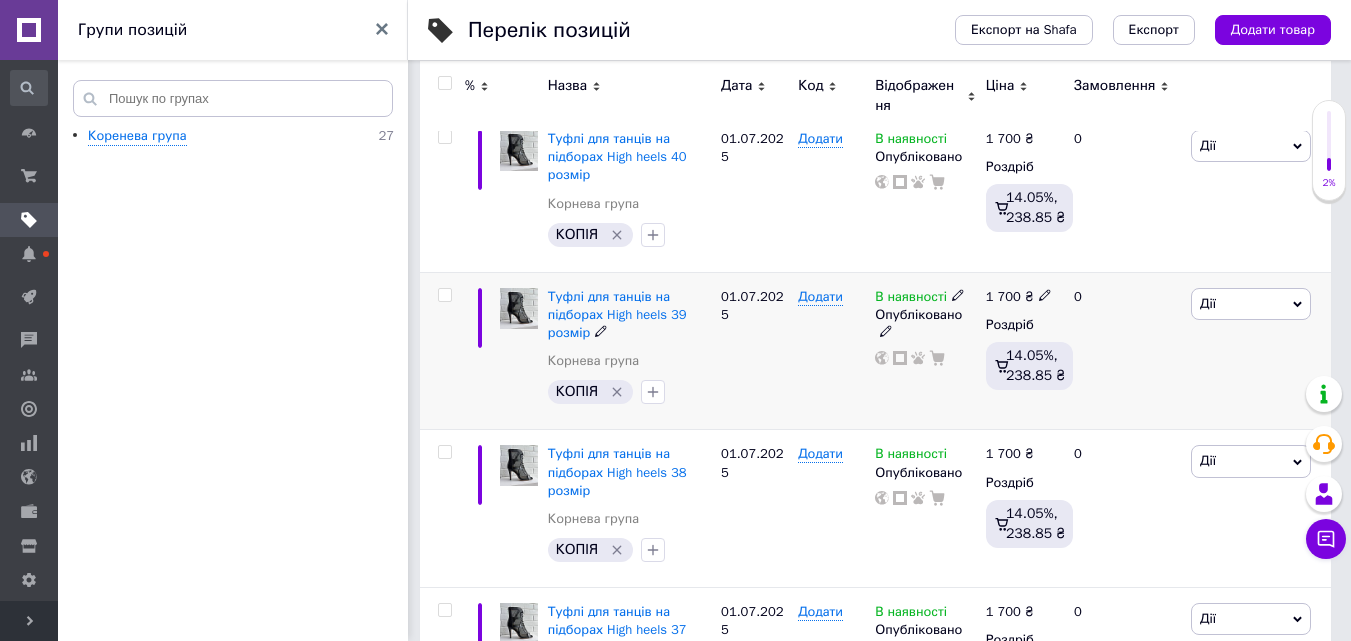 scroll, scrollTop: 0, scrollLeft: 0, axis: both 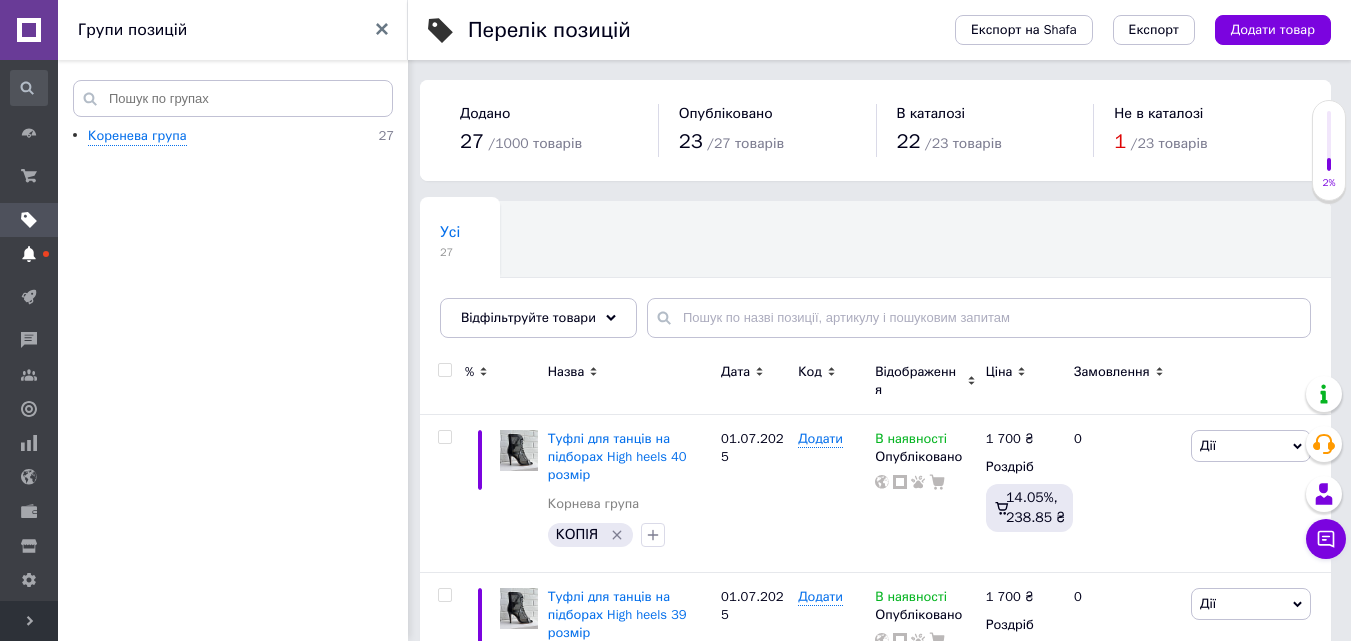 click 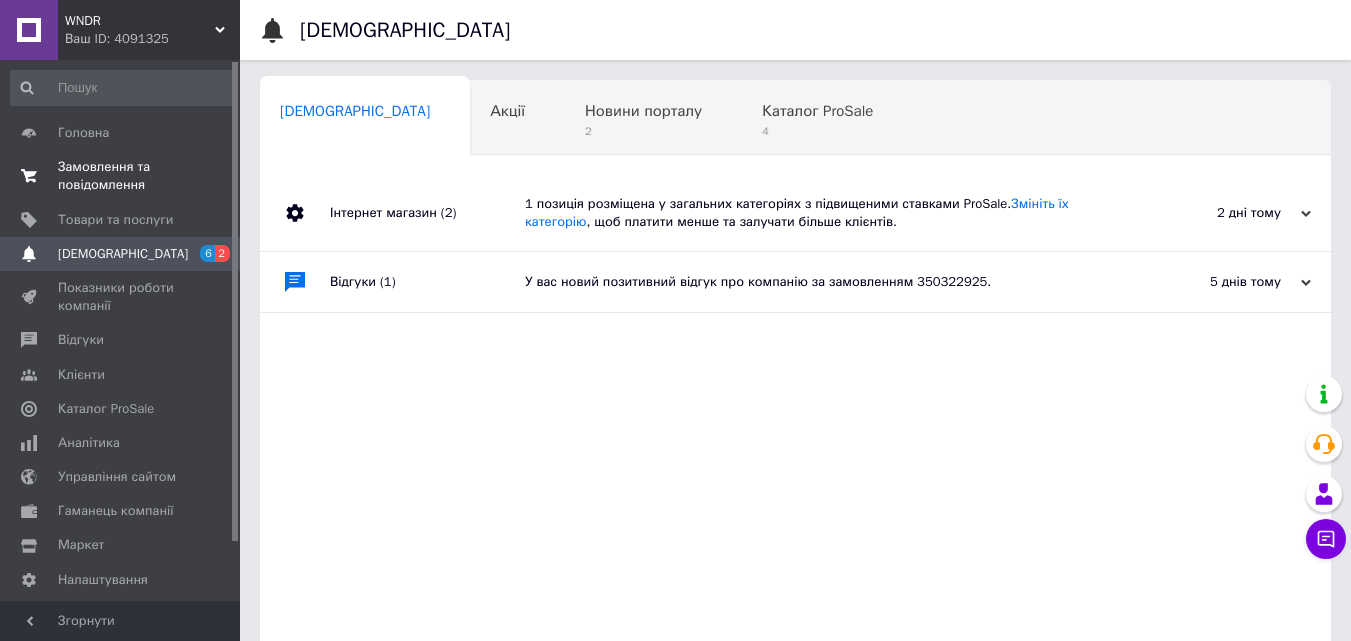 click on "Замовлення та повідомлення" at bounding box center (121, 176) 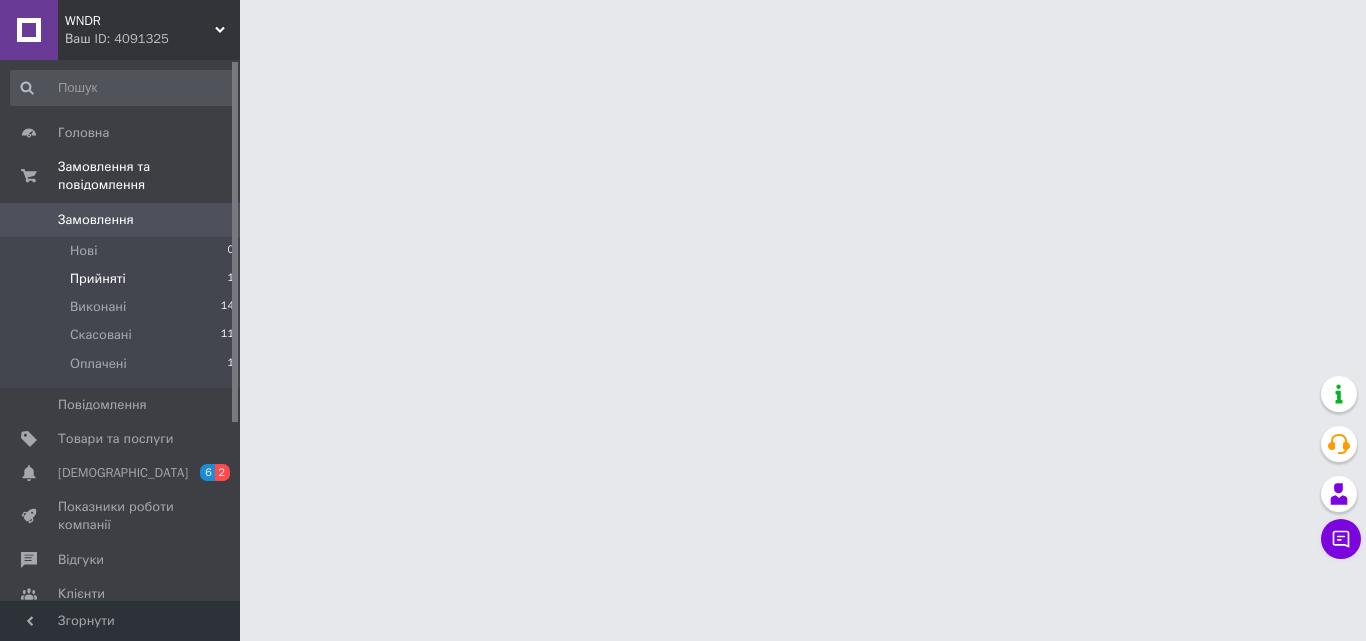 click on "Прийняті" at bounding box center (98, 279) 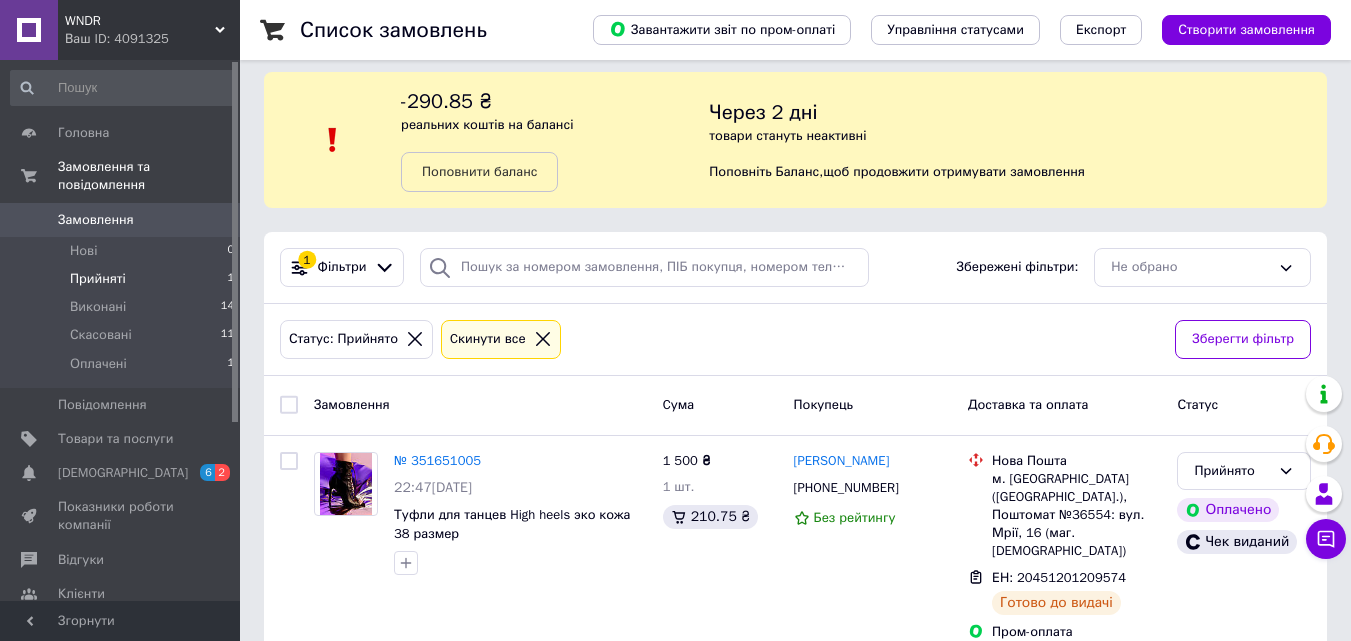 scroll, scrollTop: 16, scrollLeft: 0, axis: vertical 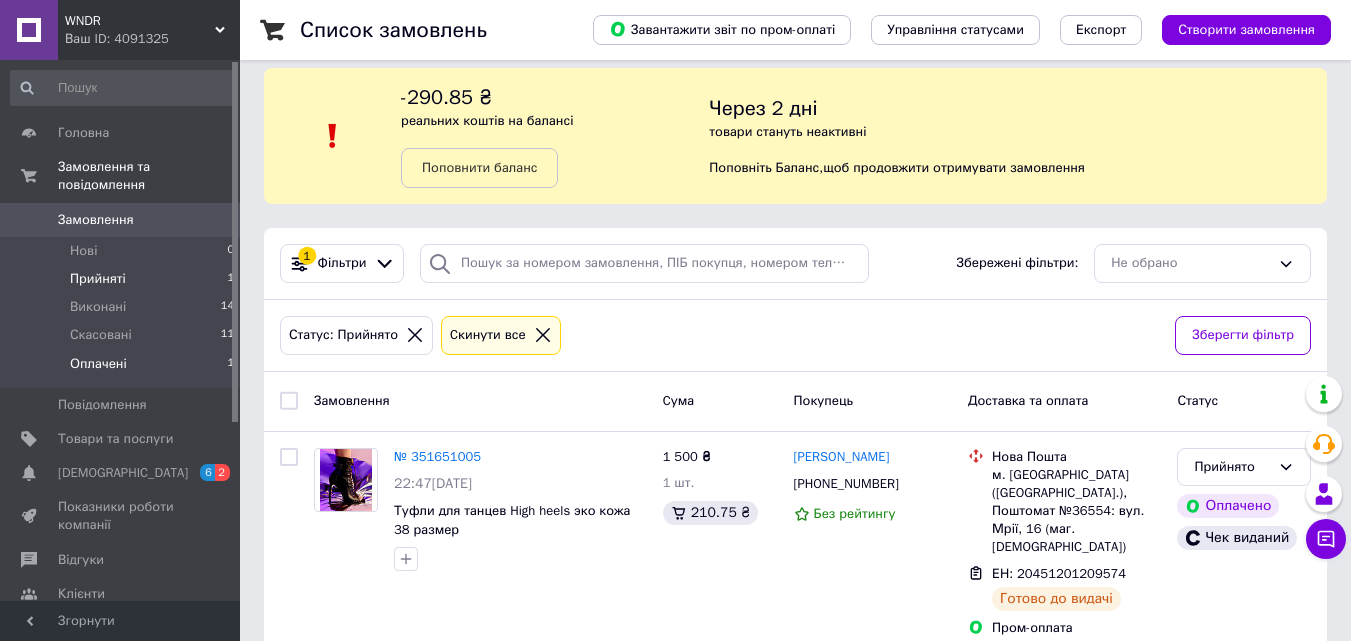 click on "Оплачені" at bounding box center (98, 364) 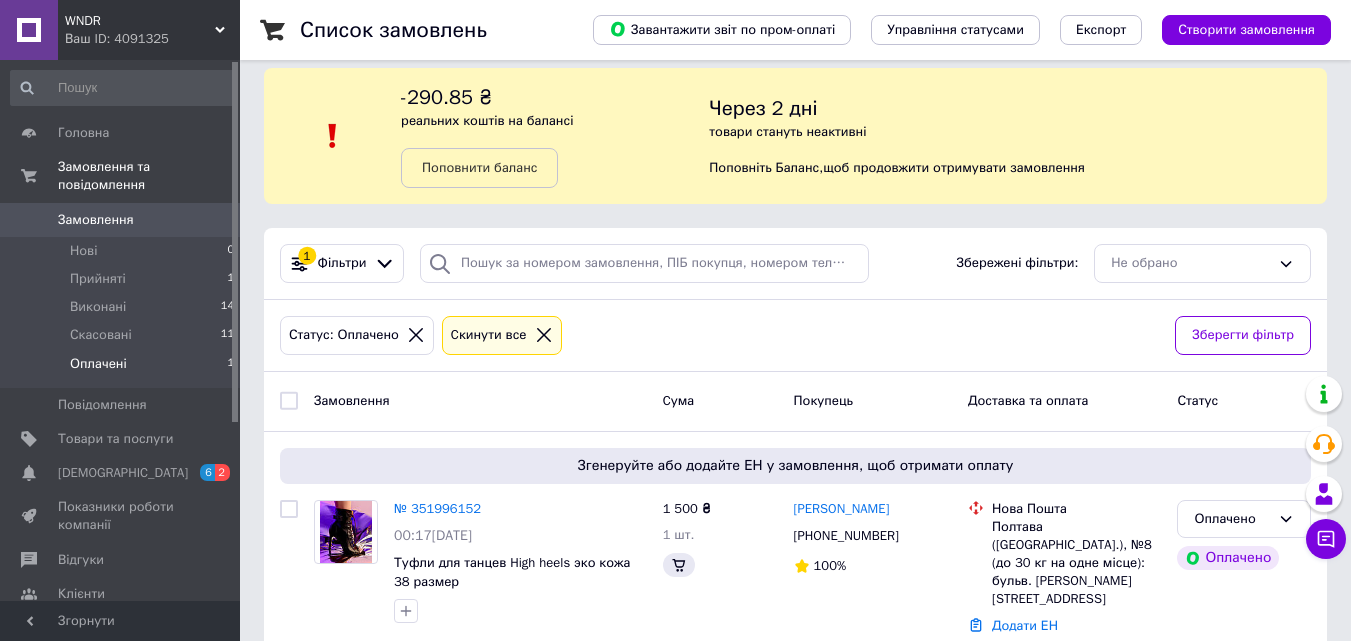 scroll, scrollTop: 0, scrollLeft: 0, axis: both 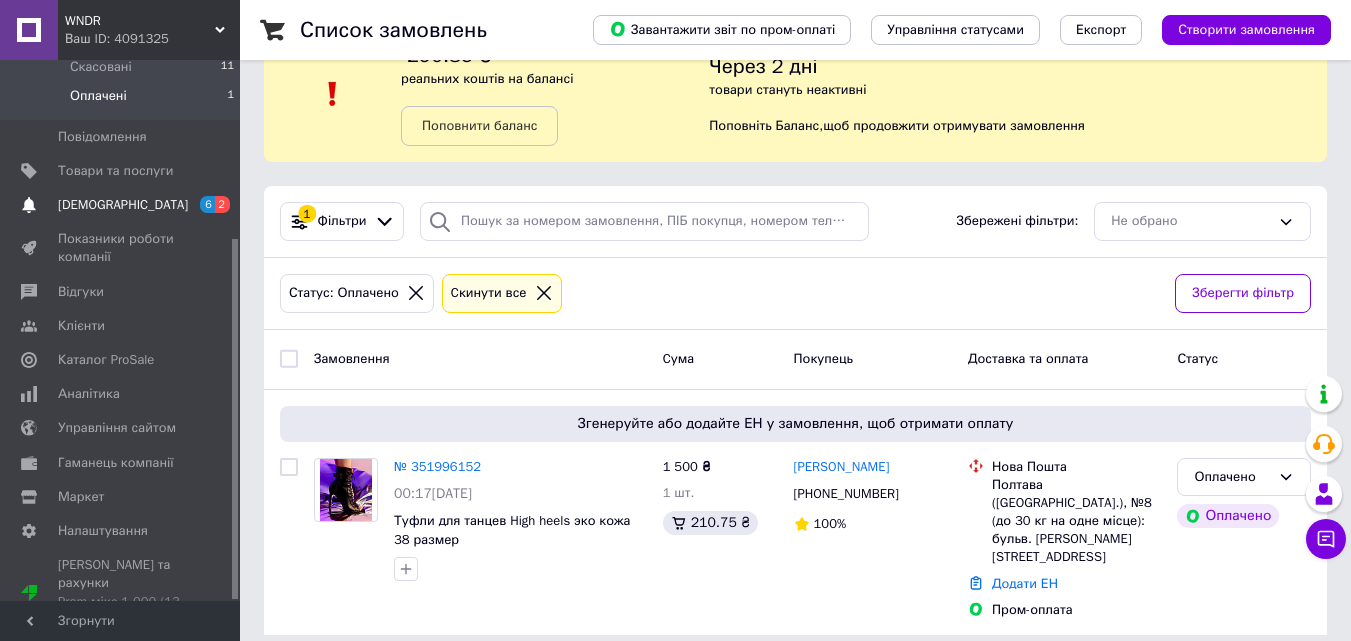 click on "[DEMOGRAPHIC_DATA]" at bounding box center [123, 205] 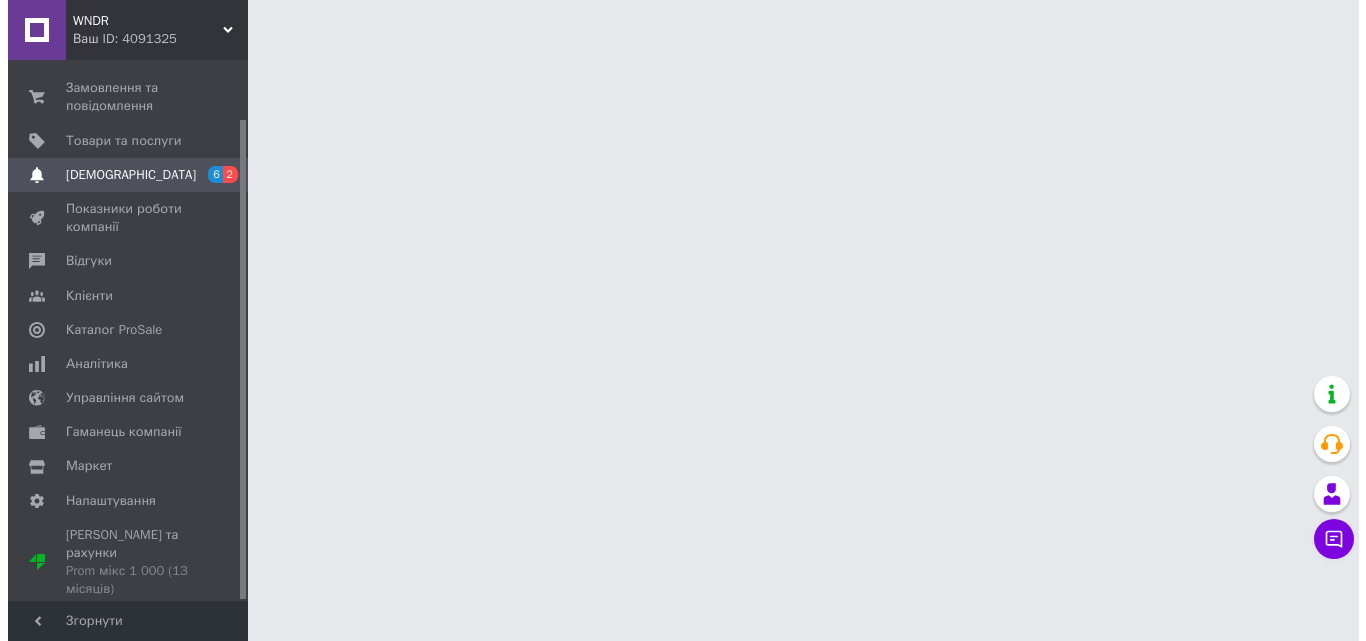 scroll, scrollTop: 0, scrollLeft: 0, axis: both 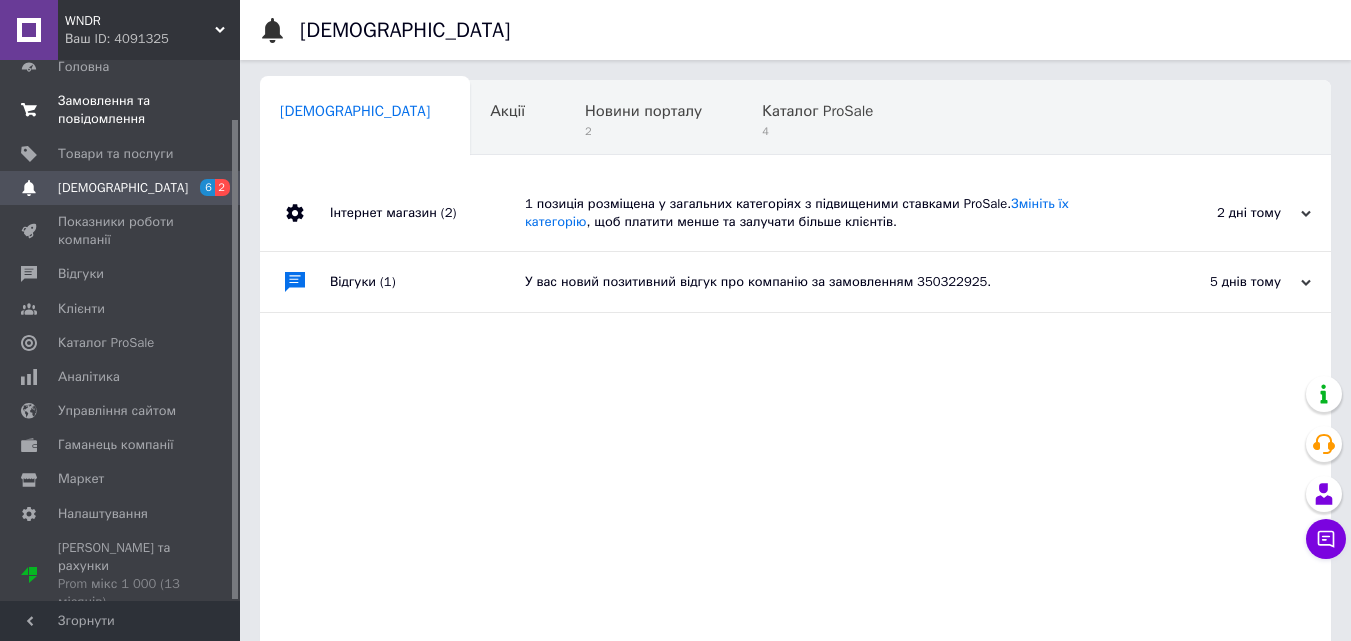 click on "Замовлення та повідомлення" at bounding box center (121, 110) 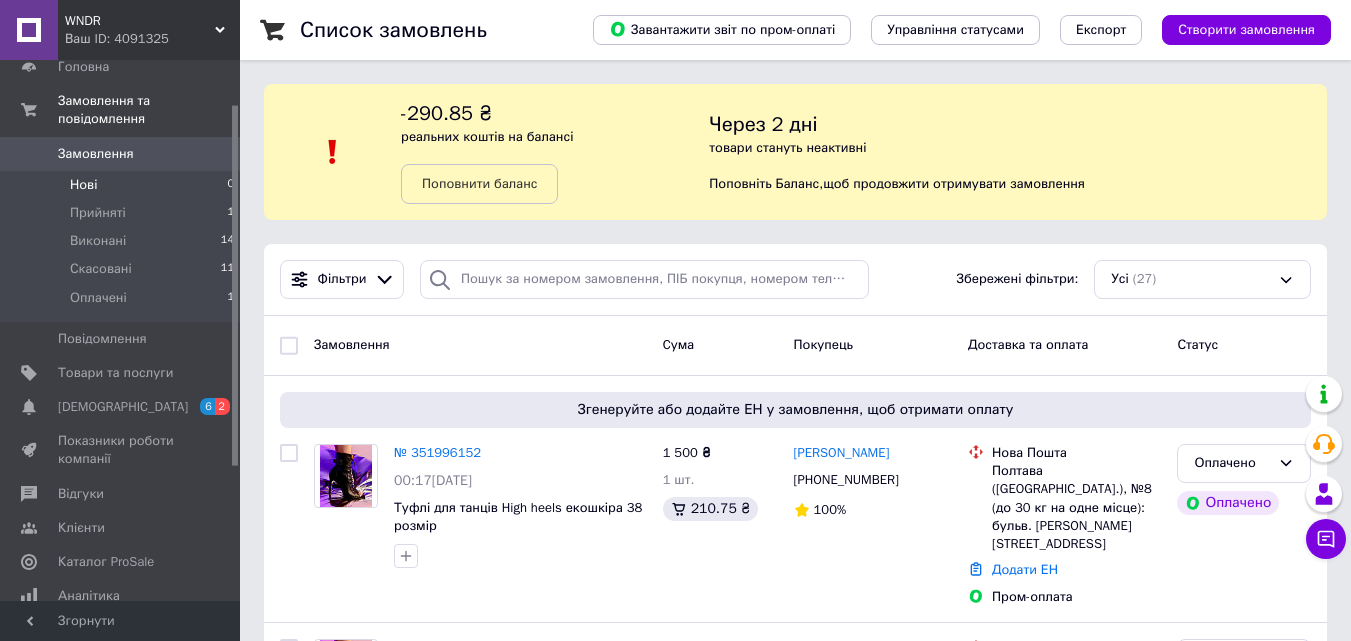 click on "Нові" at bounding box center [83, 185] 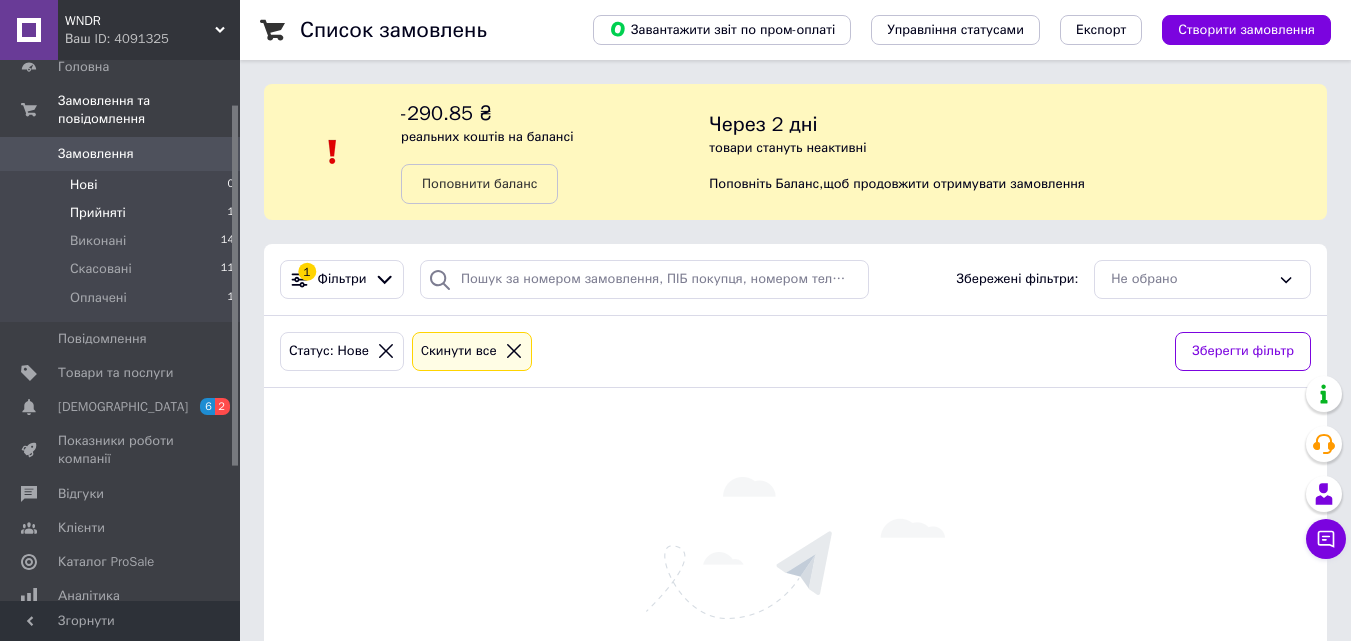 click on "Прийняті" at bounding box center [98, 213] 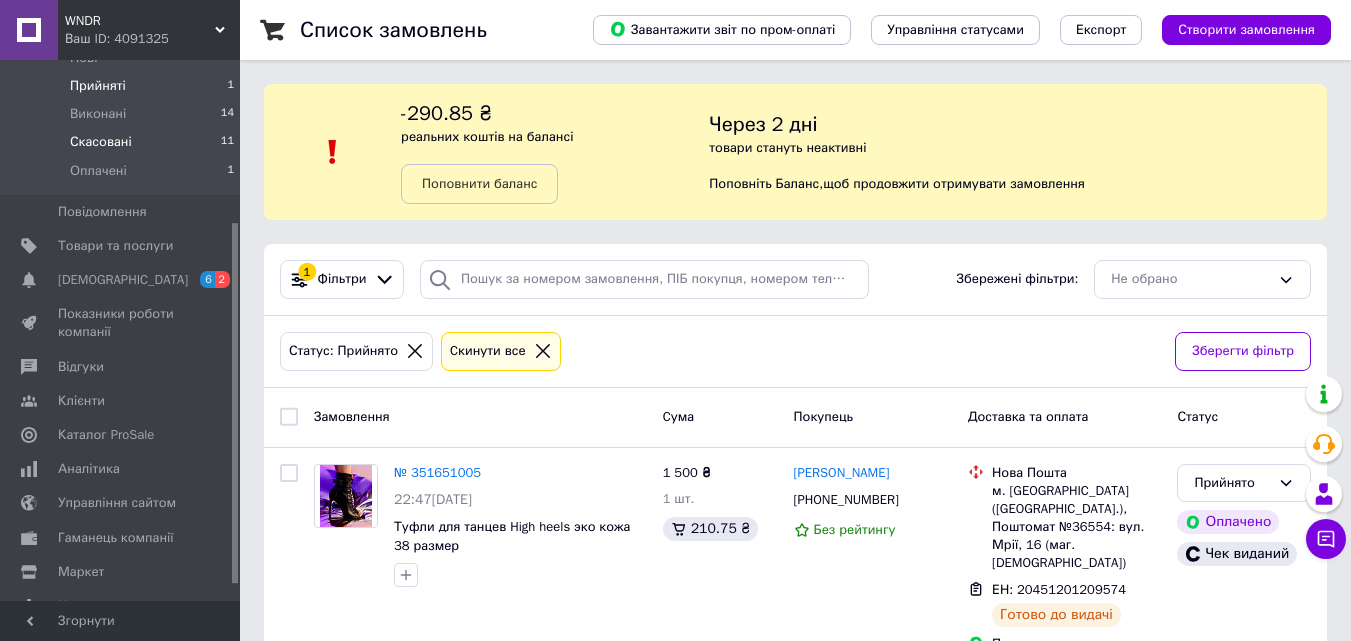 scroll, scrollTop: 268, scrollLeft: 0, axis: vertical 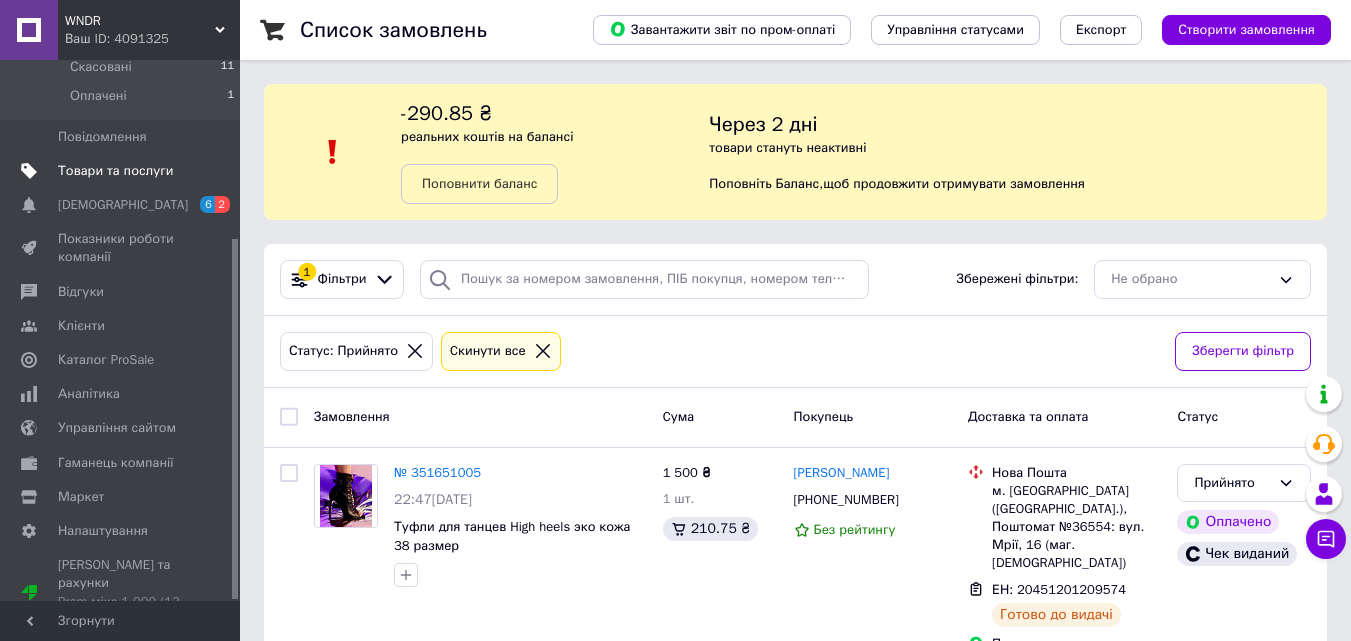 click on "Товари та послуги" at bounding box center [115, 171] 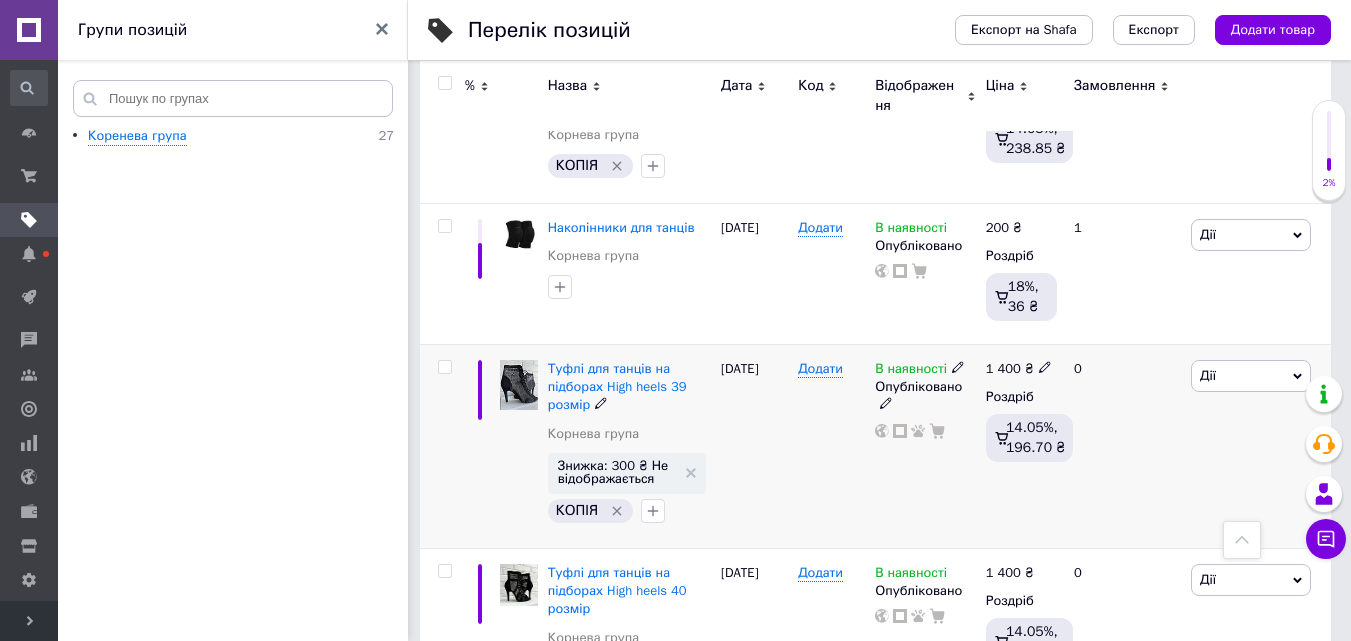 scroll, scrollTop: 1100, scrollLeft: 0, axis: vertical 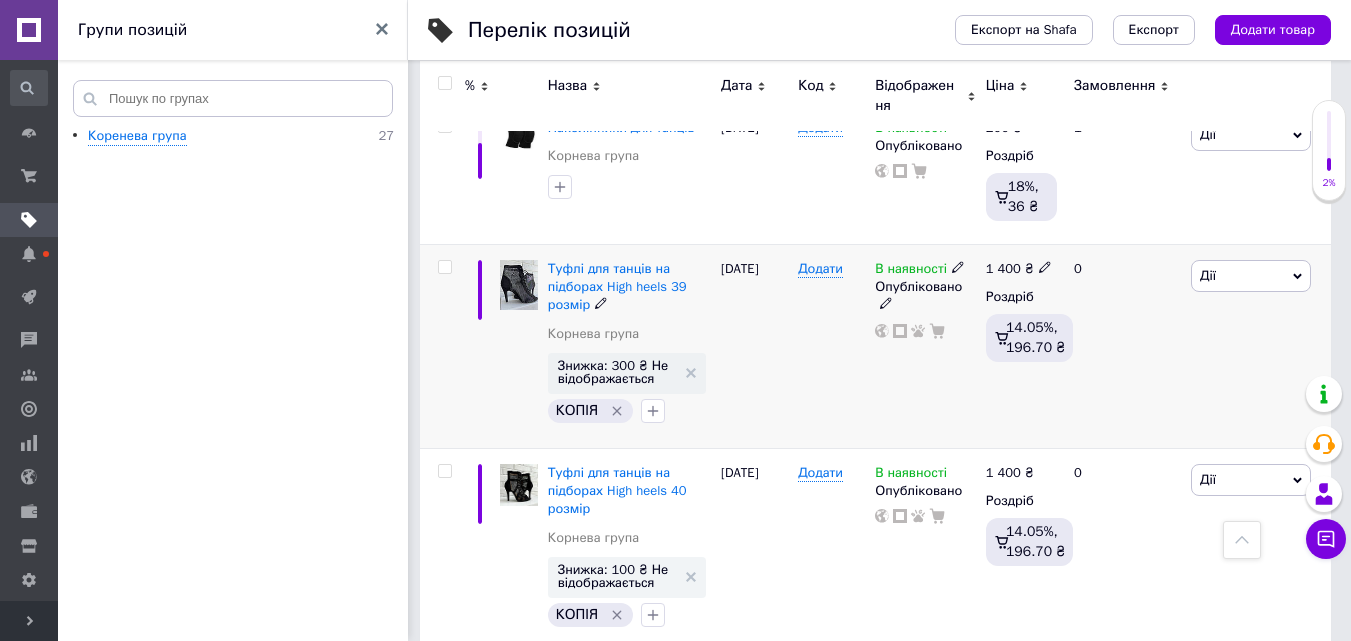 click on "Дії" at bounding box center [1251, 276] 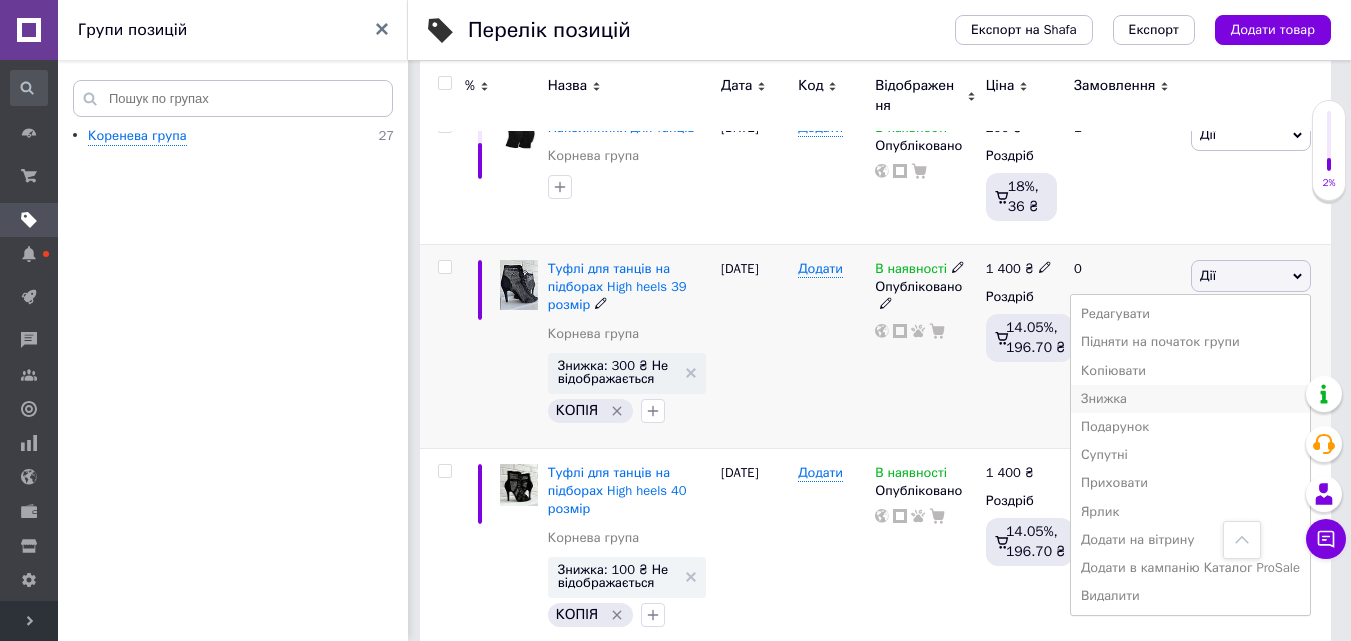 click on "Знижка" at bounding box center [1190, 399] 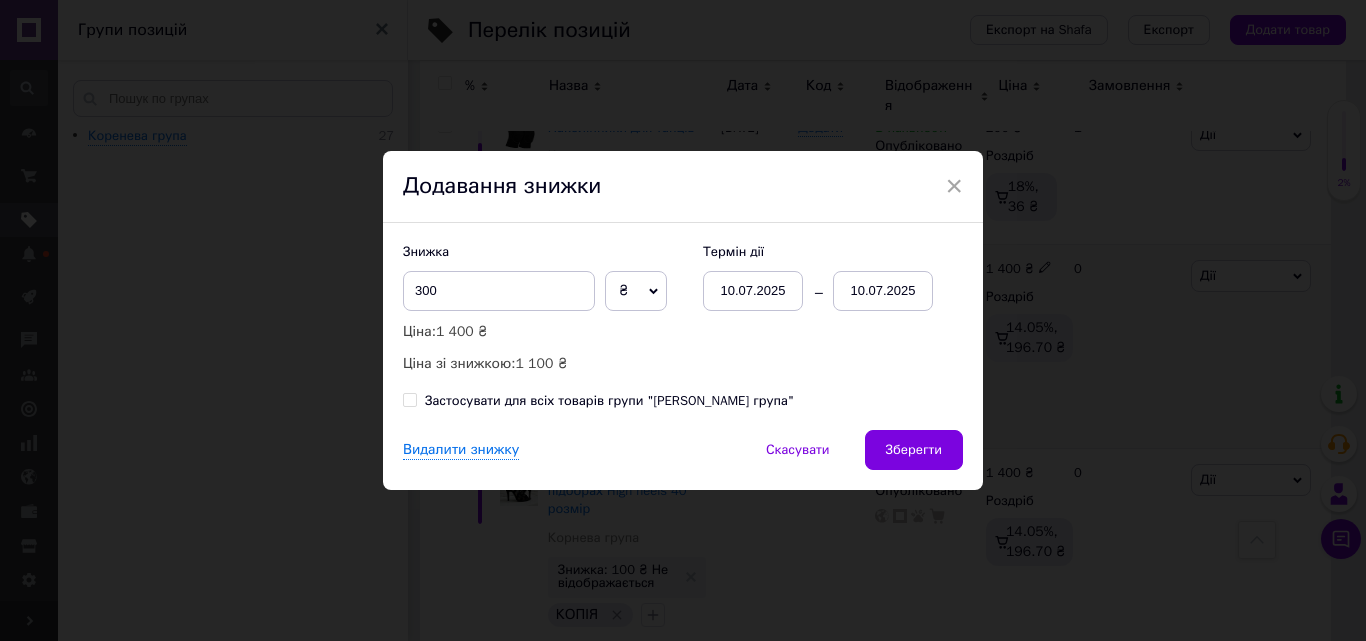 click on "10.07.2025" at bounding box center (883, 291) 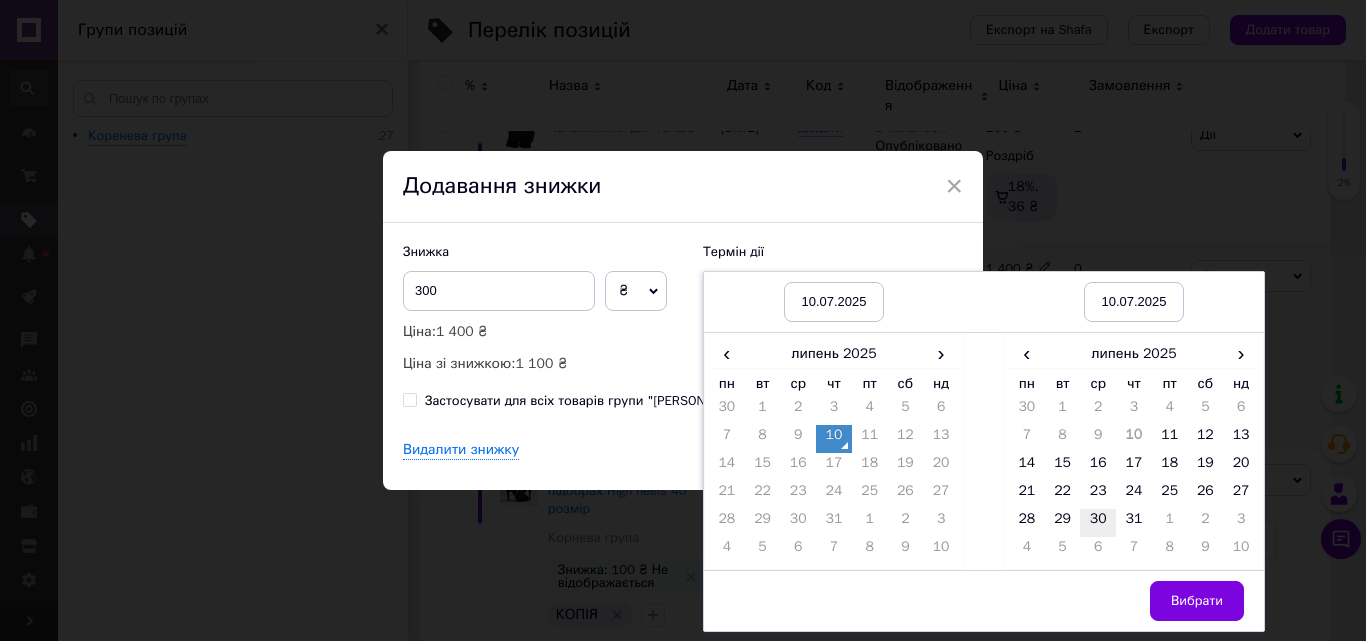 click on "30" at bounding box center [1098, 523] 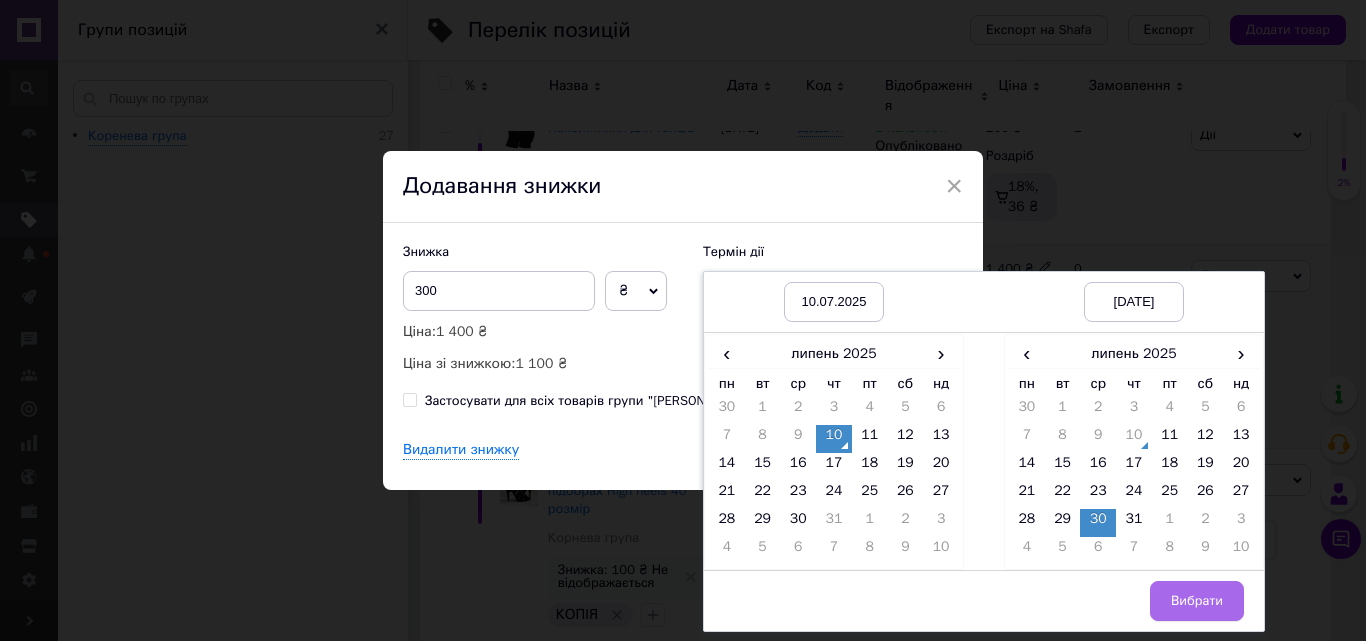 click on "Вибрати" at bounding box center (1197, 601) 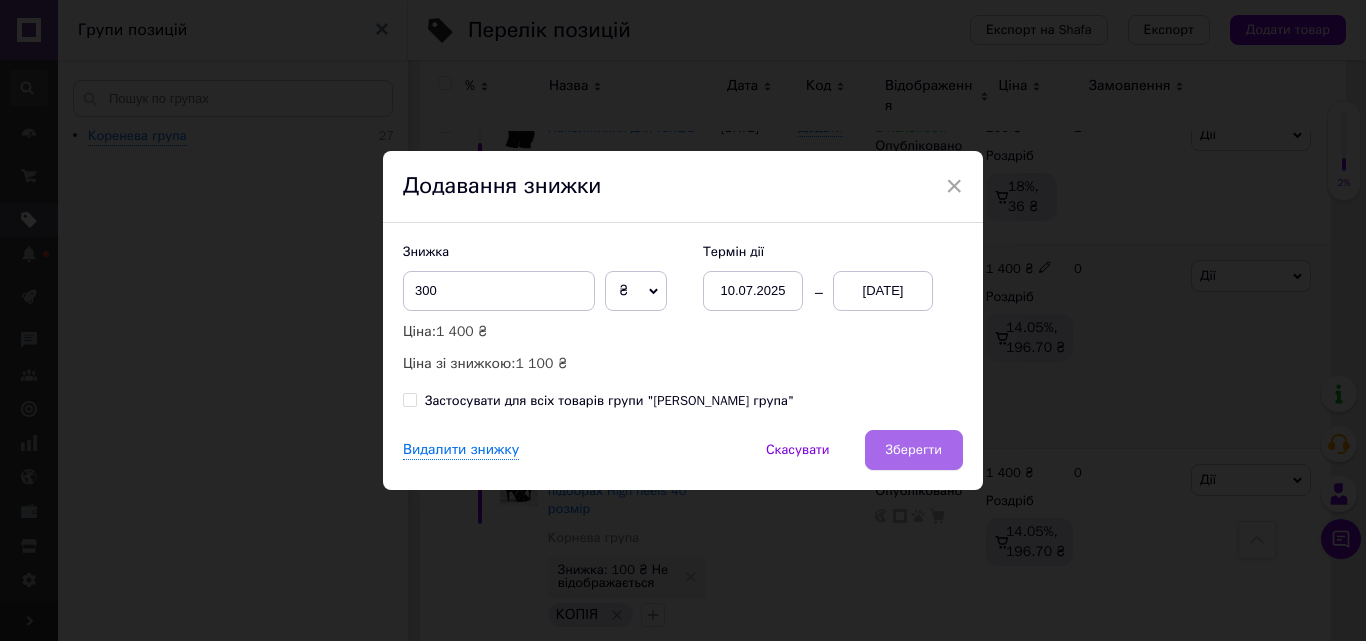 click on "Зберегти" at bounding box center [914, 450] 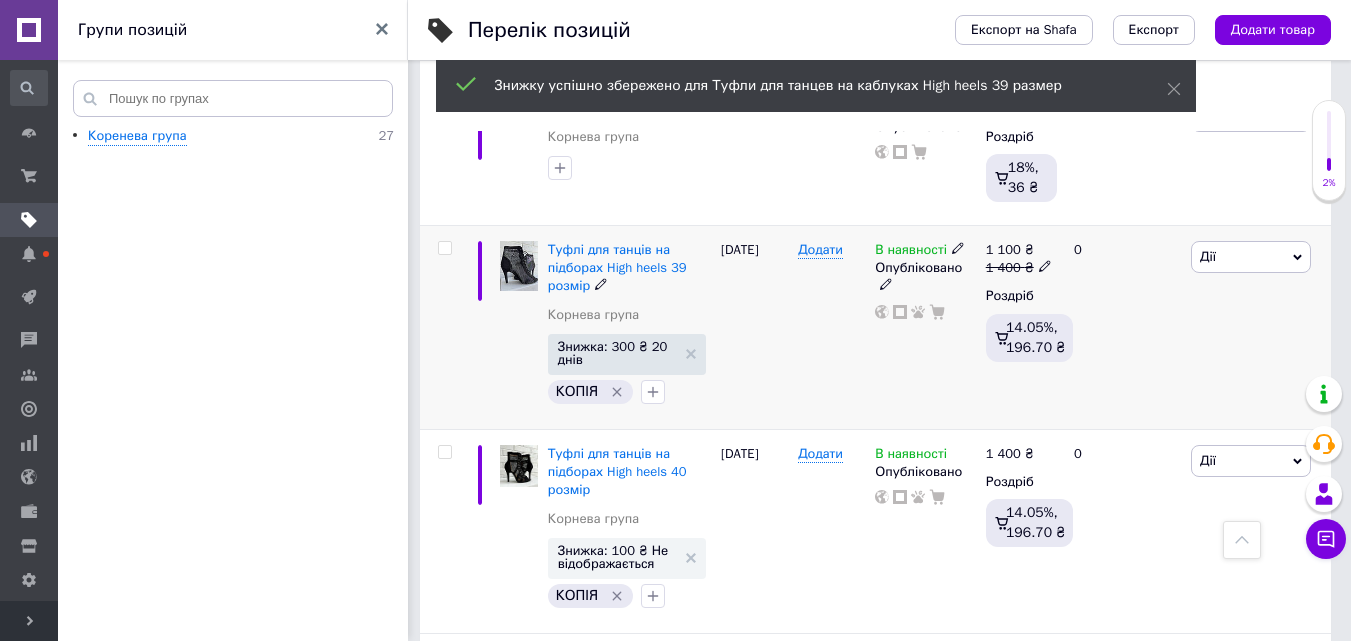 scroll, scrollTop: 1200, scrollLeft: 0, axis: vertical 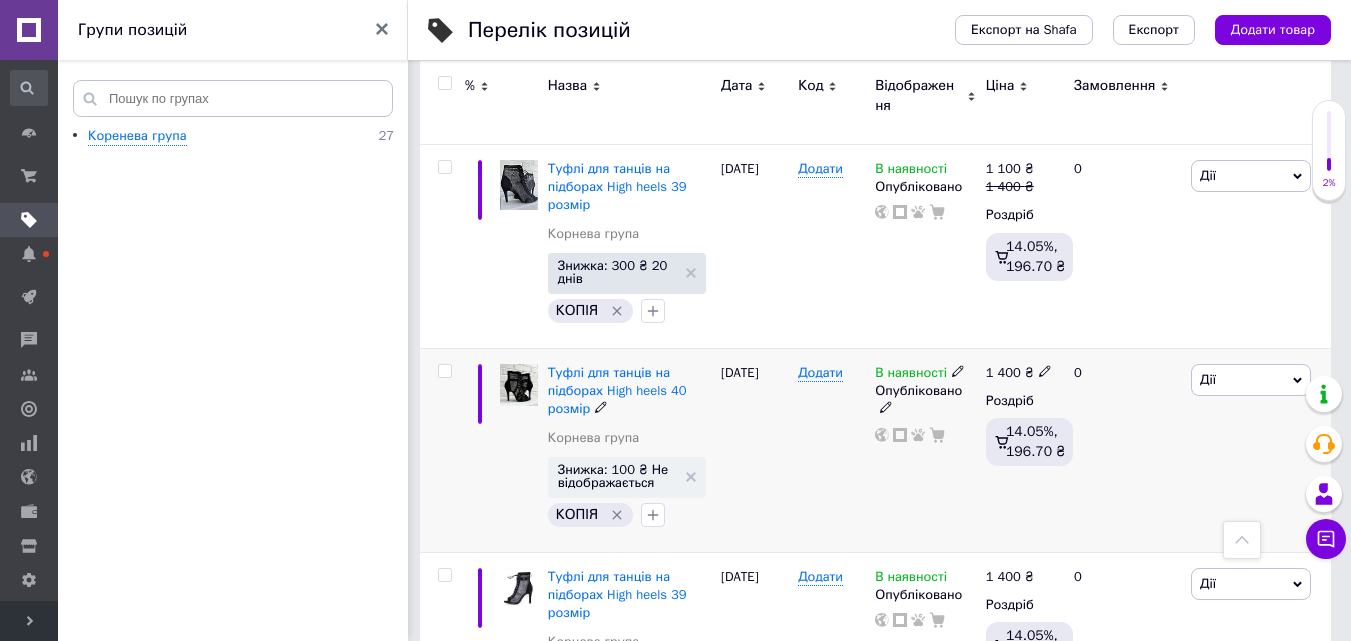 click on "Дії" at bounding box center [1251, 380] 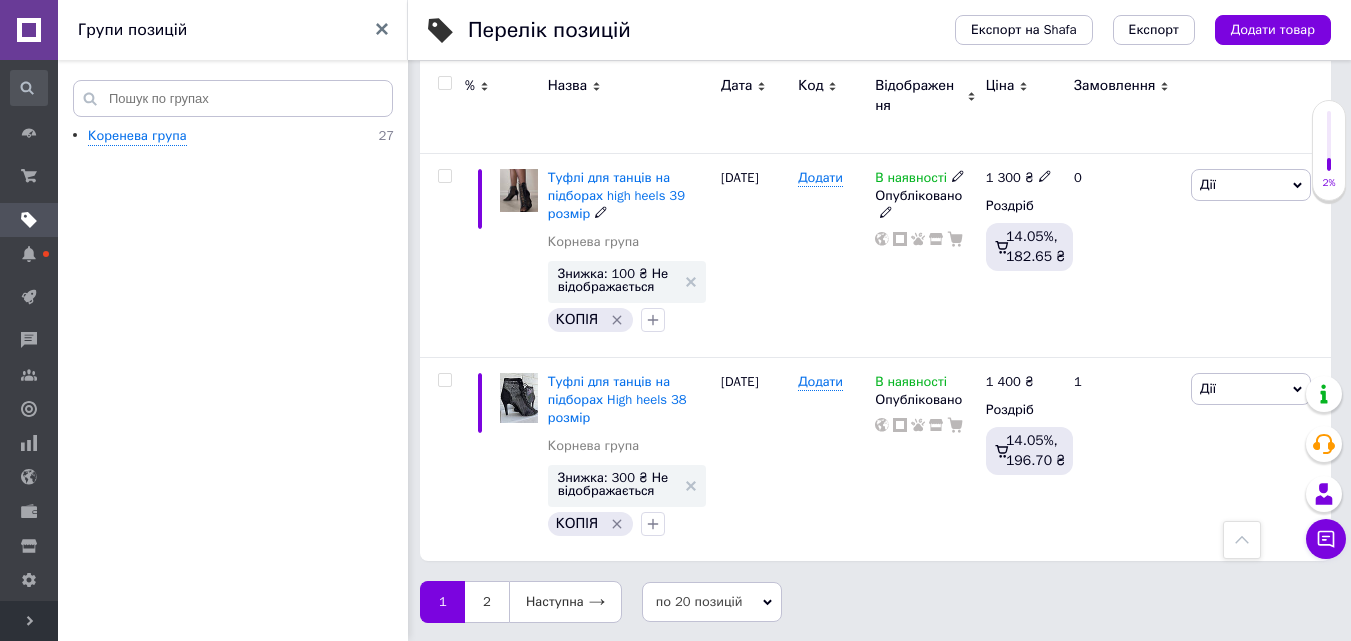scroll, scrollTop: 3365, scrollLeft: 0, axis: vertical 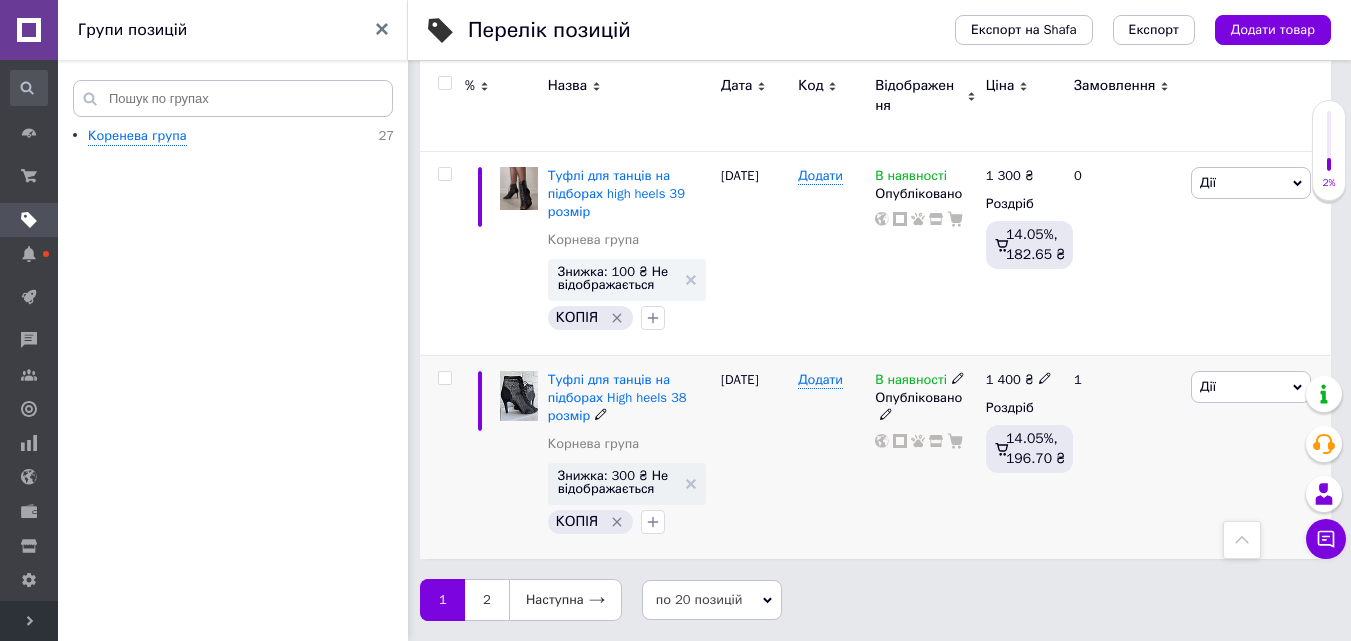 click on "Дії" at bounding box center (1251, 387) 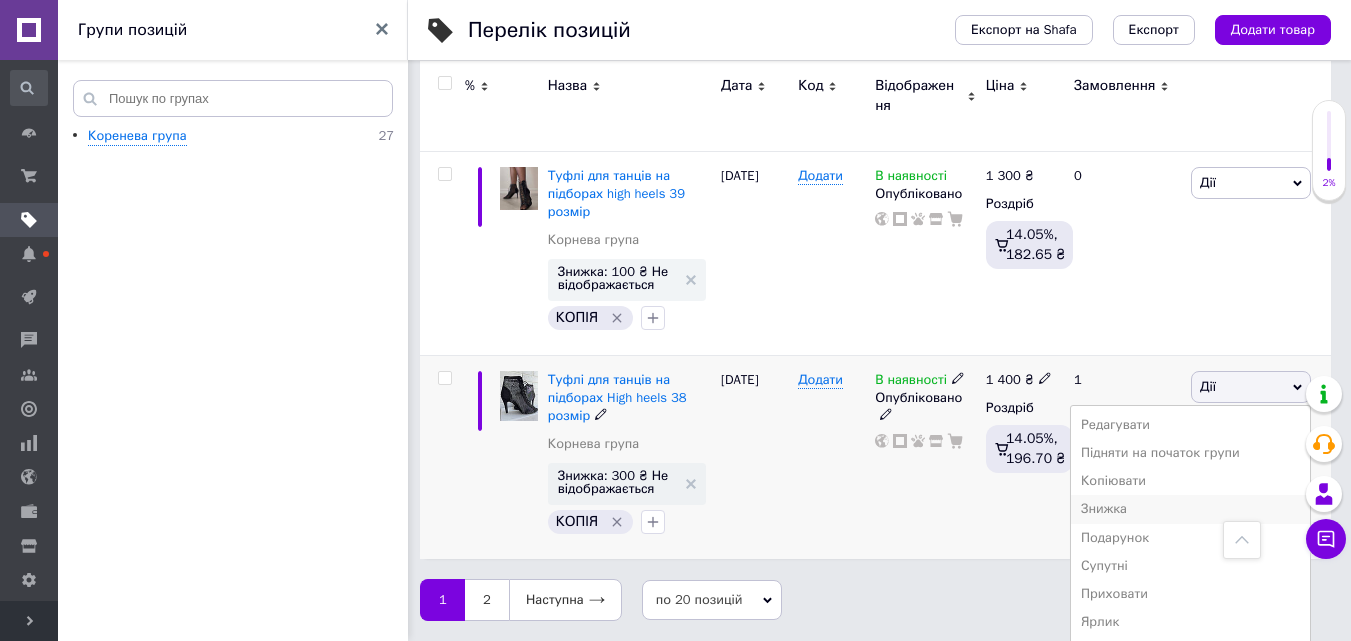 click on "Знижка" at bounding box center [1190, 509] 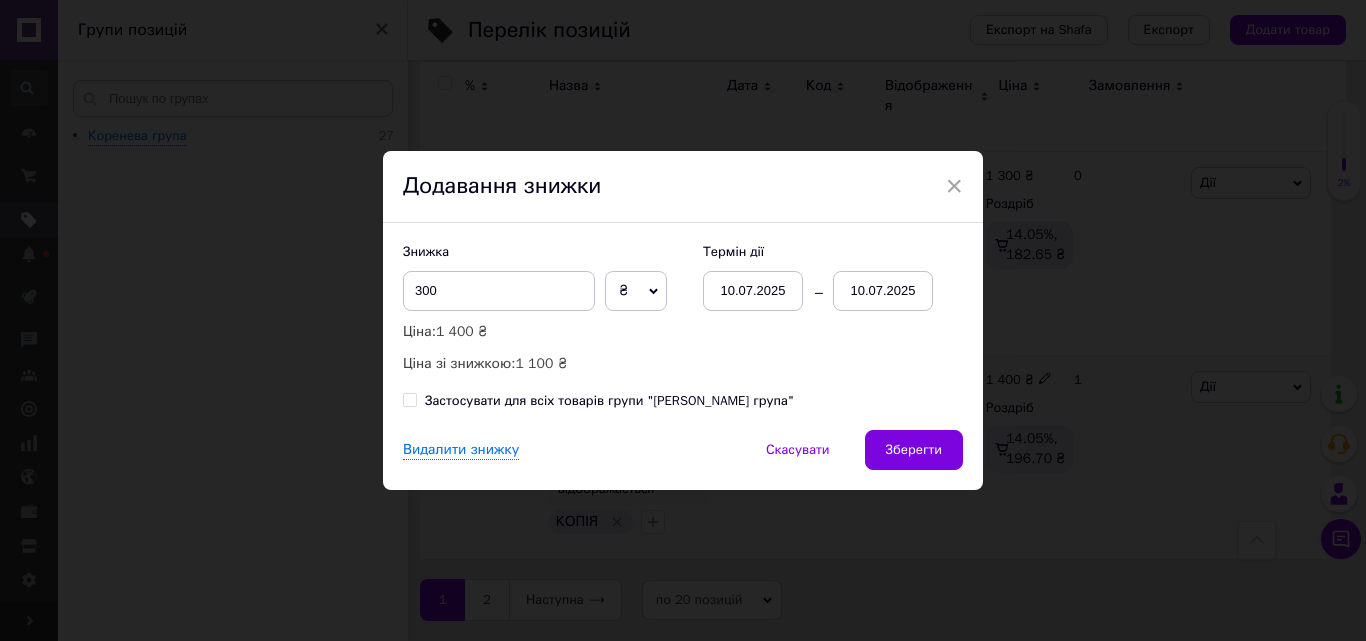 click on "10.07.2025" at bounding box center (883, 291) 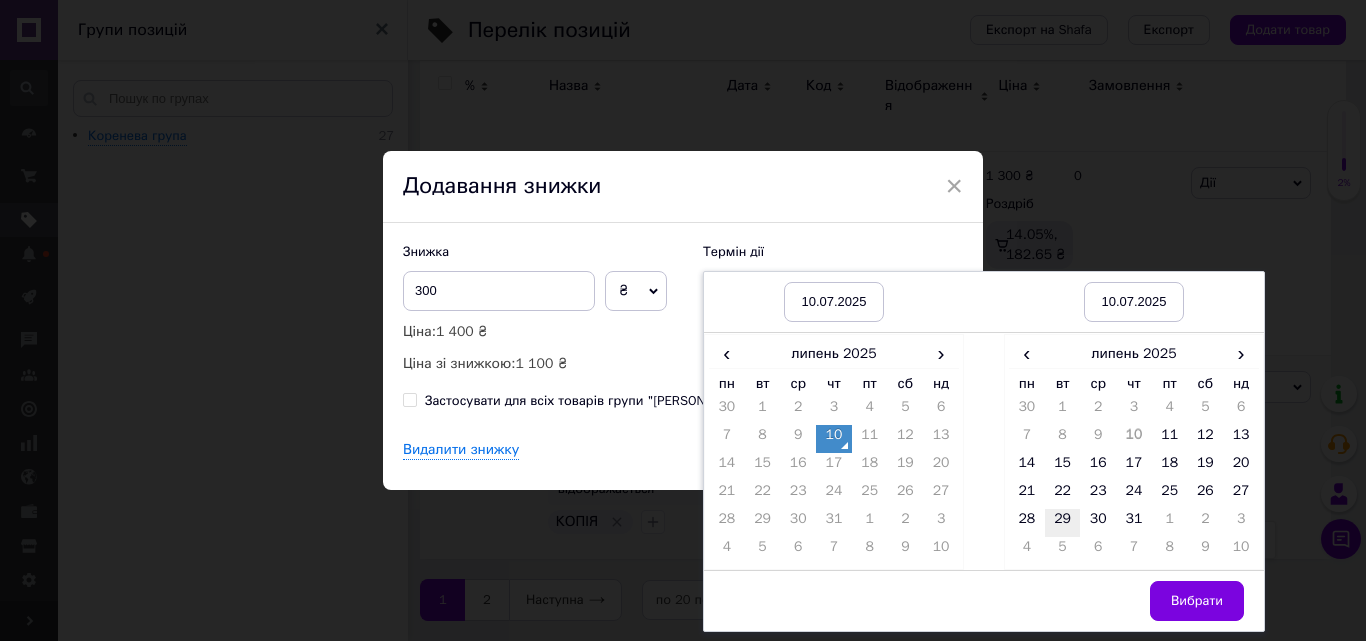 click on "29" at bounding box center (1063, 523) 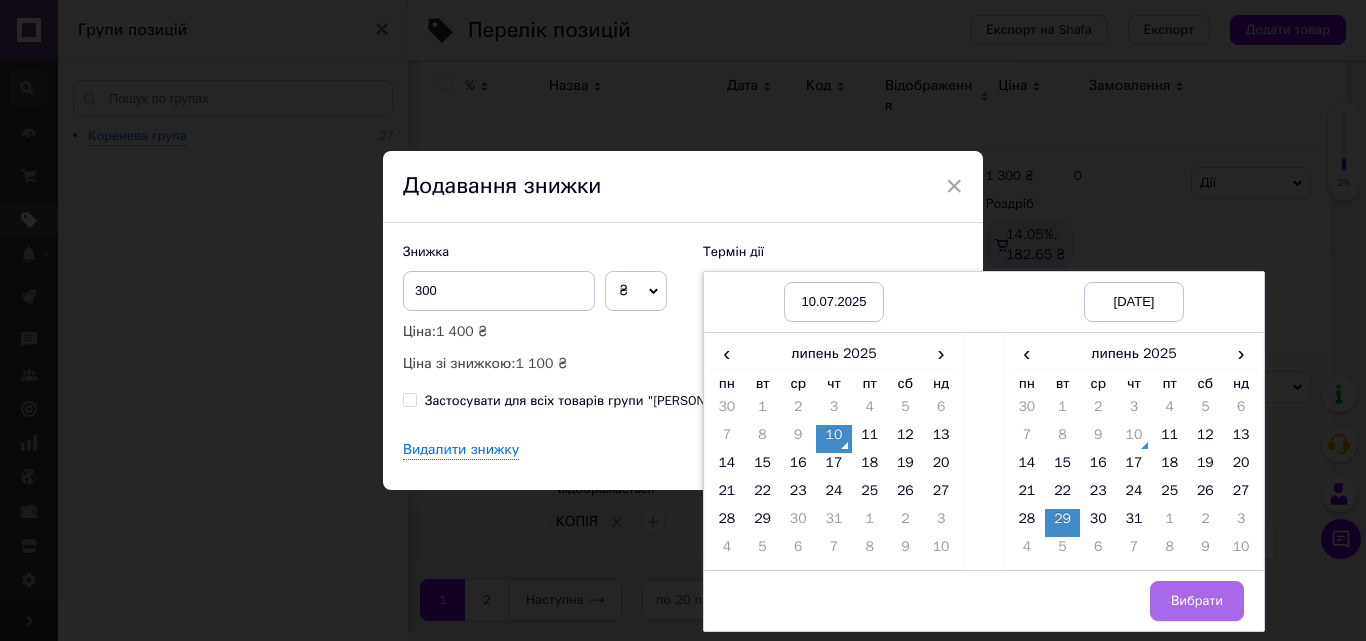 click on "Вибрати" at bounding box center (1197, 601) 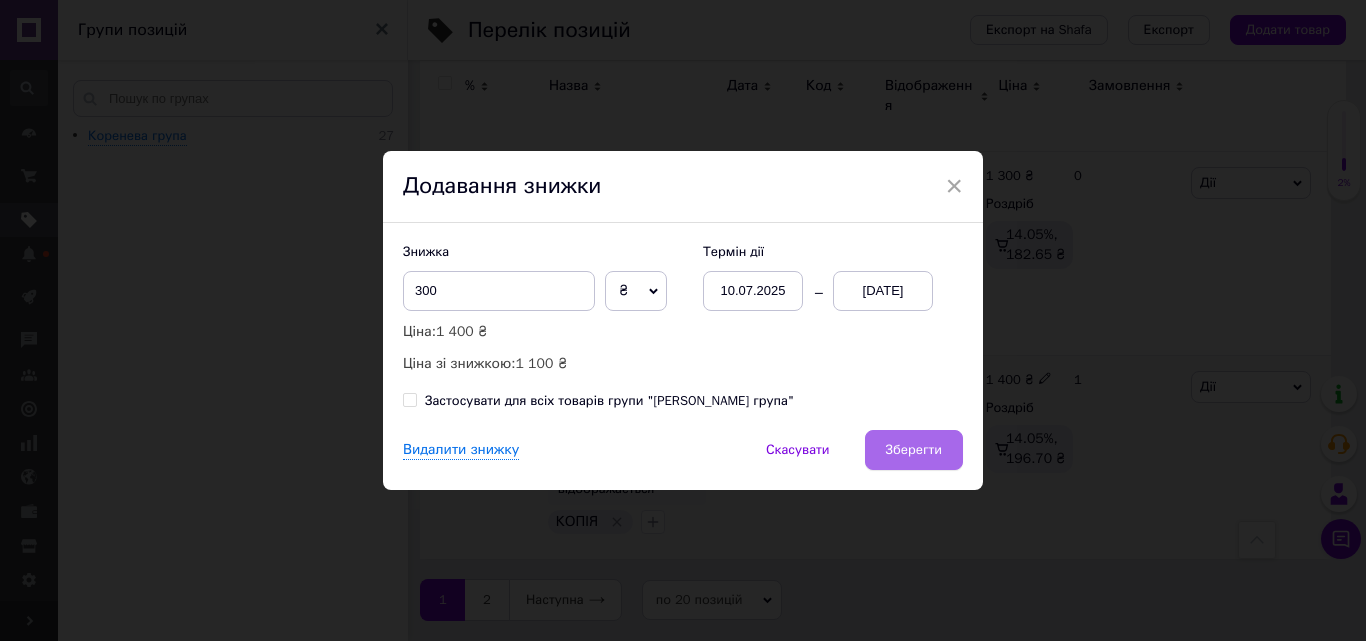 click on "Зберегти" at bounding box center [914, 450] 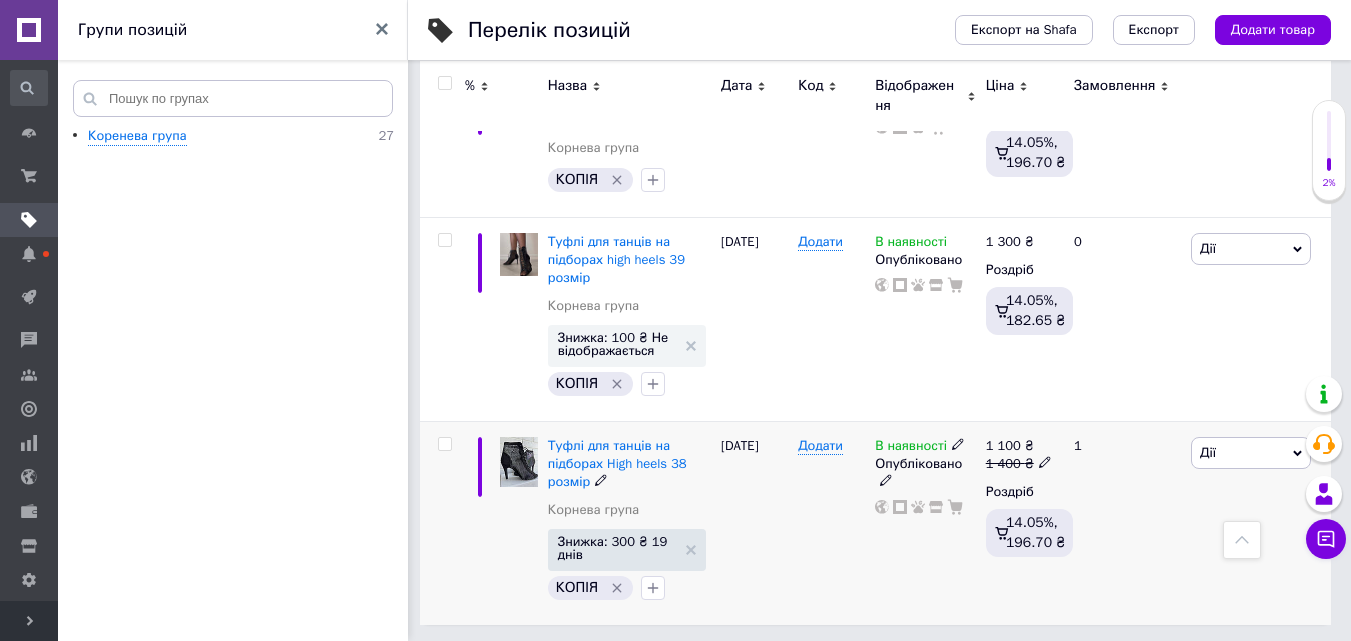 scroll, scrollTop: 3265, scrollLeft: 0, axis: vertical 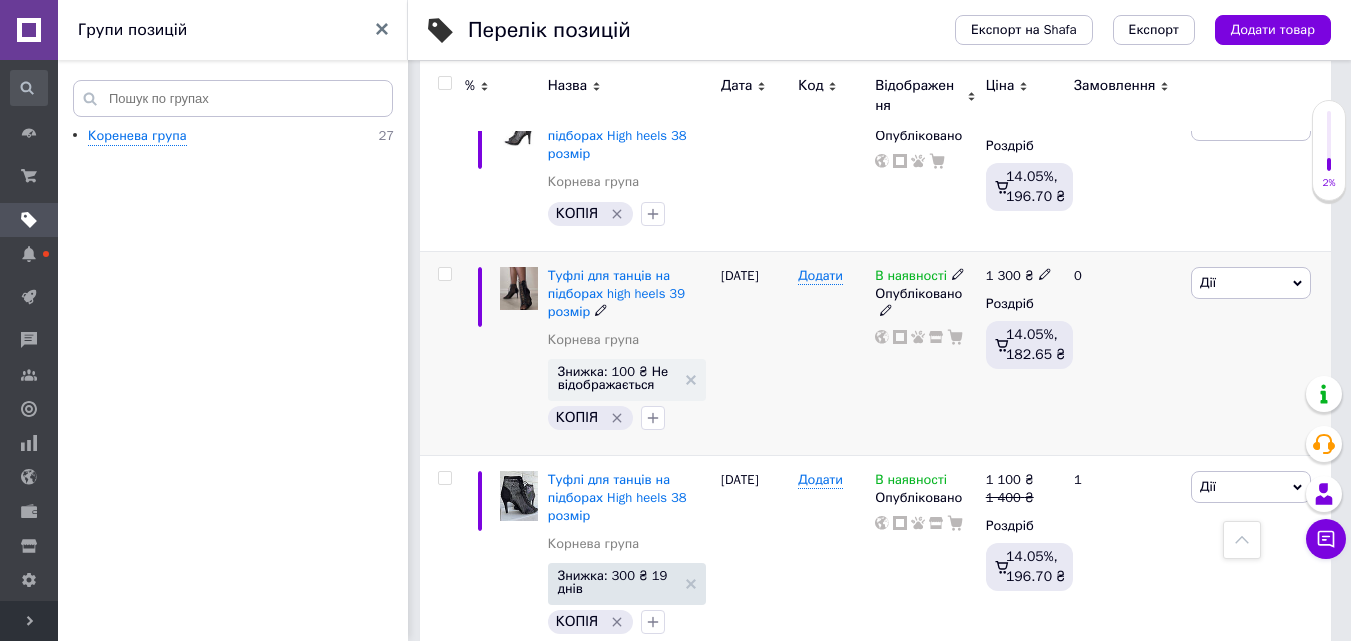 click on "Дії" at bounding box center (1251, 283) 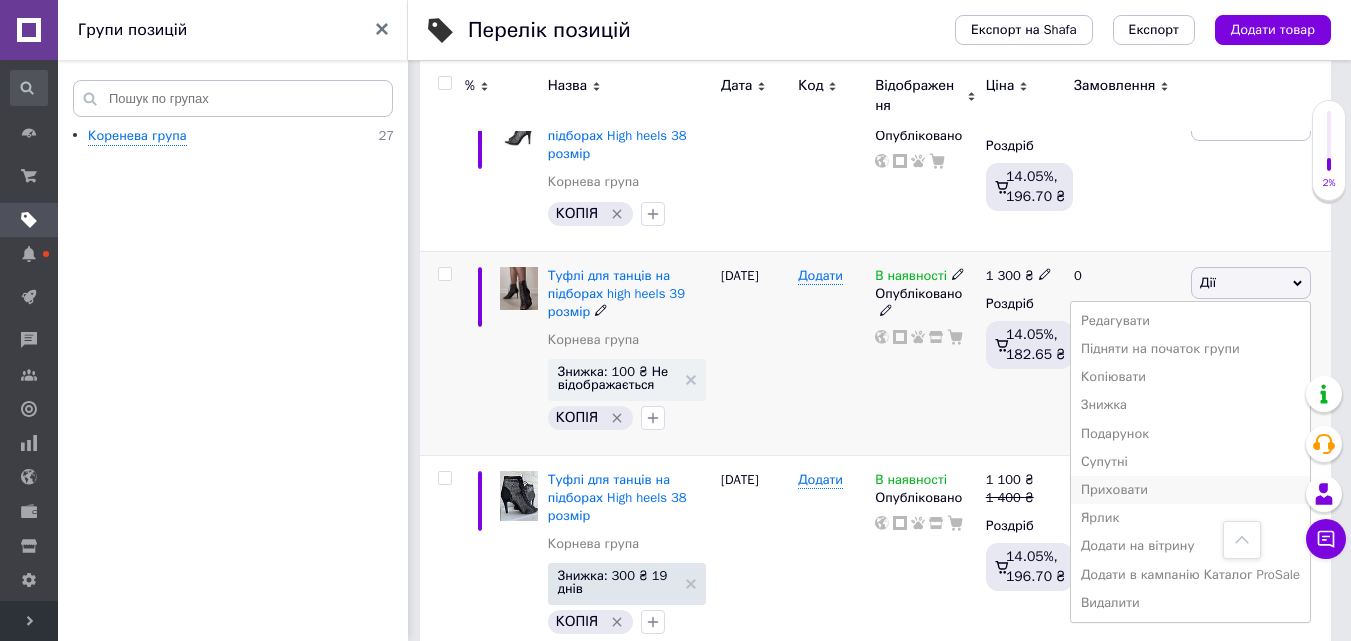 click on "Приховати" at bounding box center (1190, 490) 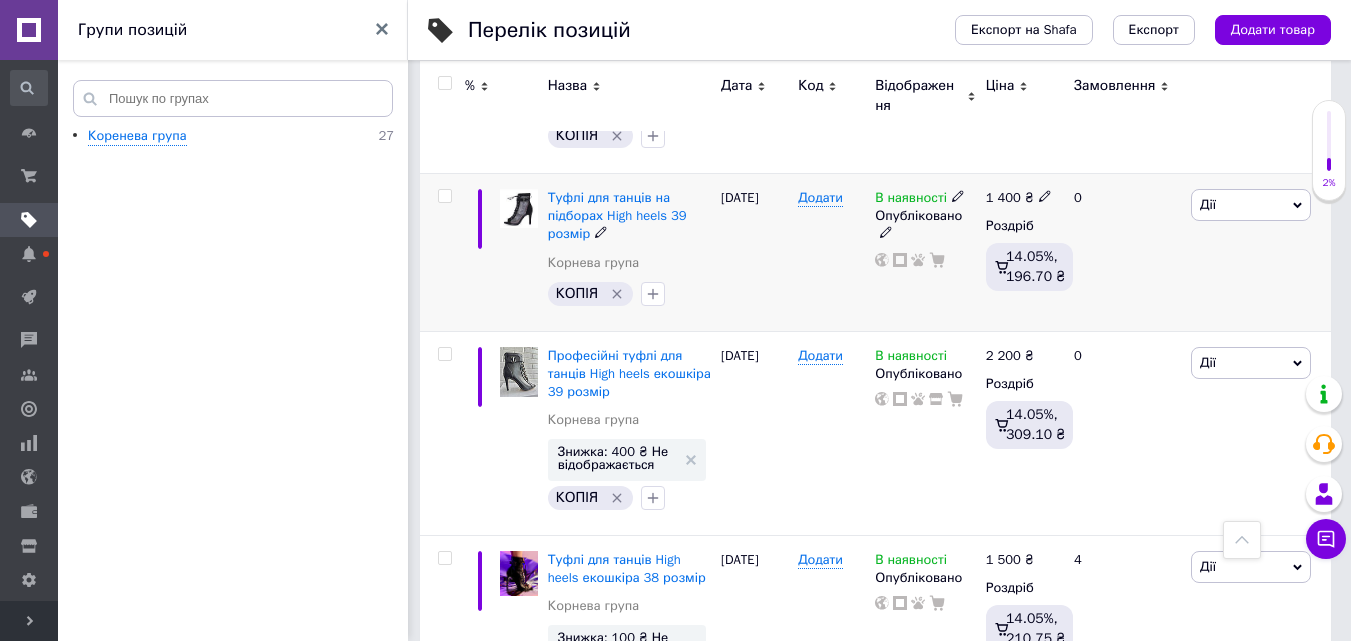 scroll, scrollTop: 1565, scrollLeft: 0, axis: vertical 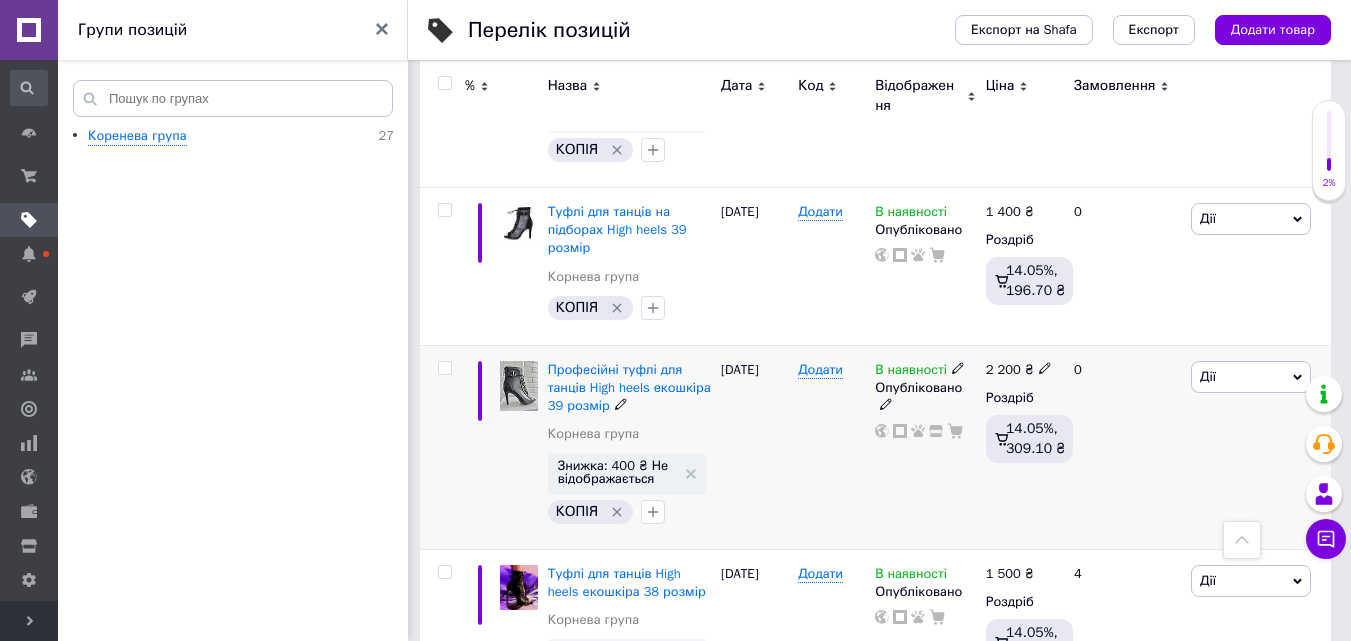 click on "Дії" at bounding box center [1251, 377] 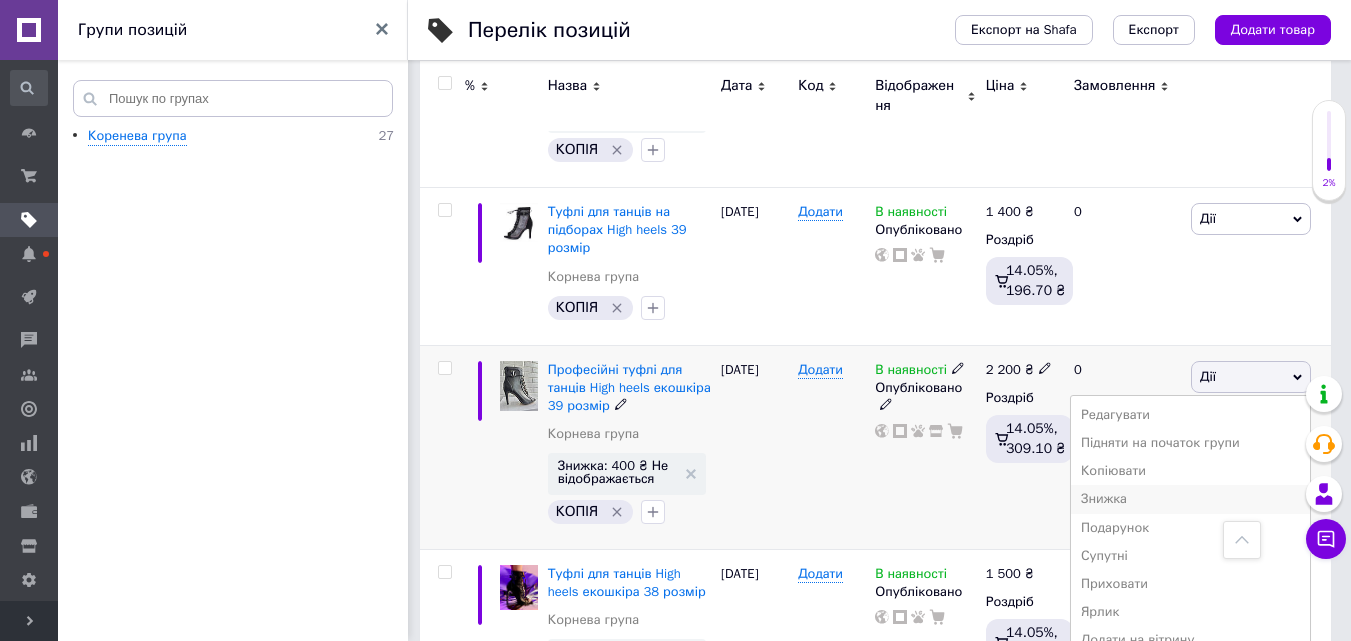 click on "Знижка" at bounding box center [1190, 499] 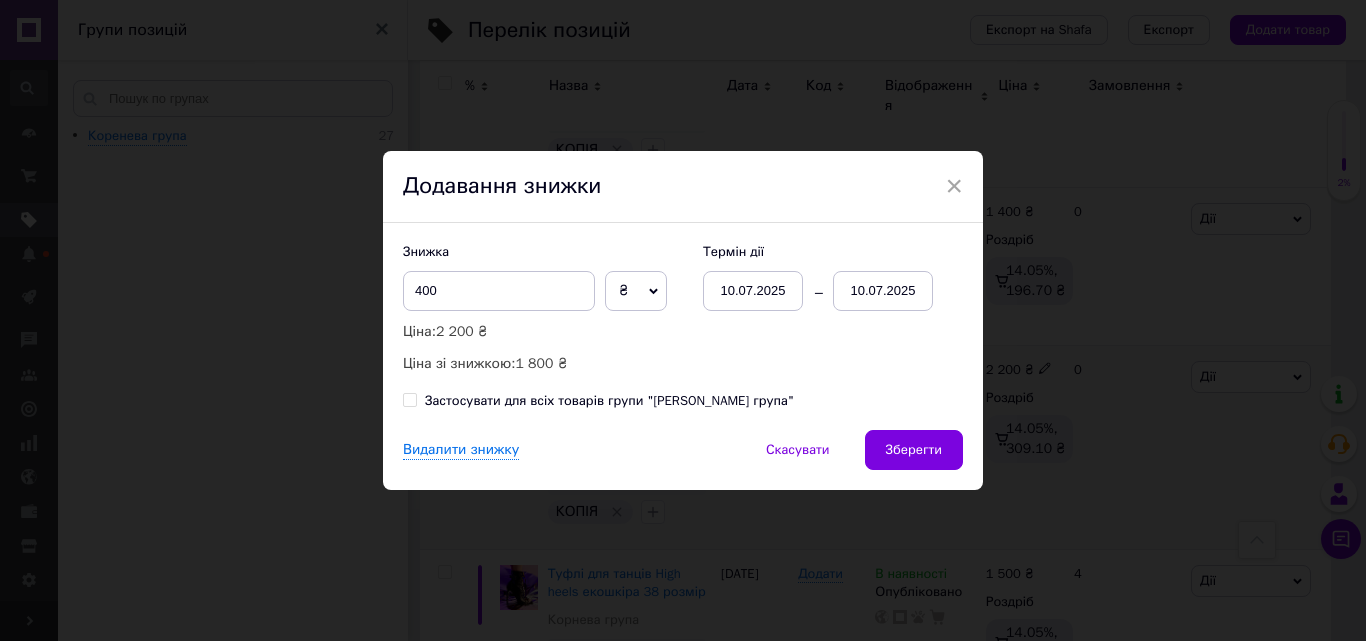 click on "10.07.2025" at bounding box center [883, 291] 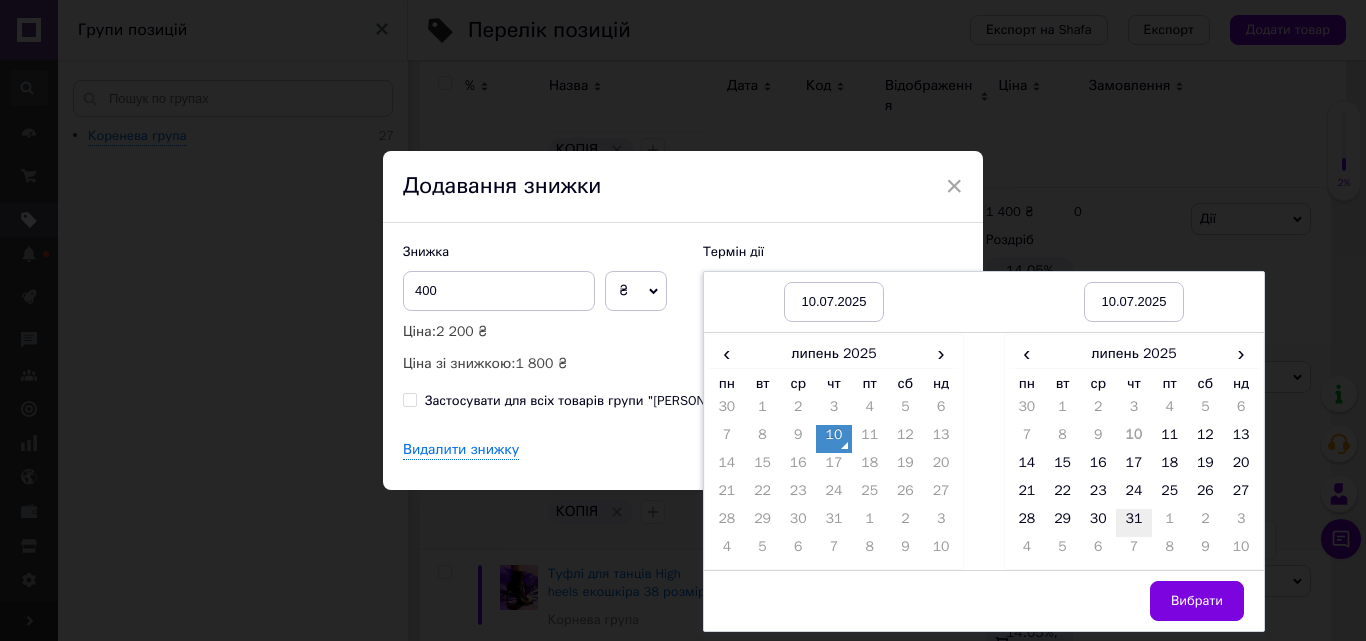 click on "31" at bounding box center [1134, 523] 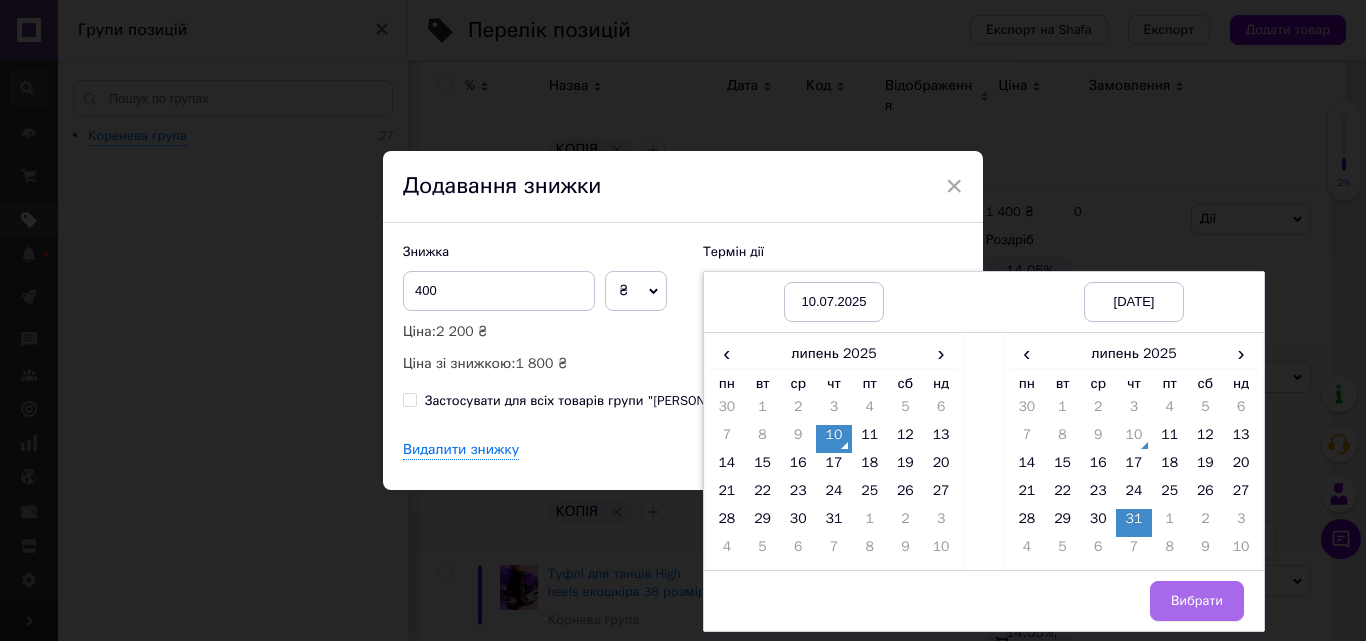 click on "Вибрати" at bounding box center [1197, 601] 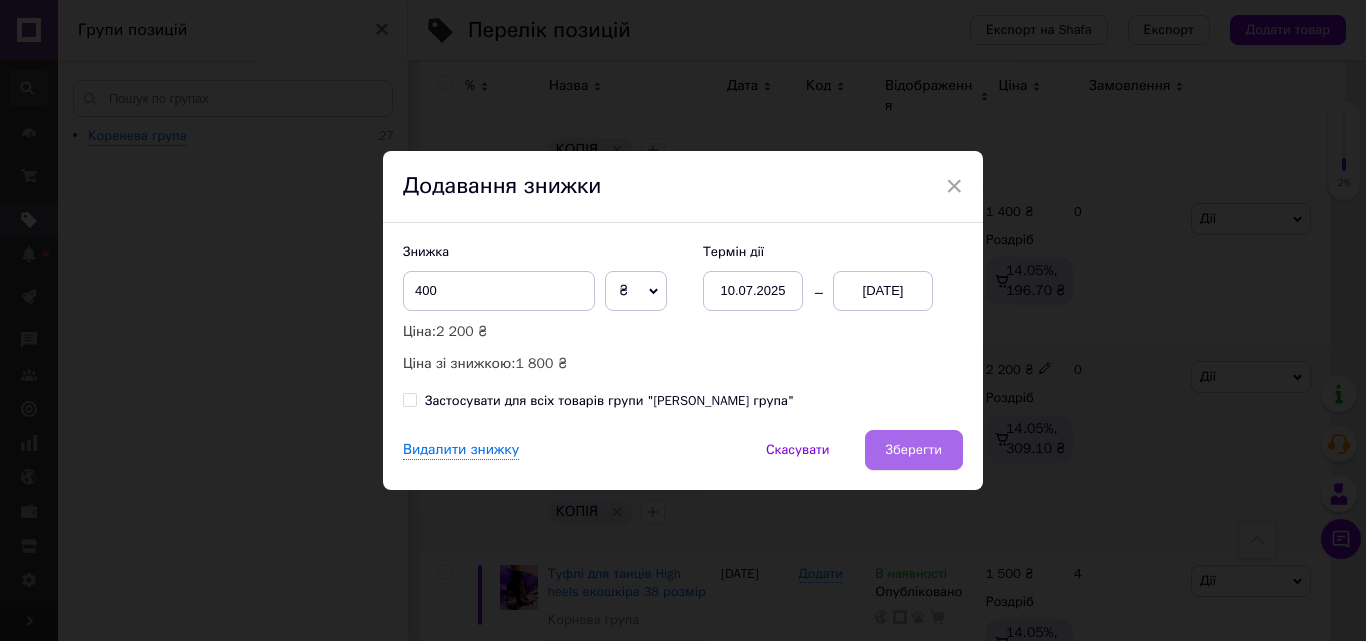 click on "Зберегти" at bounding box center (914, 450) 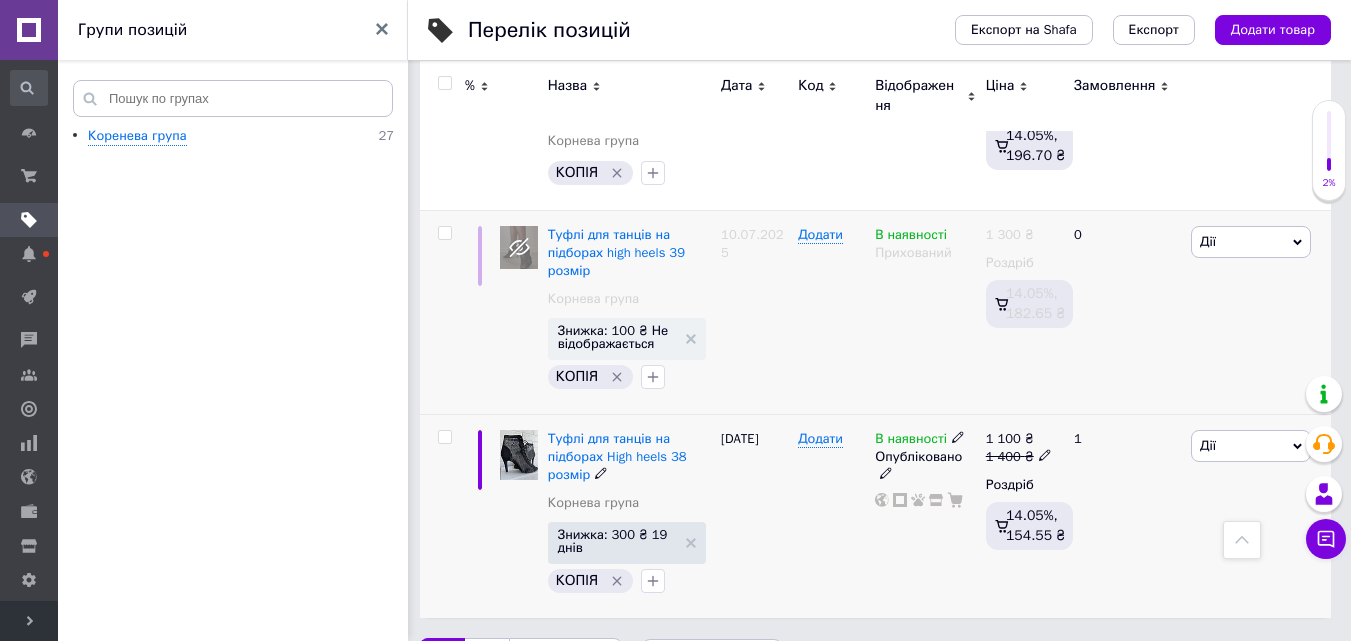 scroll, scrollTop: 3365, scrollLeft: 0, axis: vertical 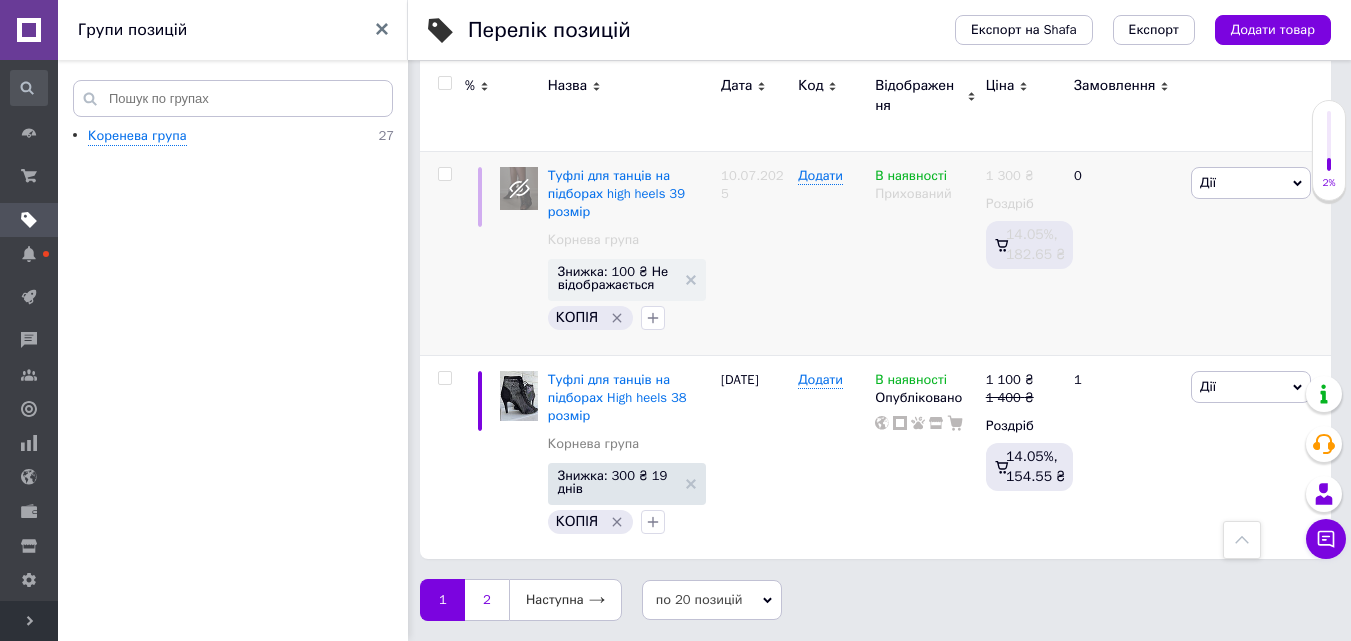 click on "2" at bounding box center (487, 600) 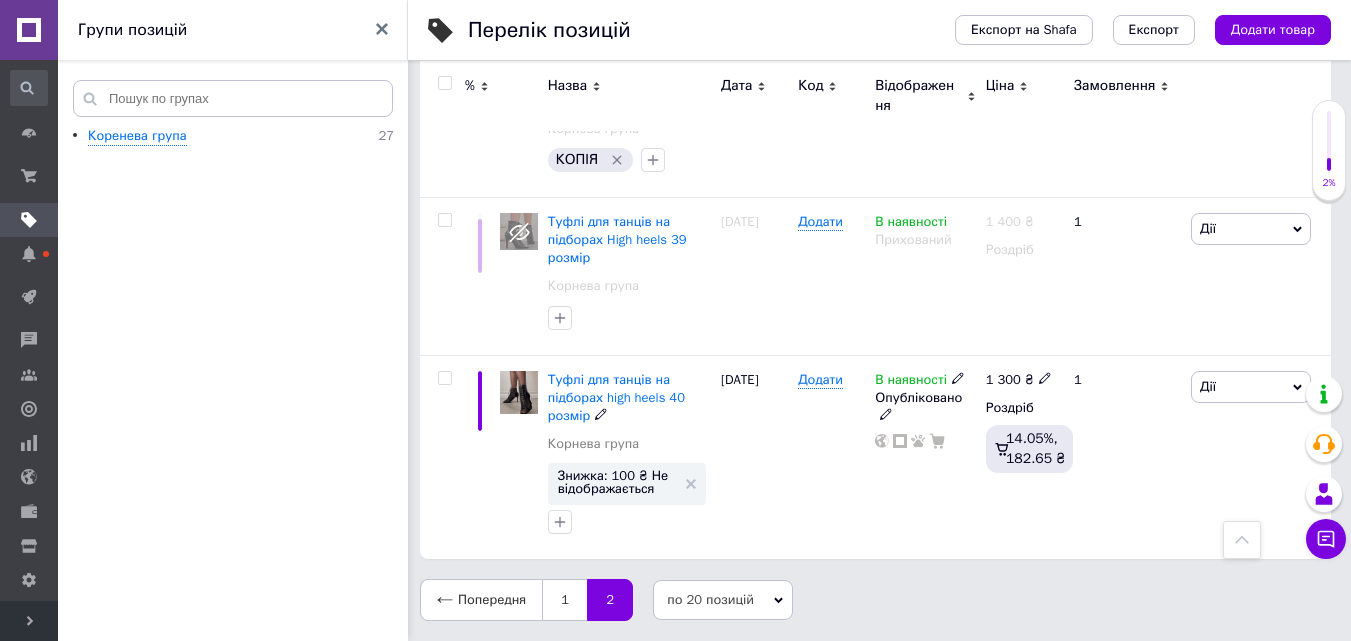 scroll, scrollTop: 1052, scrollLeft: 0, axis: vertical 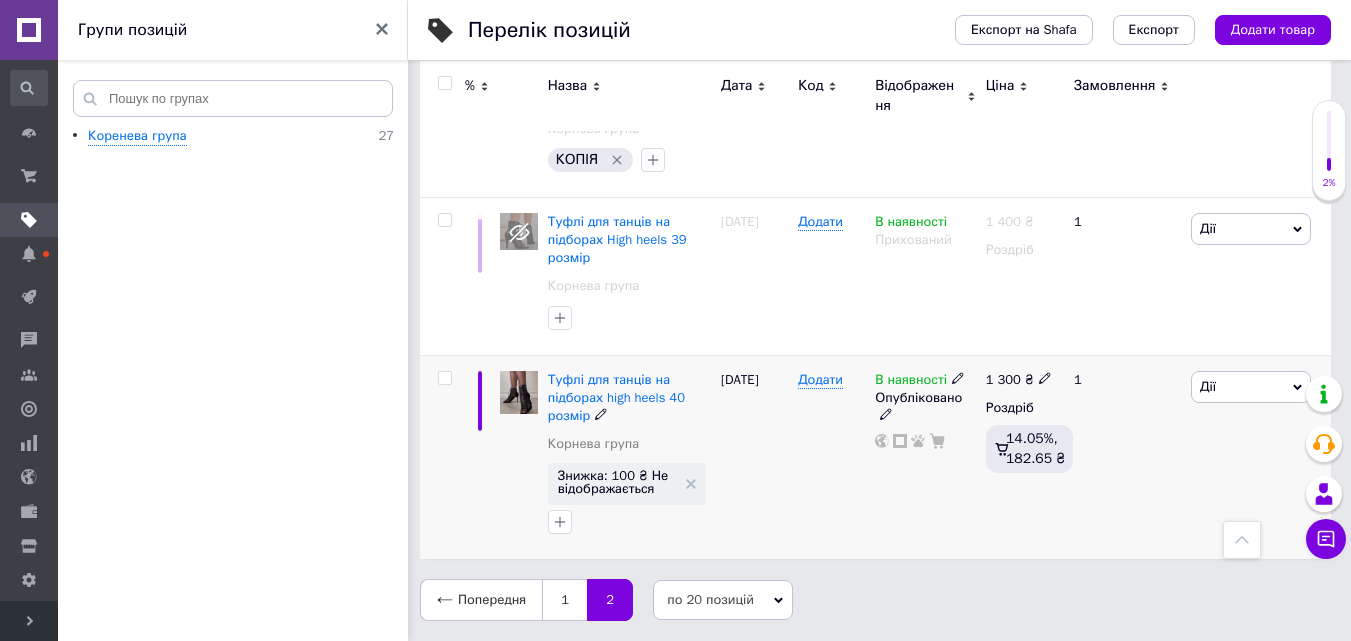 click on "Дії" at bounding box center (1251, 387) 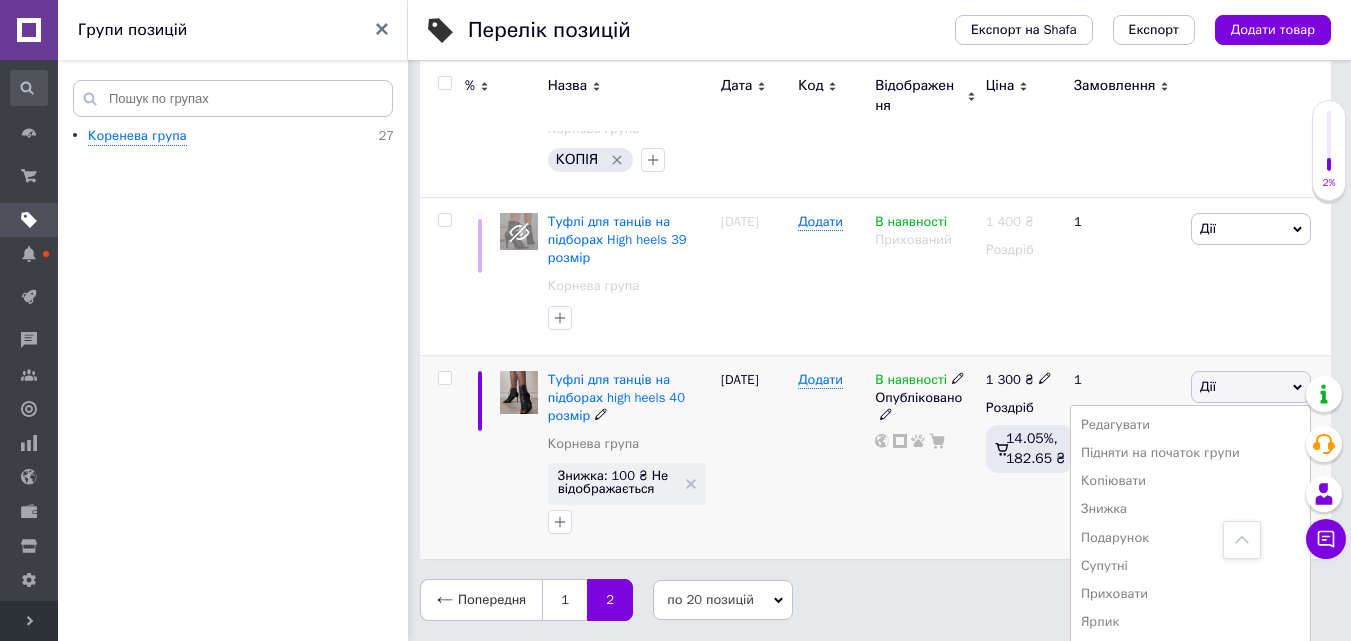 scroll, scrollTop: 1138, scrollLeft: 0, axis: vertical 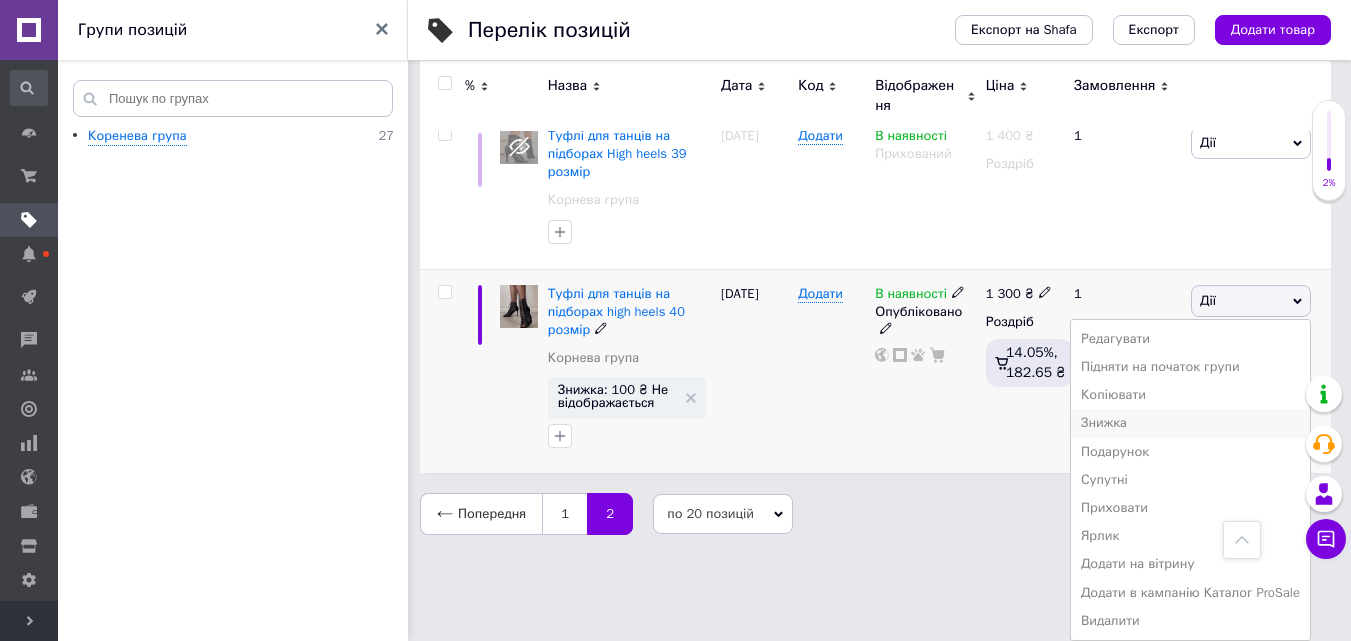 click on "Знижка" at bounding box center (1190, 423) 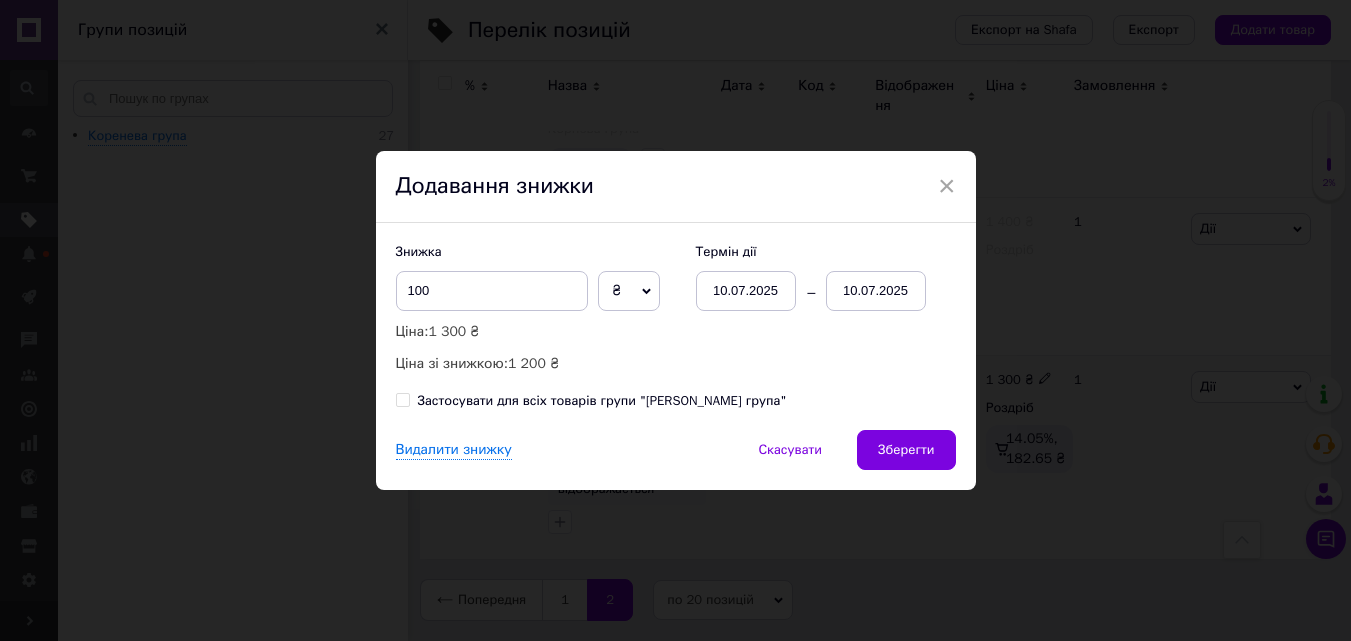 scroll, scrollTop: 1052, scrollLeft: 0, axis: vertical 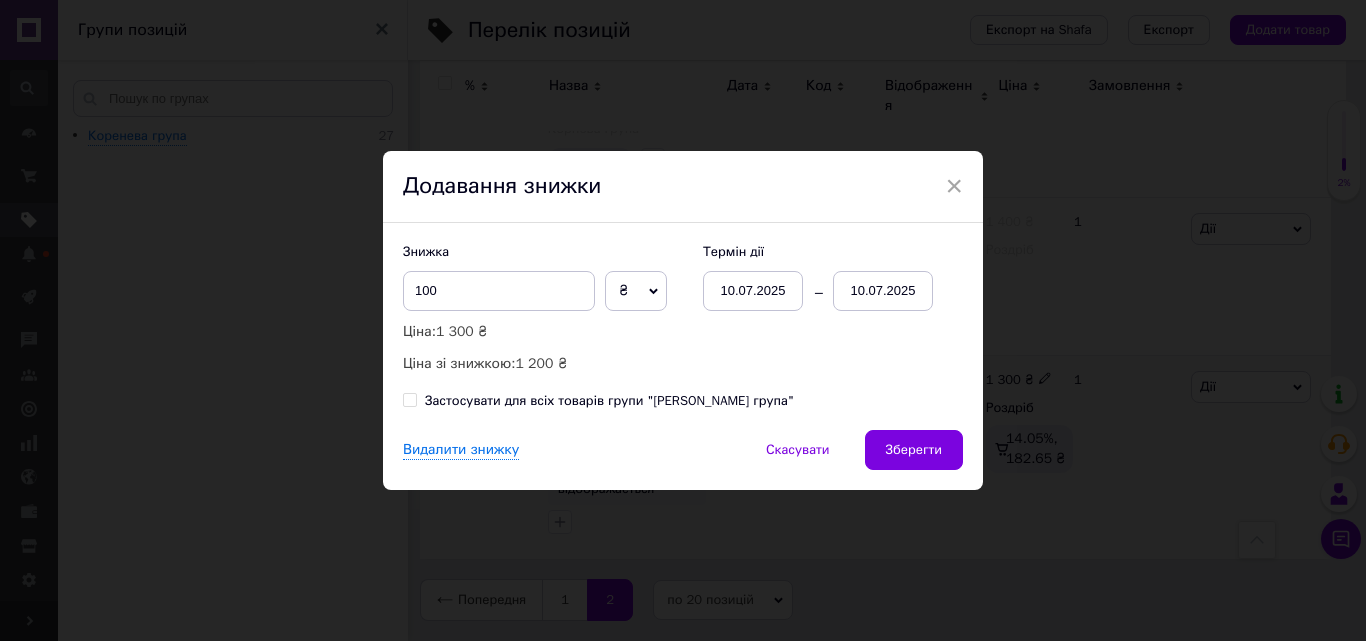 click on "10.07.2025" at bounding box center (883, 291) 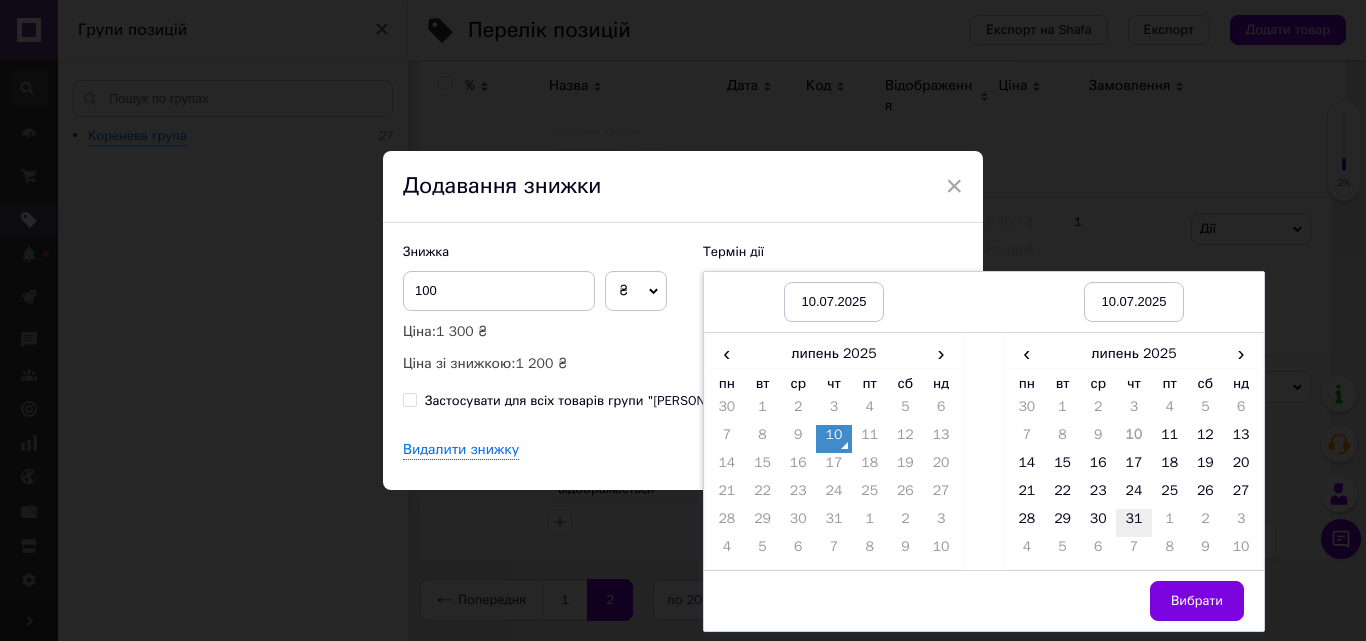 click on "31" at bounding box center [1134, 523] 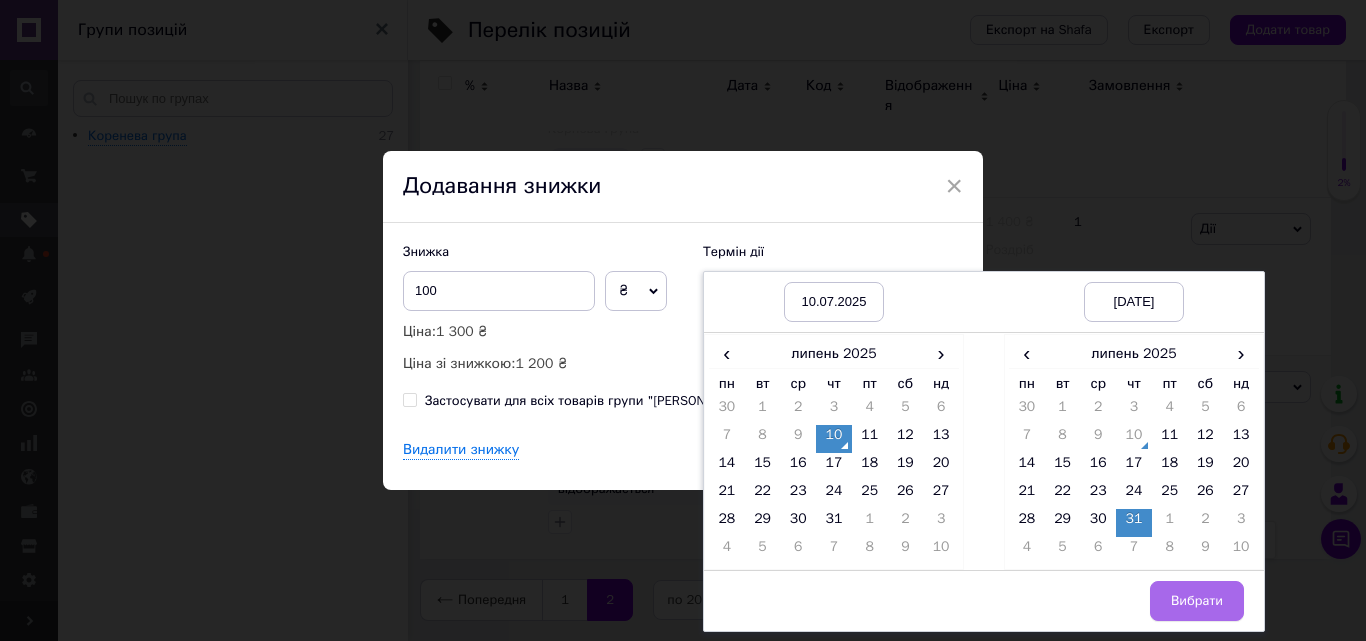 click on "Вибрати" at bounding box center (1197, 601) 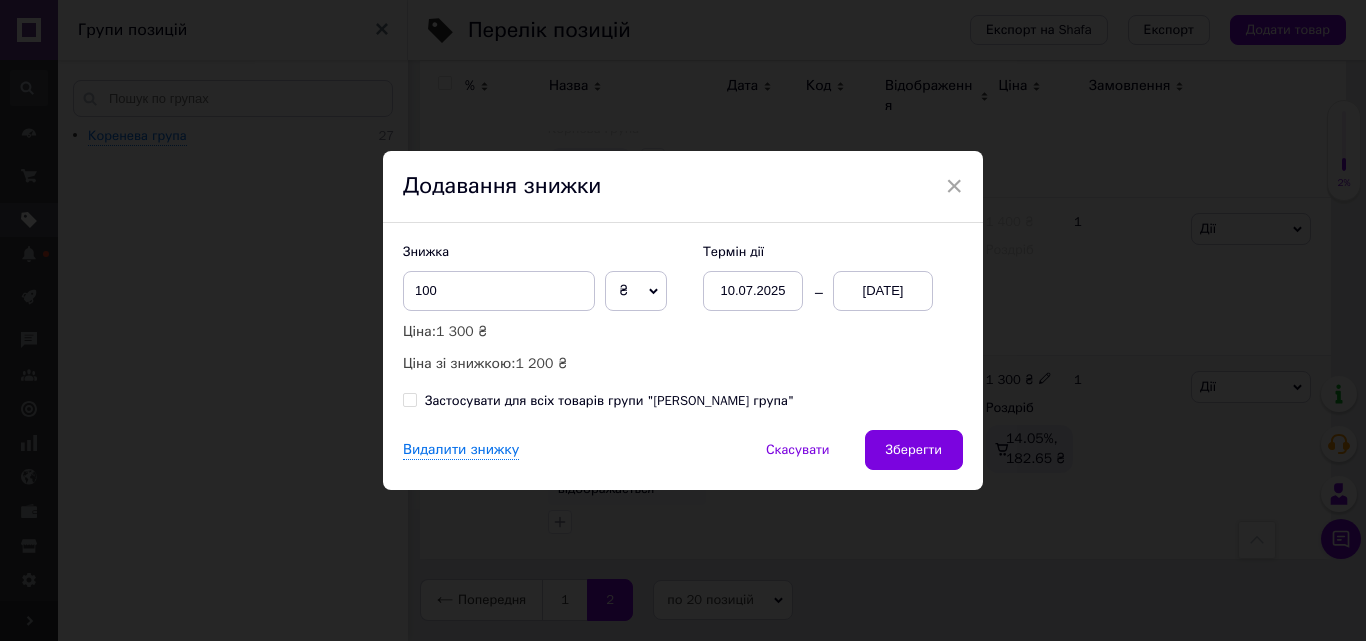 click on "Зберегти" at bounding box center [914, 450] 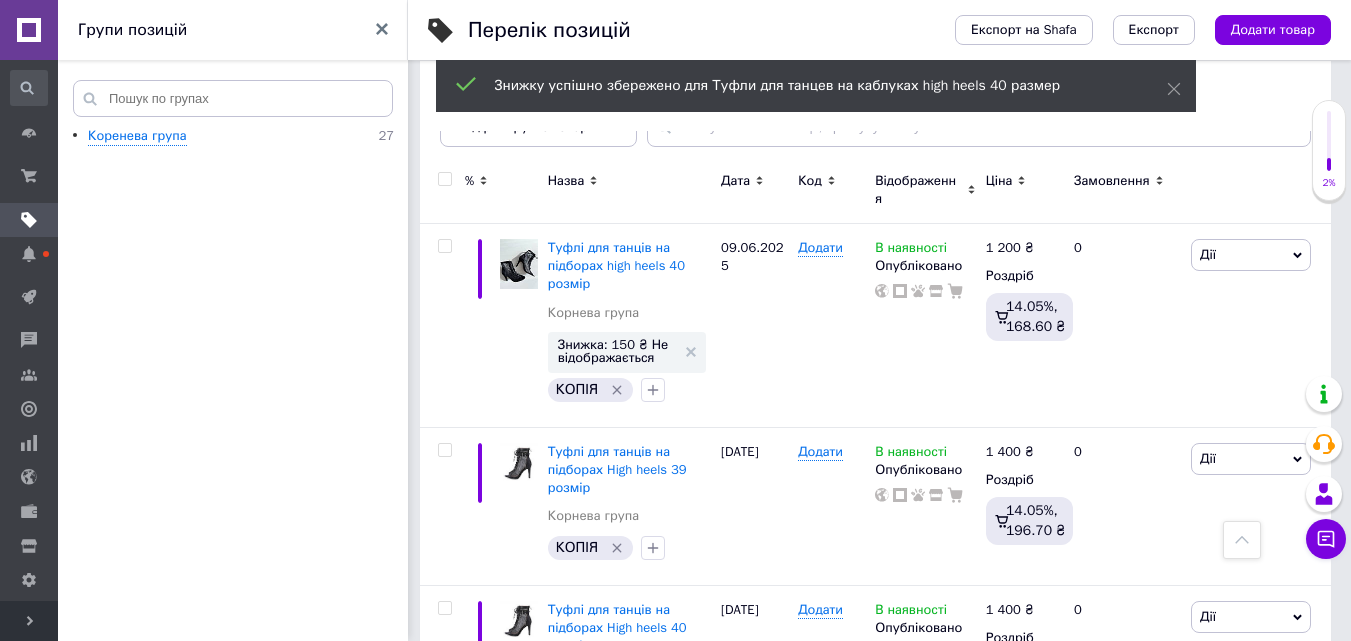 scroll, scrollTop: 0, scrollLeft: 0, axis: both 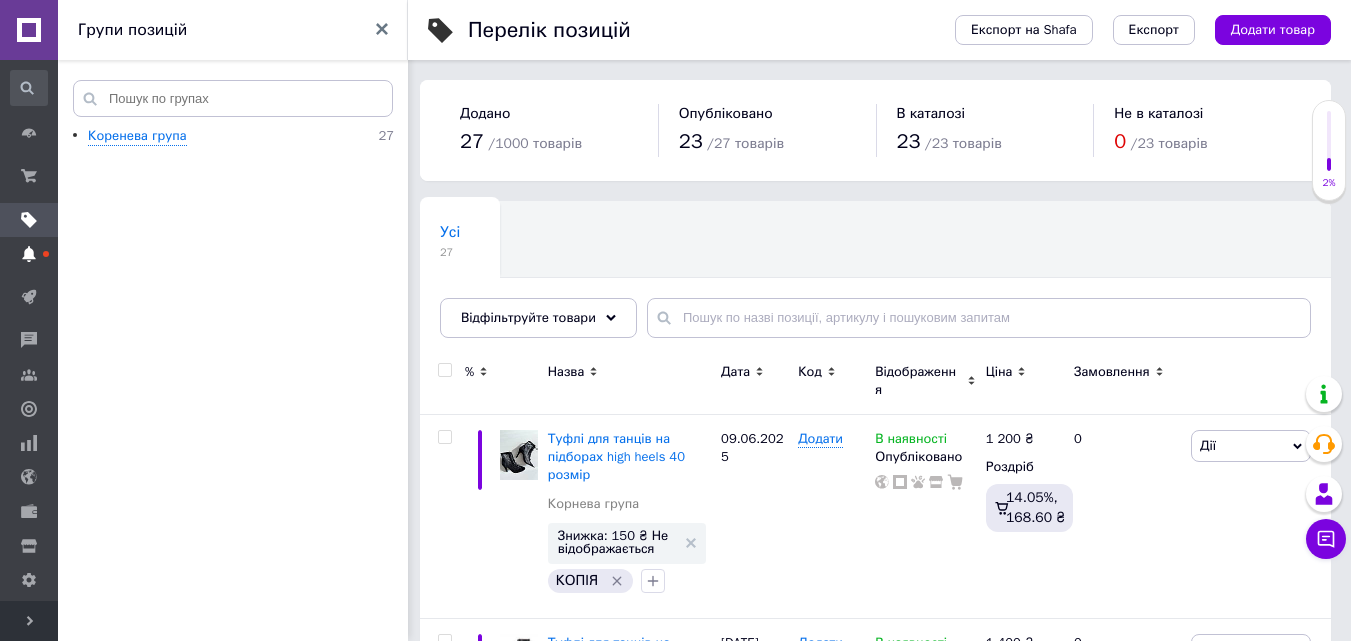 click 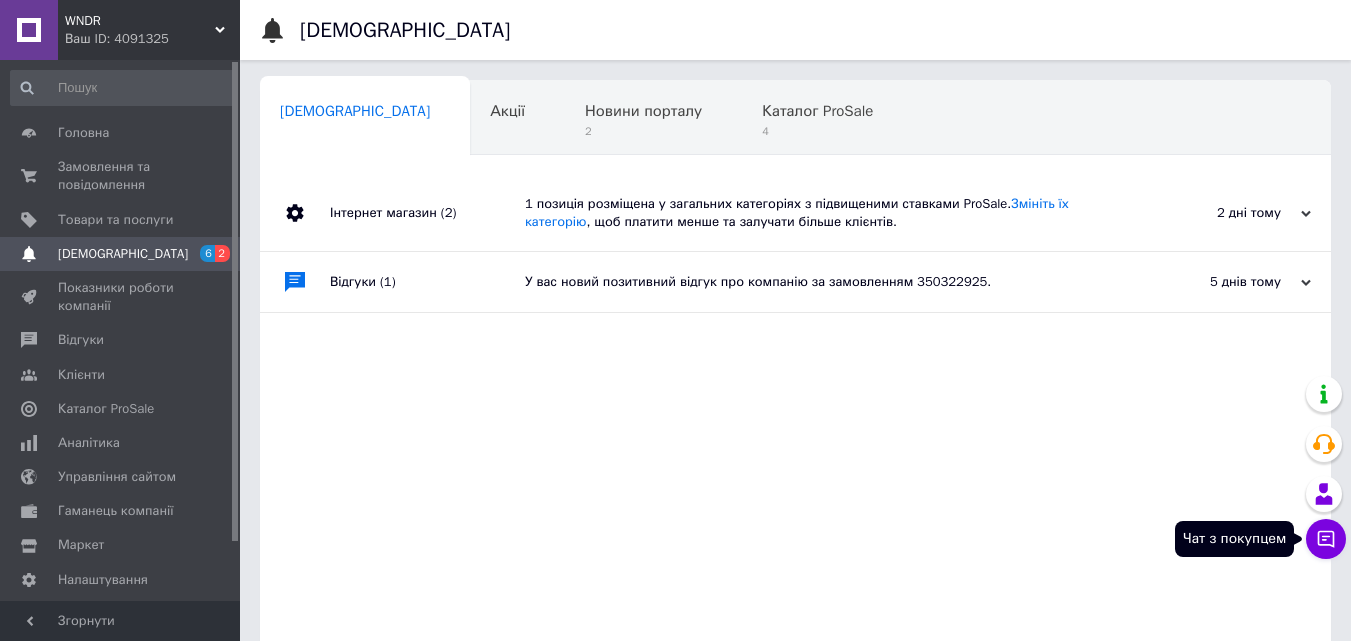 click 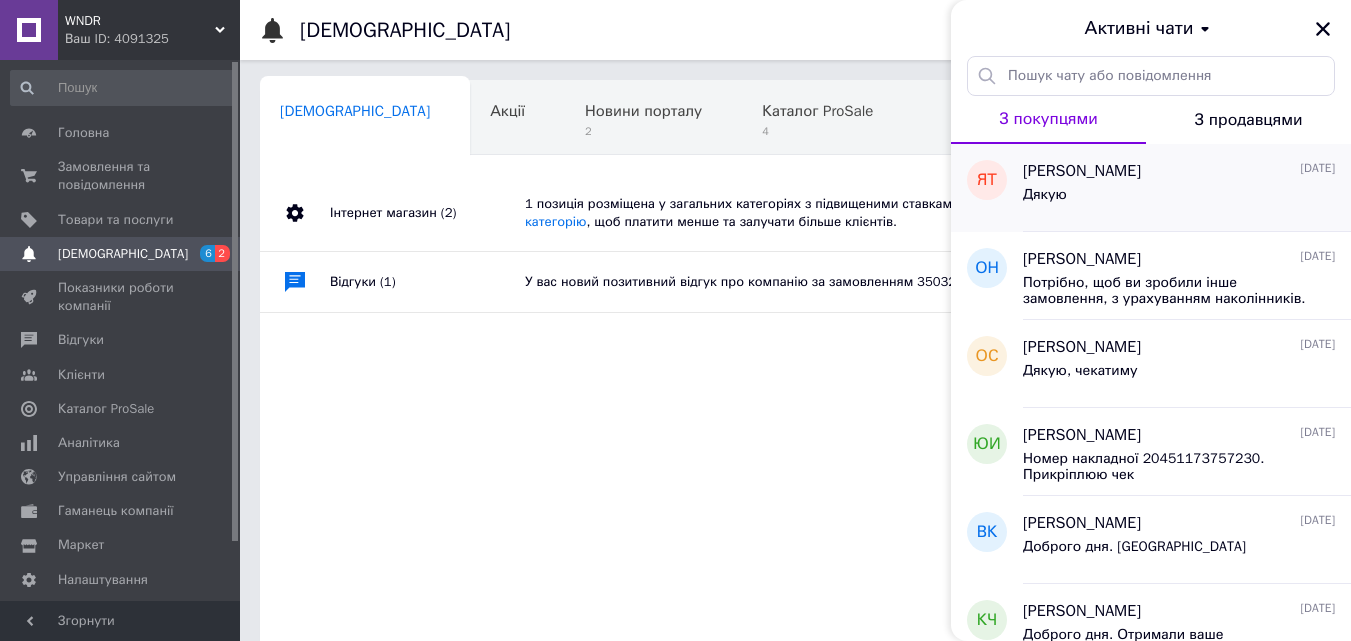 click on "[PERSON_NAME] [DATE]" at bounding box center [1179, 171] 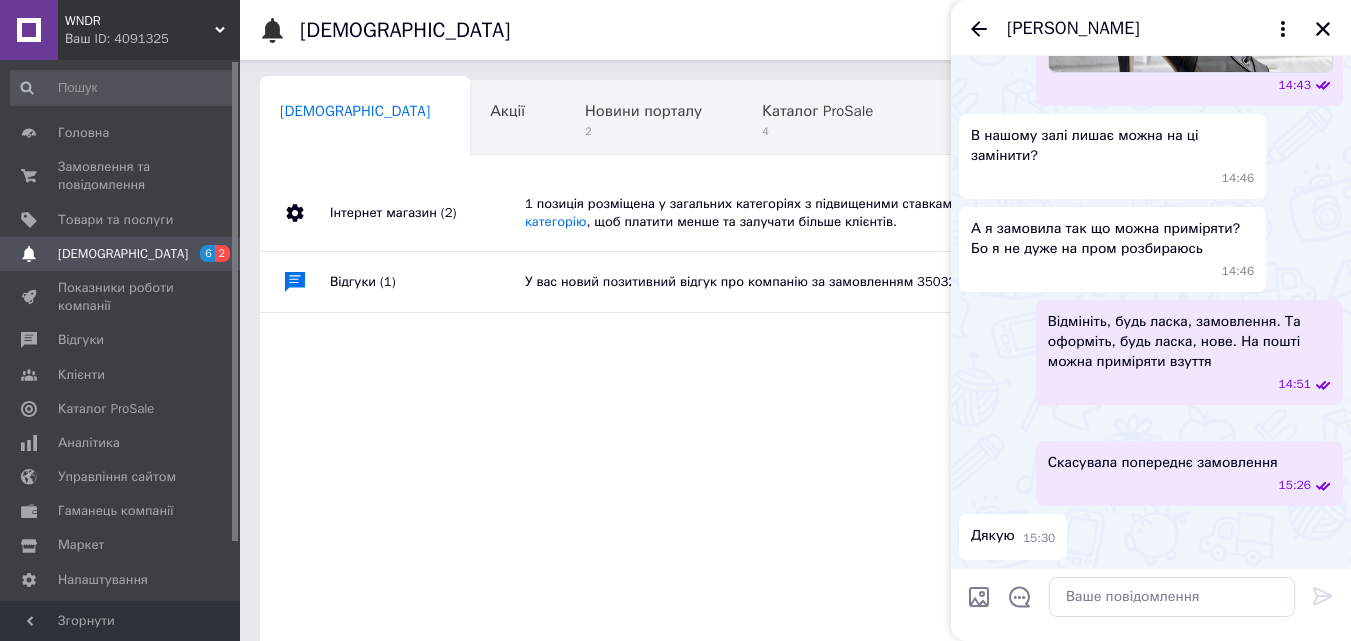 scroll, scrollTop: 1313, scrollLeft: 0, axis: vertical 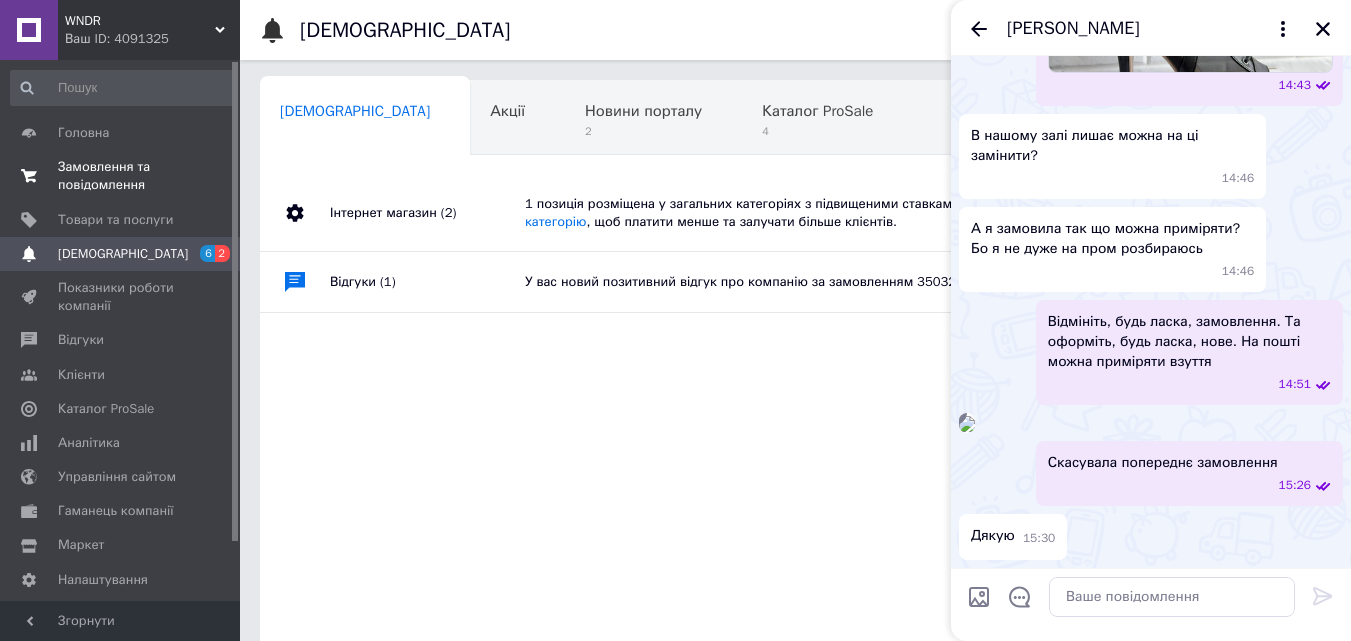 click on "Замовлення та повідомлення" at bounding box center [121, 176] 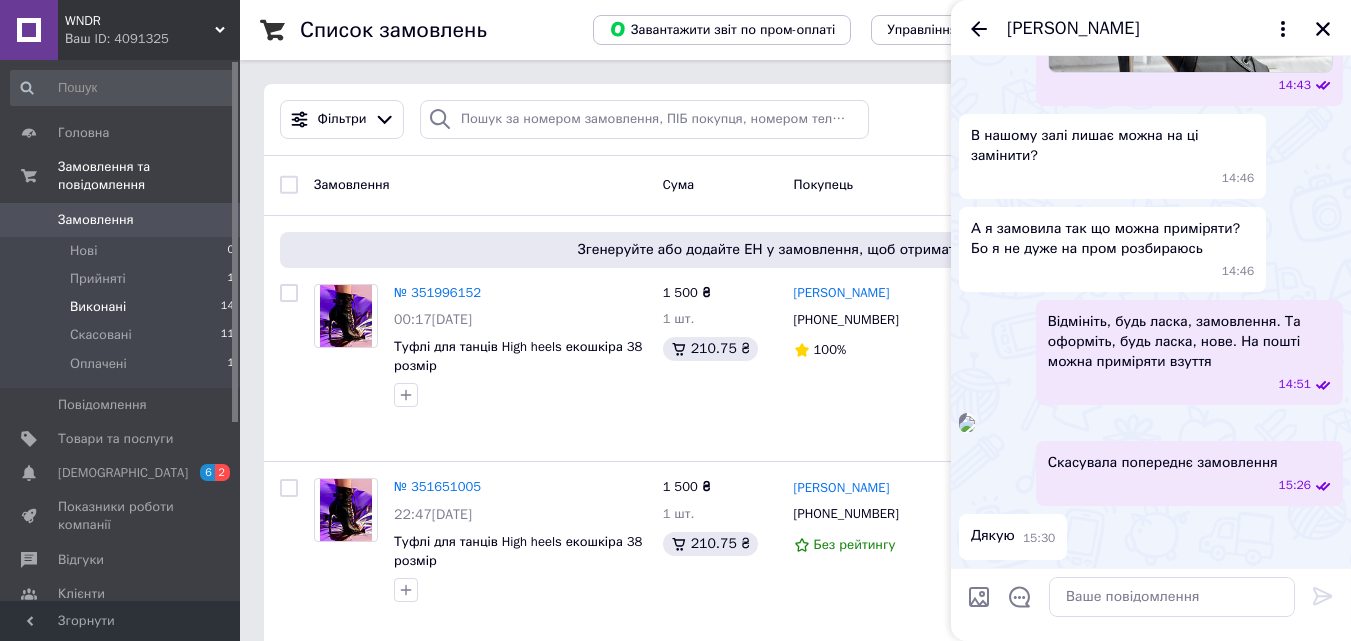 click on "Виконані 14" at bounding box center [123, 307] 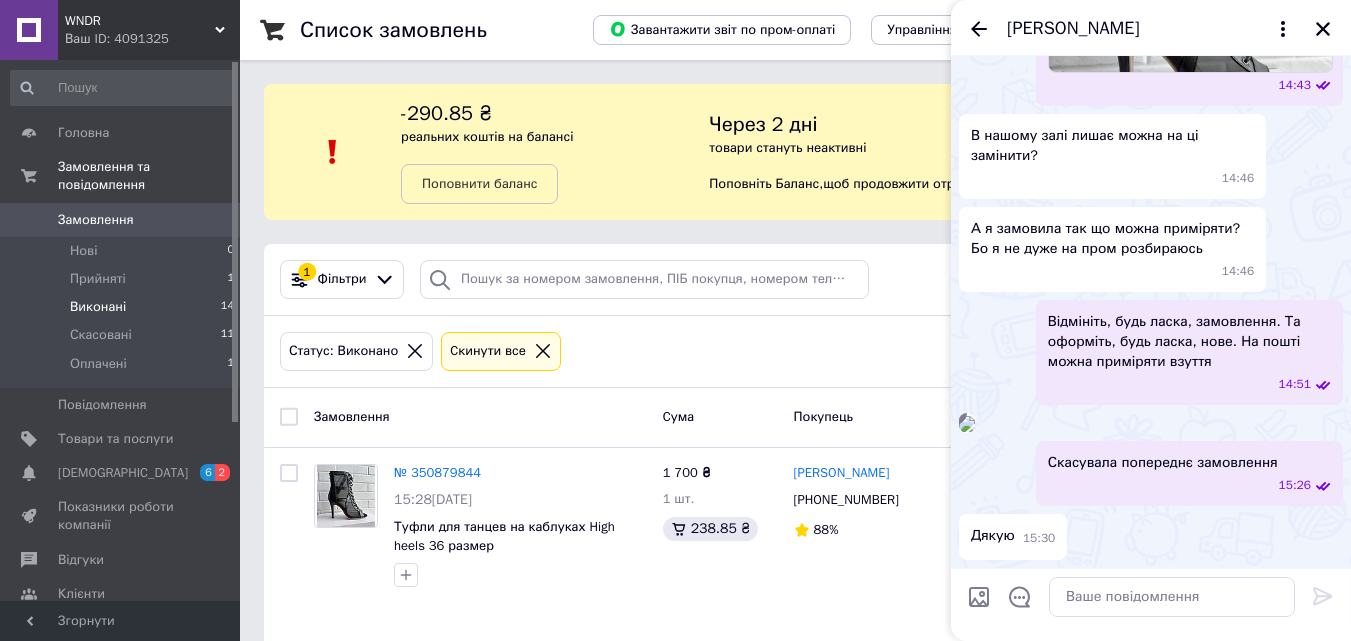 click on "Статус: [PERSON_NAME] все" at bounding box center (719, 351) 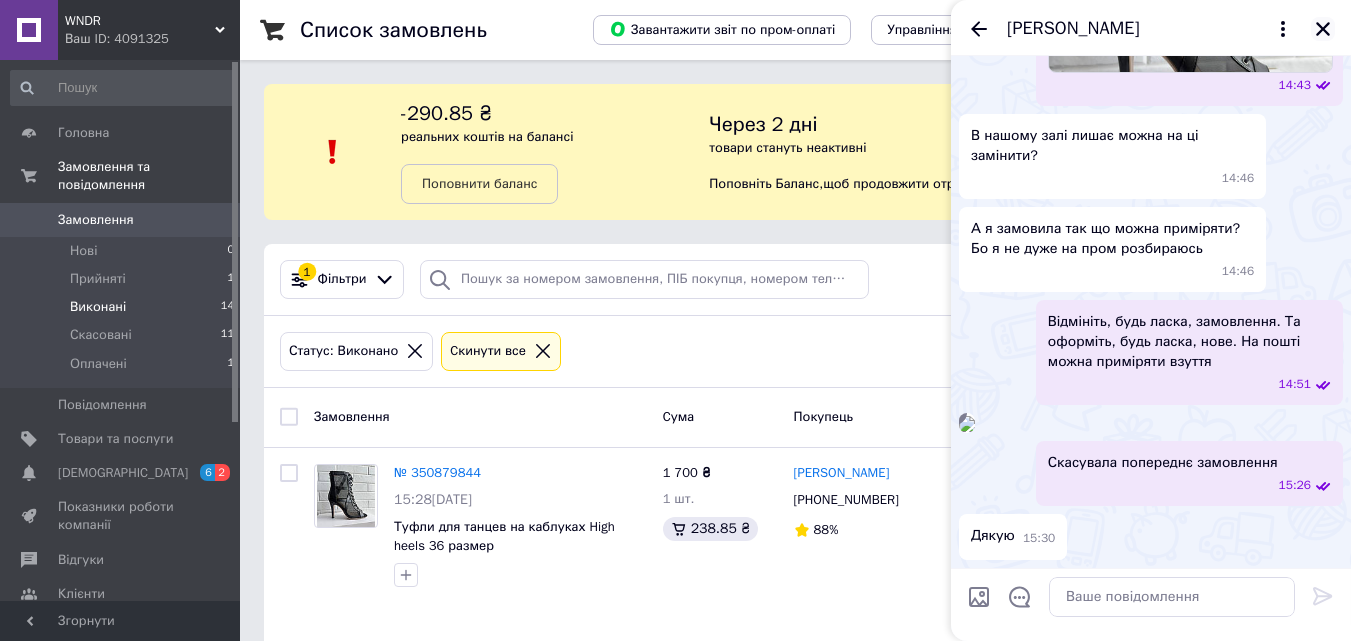 click 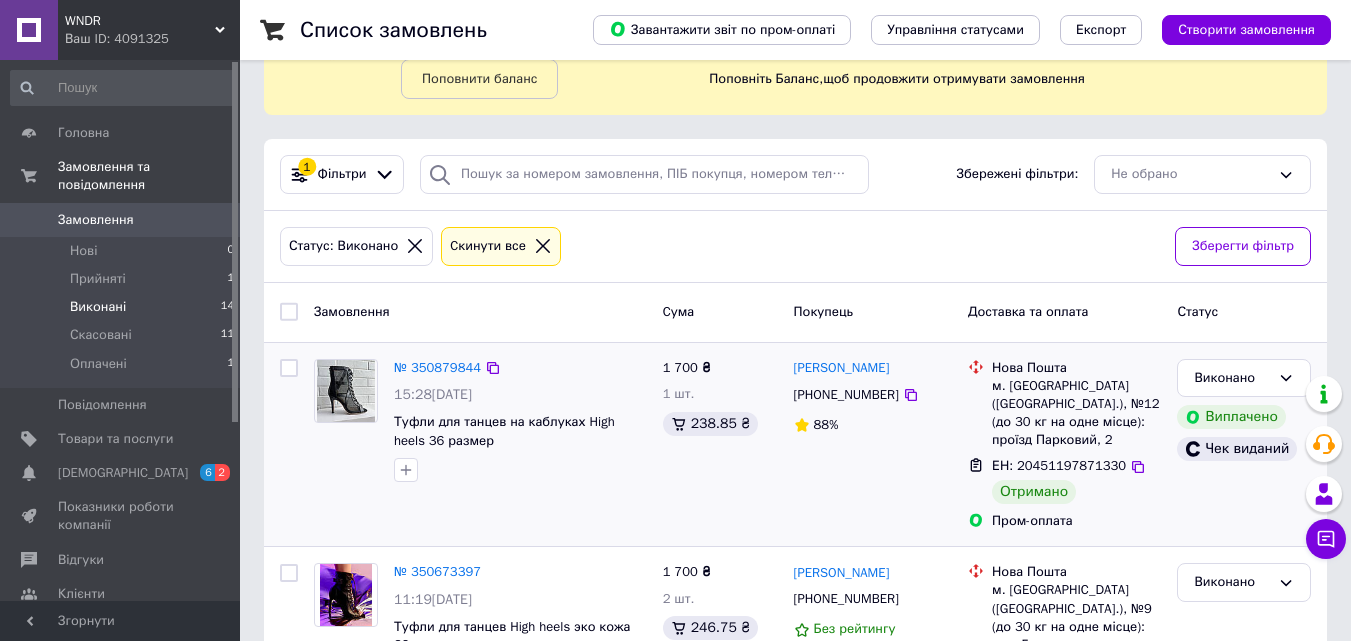 scroll, scrollTop: 200, scrollLeft: 0, axis: vertical 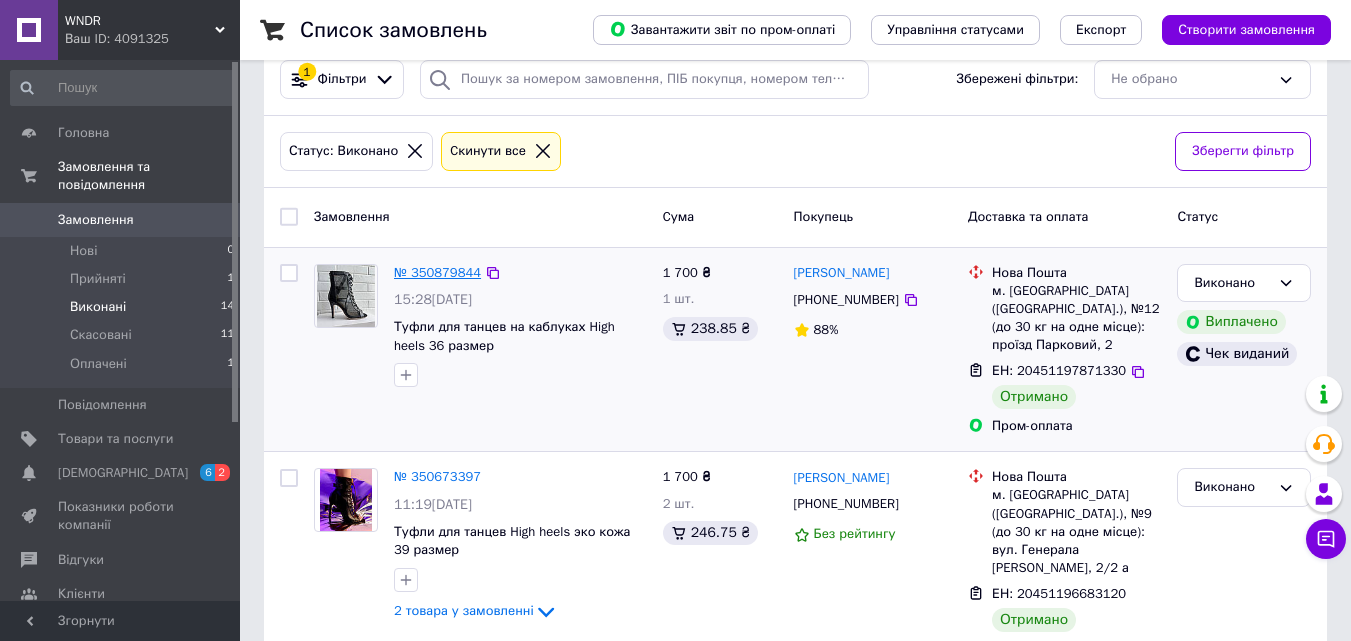 click on "№ 350879844" at bounding box center (437, 272) 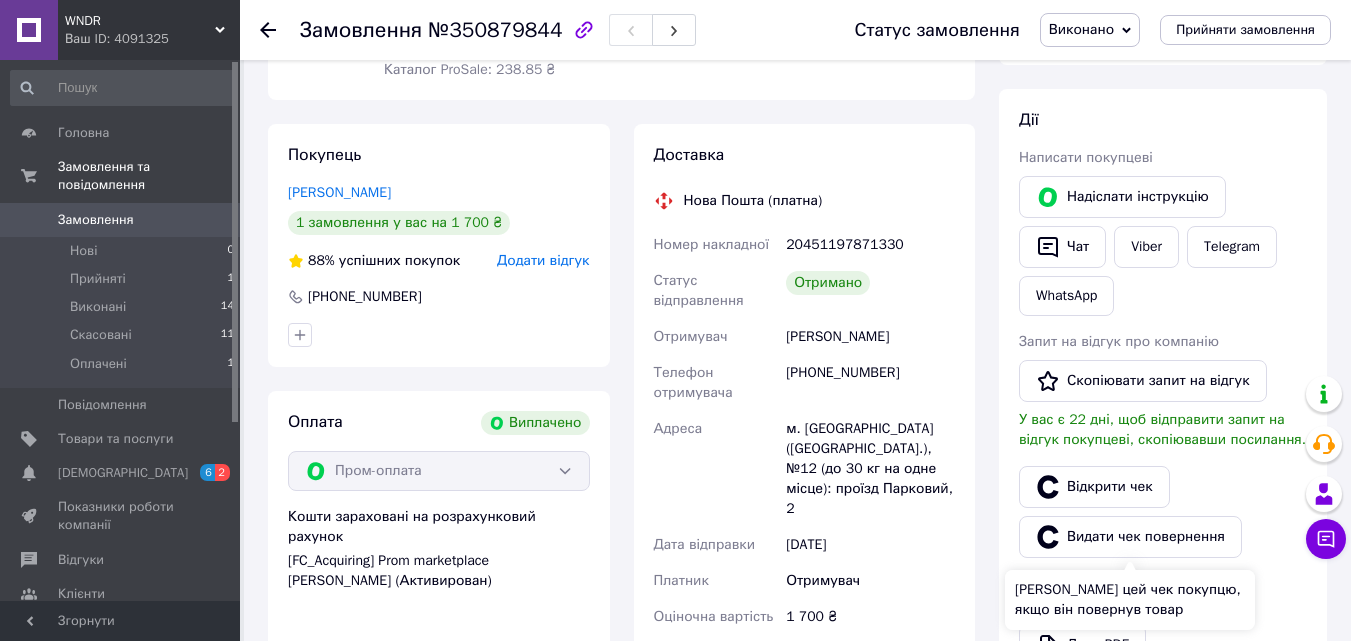 scroll, scrollTop: 256, scrollLeft: 0, axis: vertical 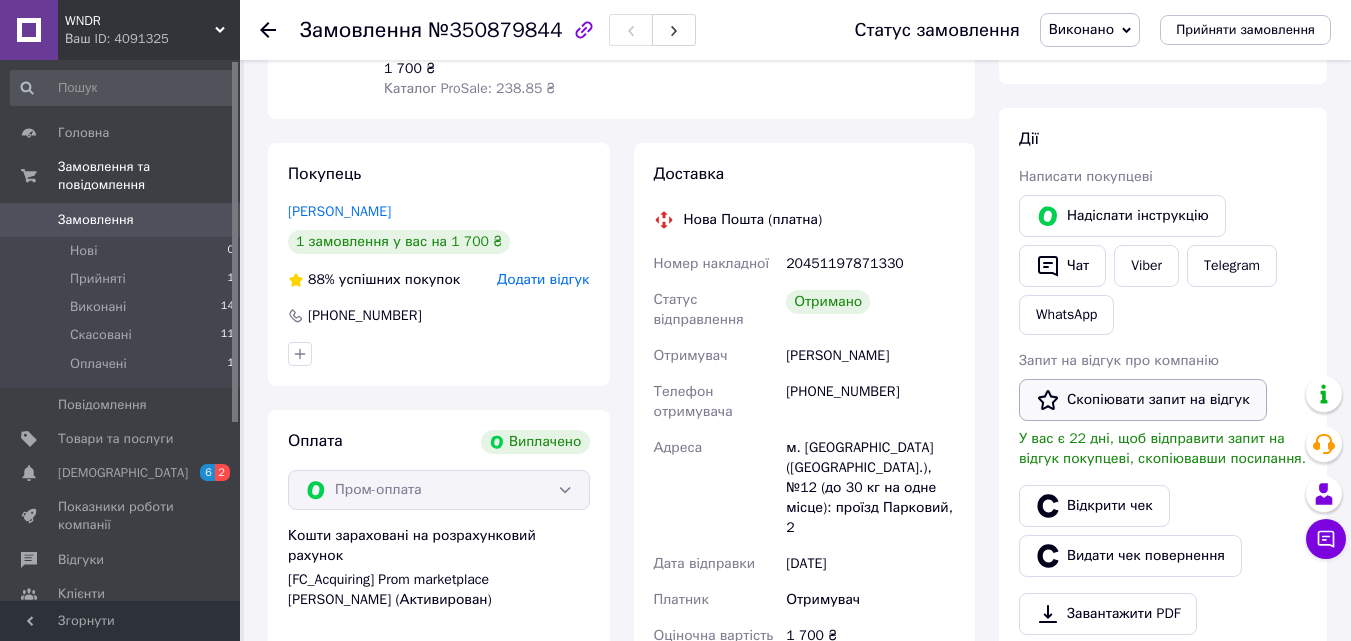 click on "Скопіювати запит на відгук" at bounding box center (1143, 400) 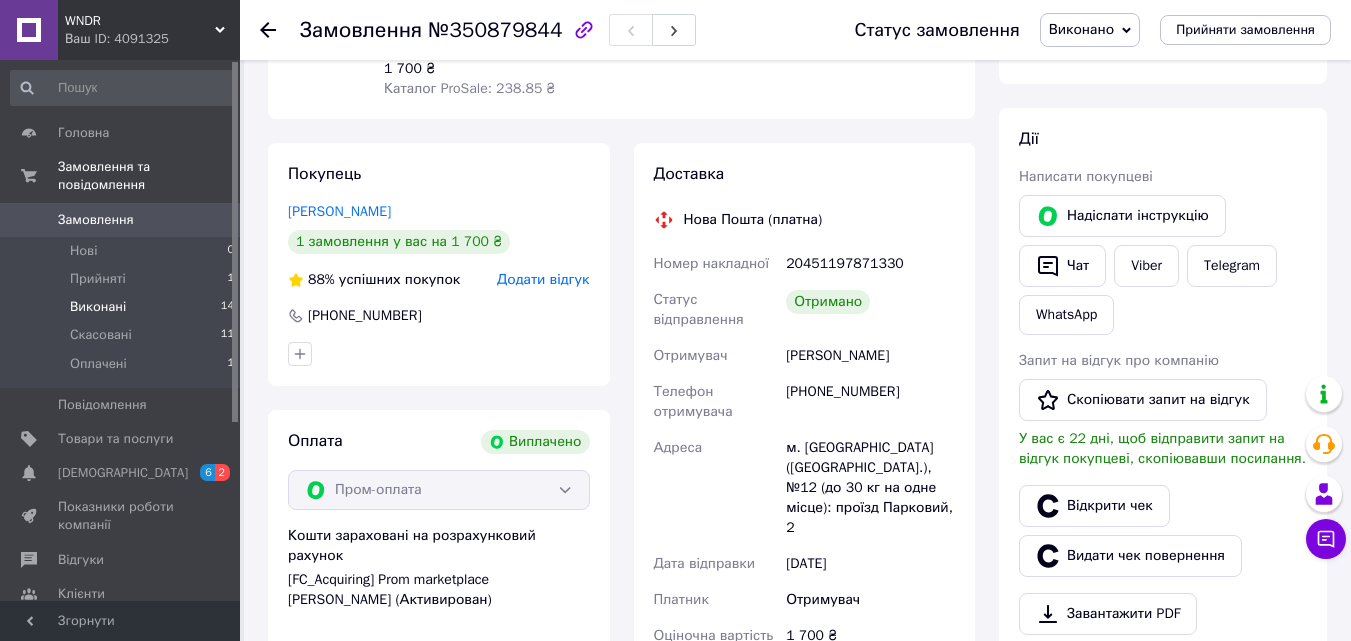 click on "Виконані" at bounding box center [98, 307] 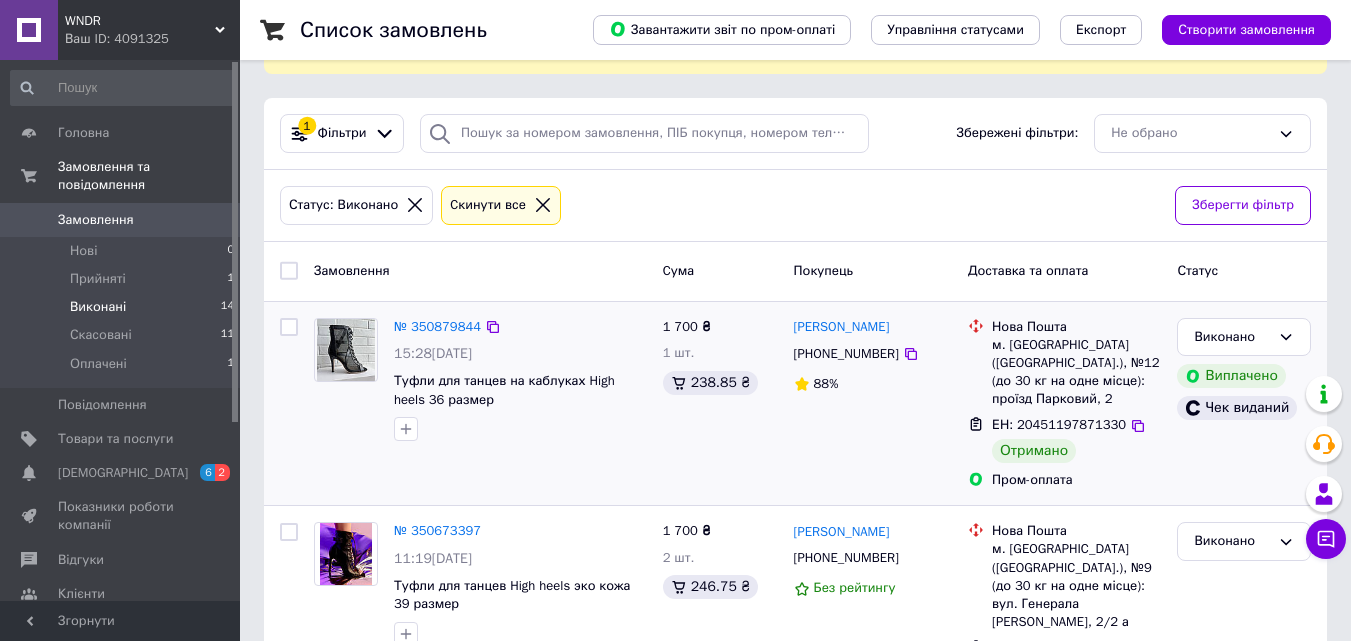scroll, scrollTop: 200, scrollLeft: 0, axis: vertical 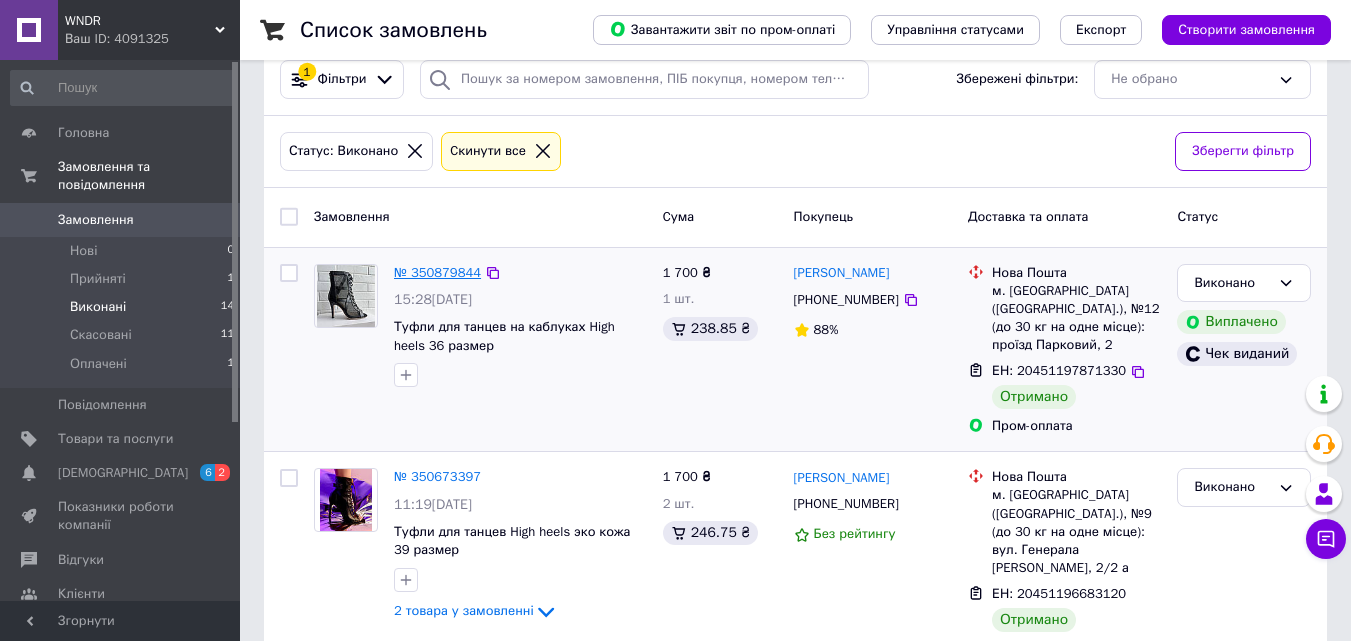 click on "№ 350879844" at bounding box center [437, 272] 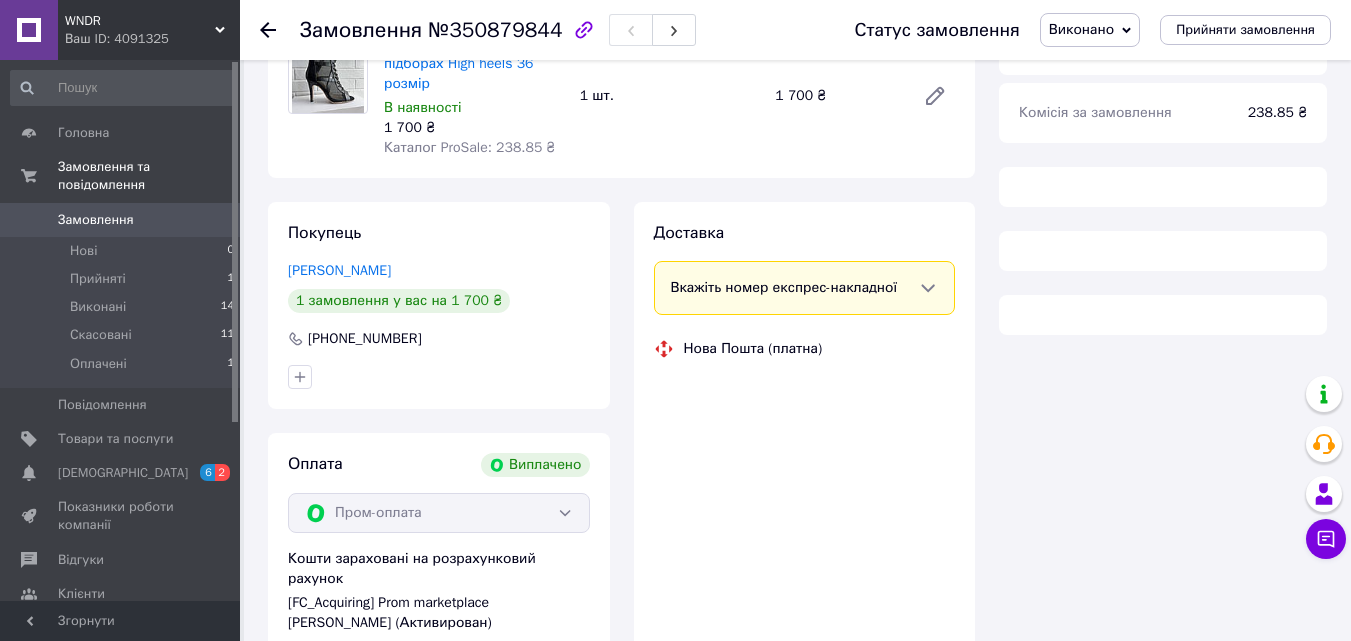 scroll, scrollTop: 200, scrollLeft: 0, axis: vertical 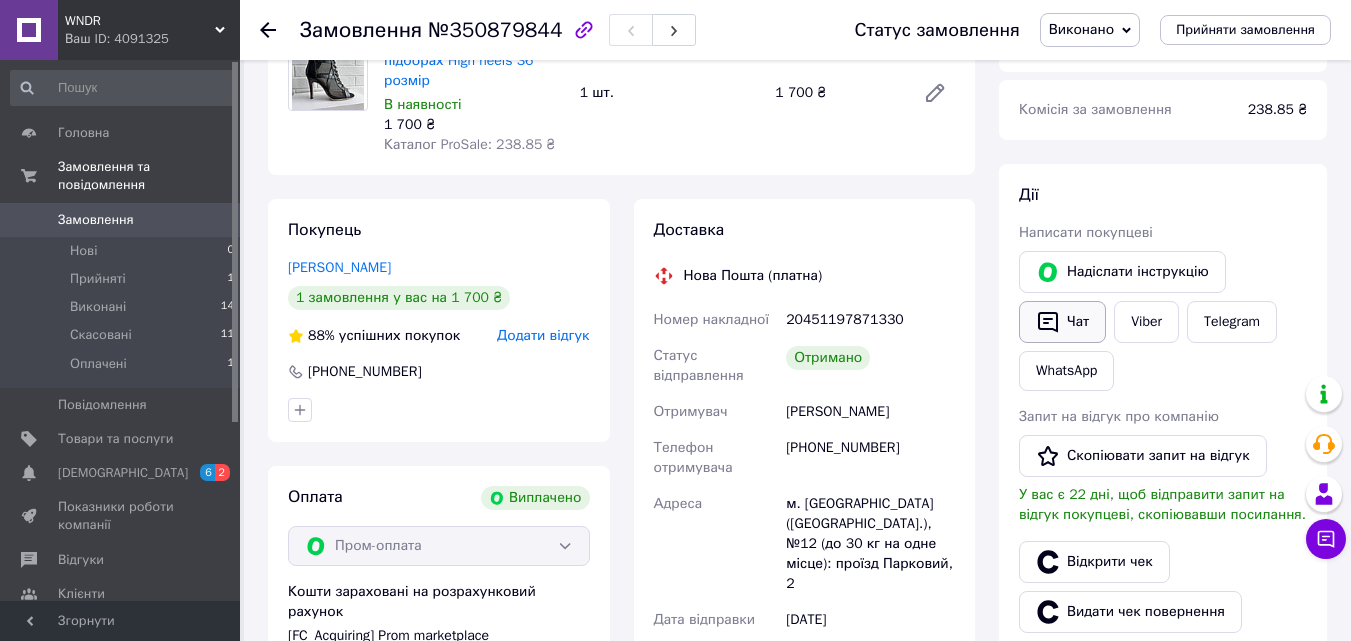 click on "Чат" at bounding box center (1062, 322) 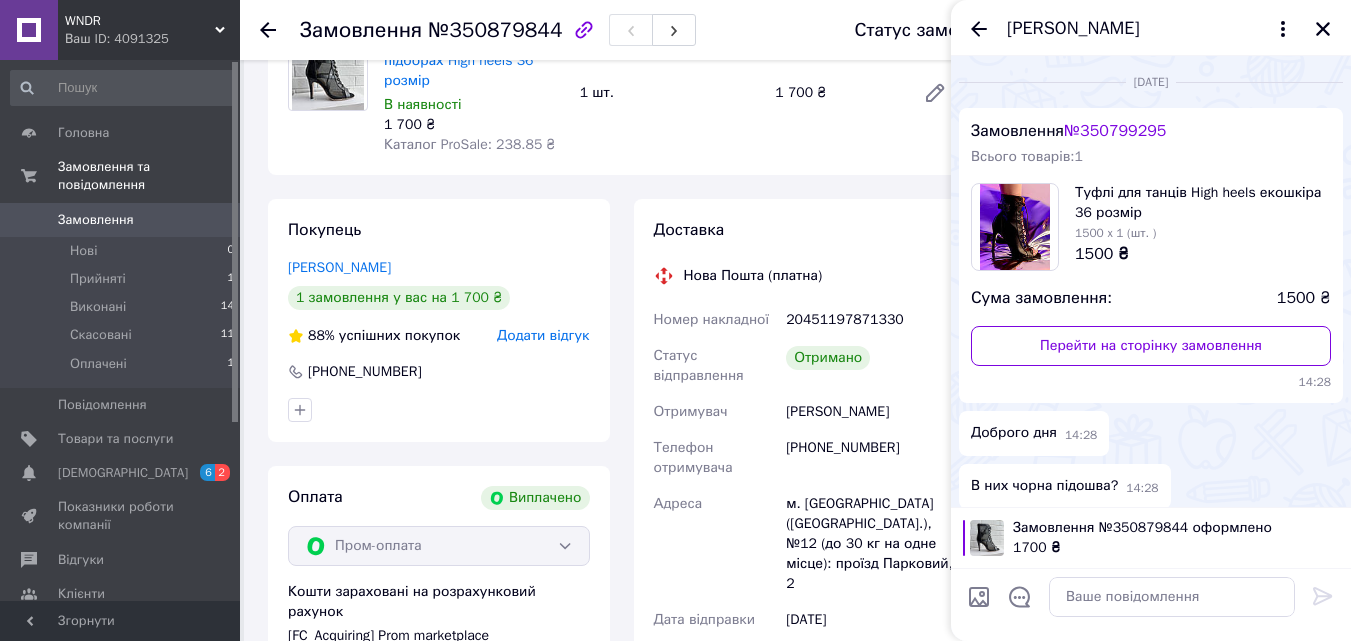 scroll, scrollTop: 1250, scrollLeft: 0, axis: vertical 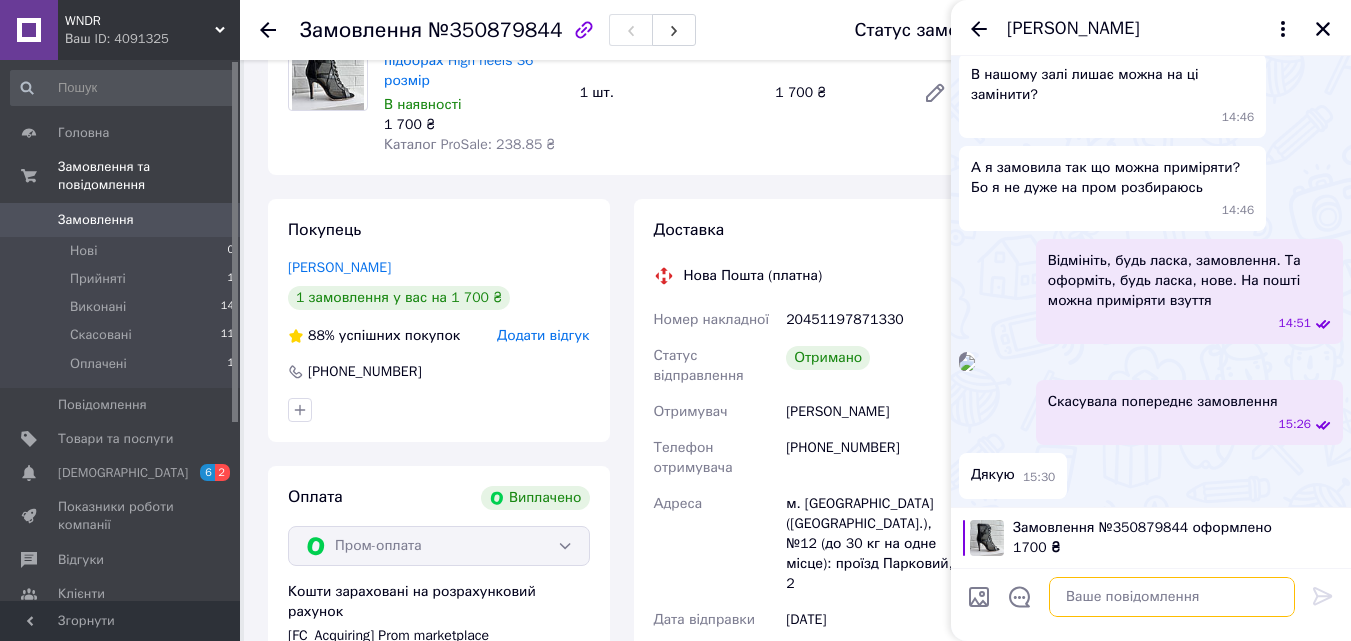 click at bounding box center [1172, 597] 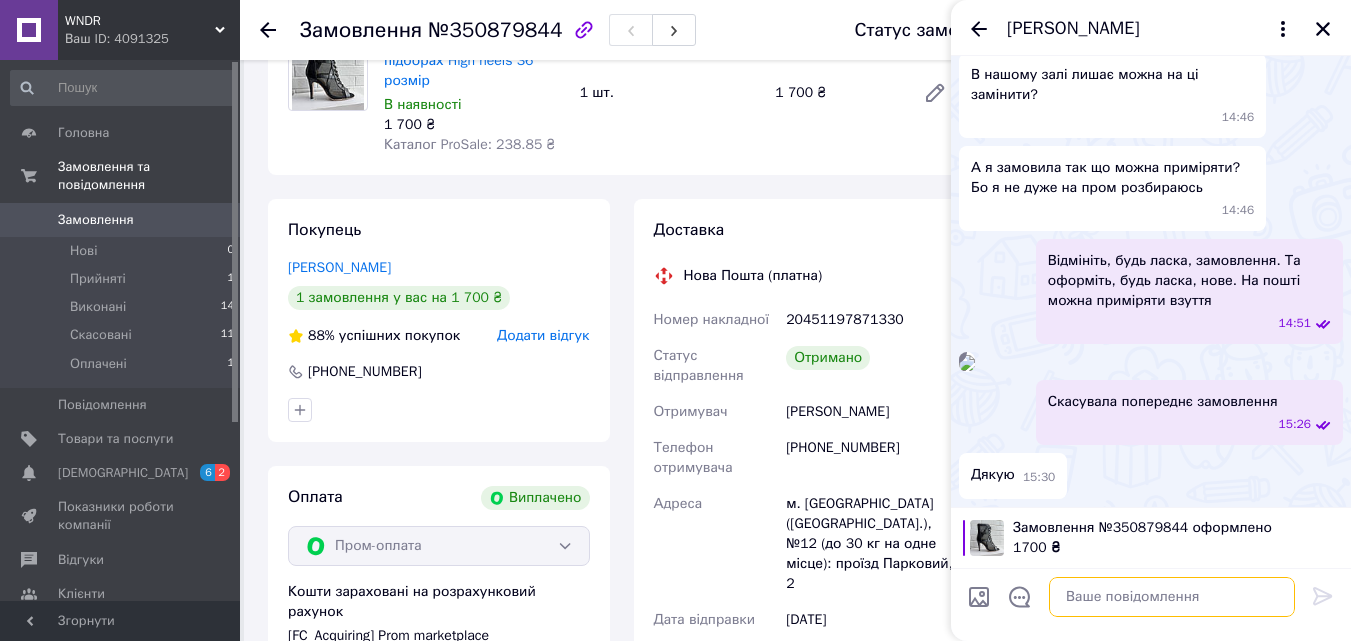 paste on "[URL][DOMAIN_NAME]" 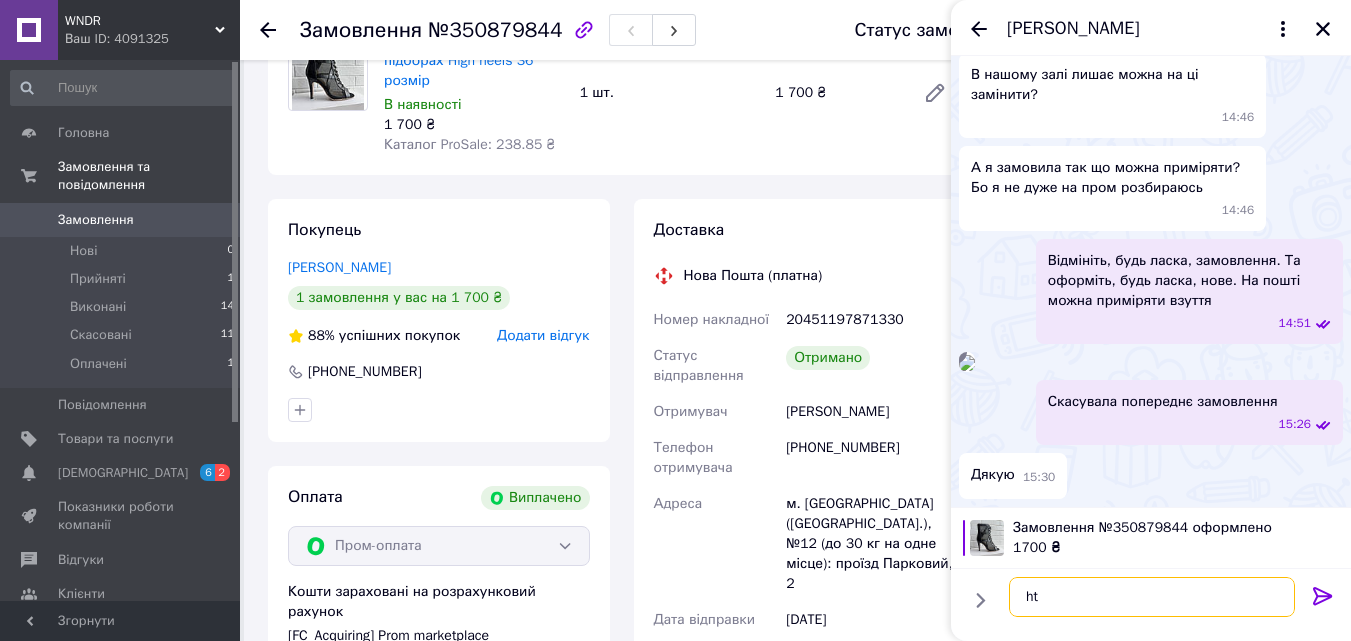 type on "h" 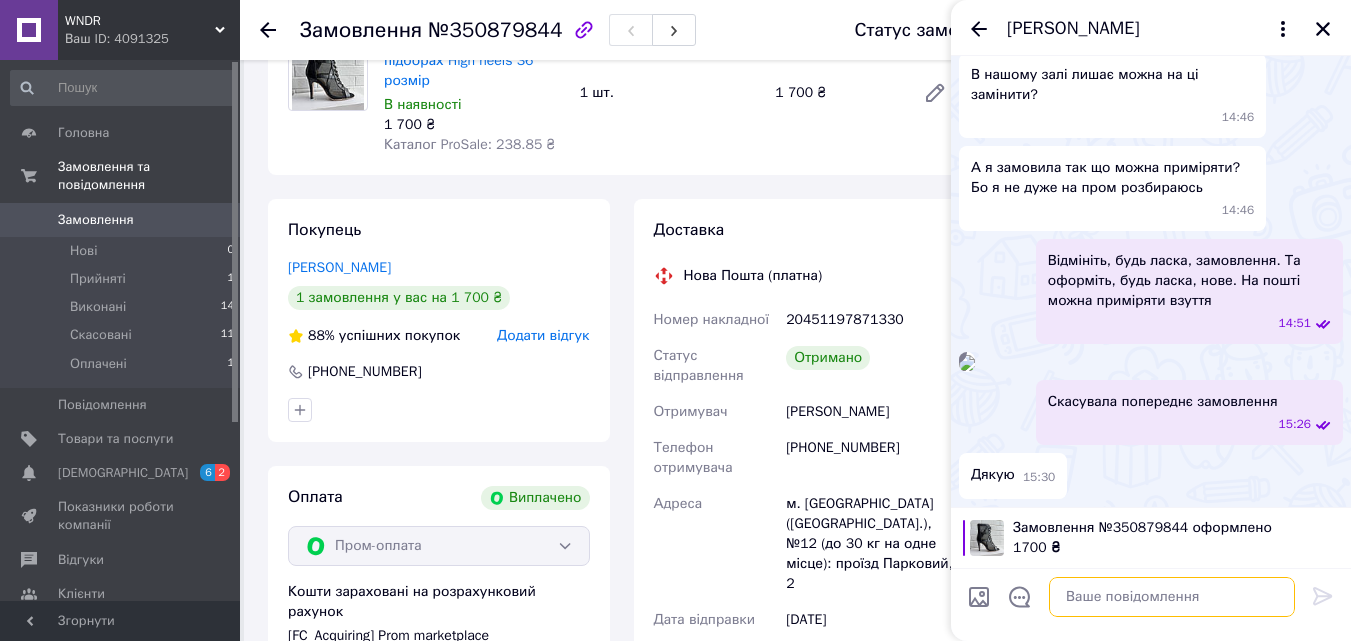 click at bounding box center (1172, 597) 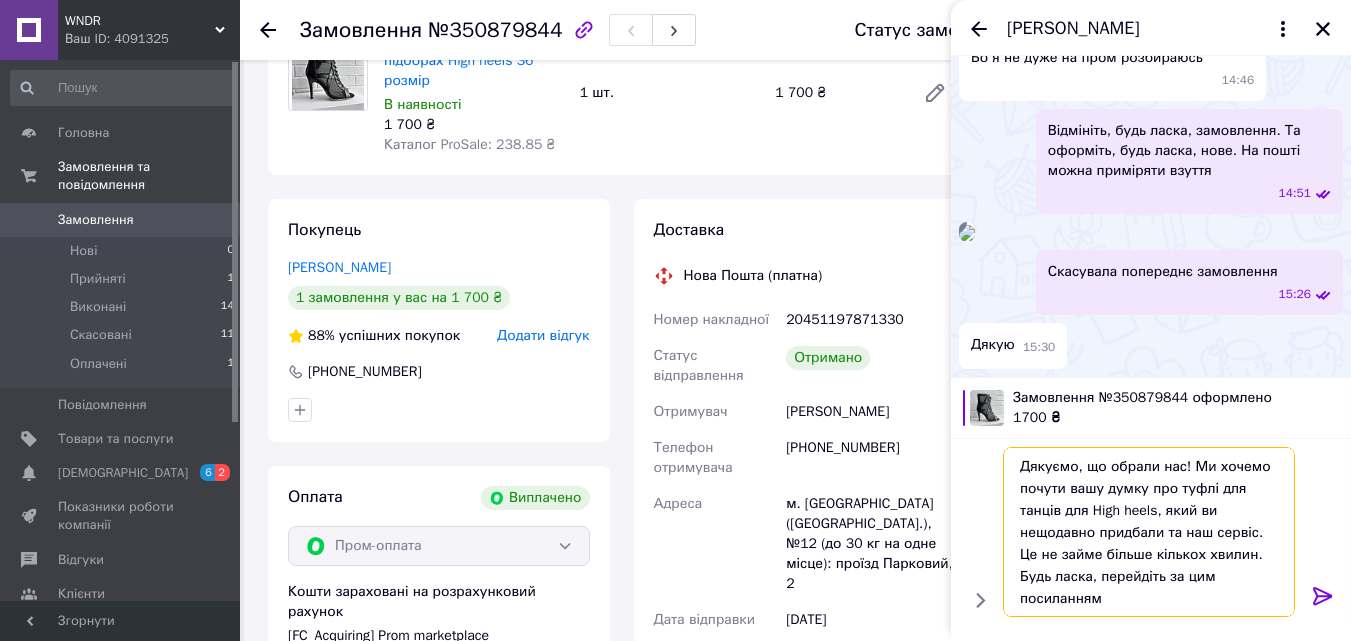 scroll, scrollTop: 2, scrollLeft: 0, axis: vertical 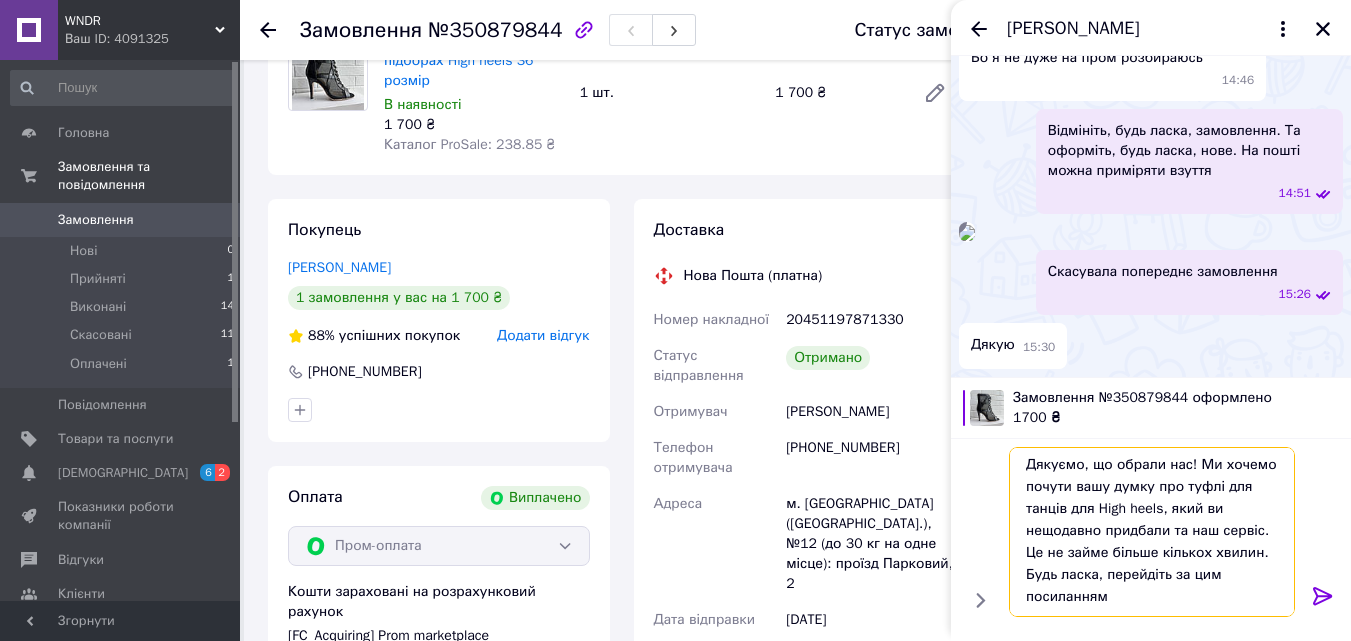 type on "Дякуємо, що обрали нас! Ми хочемо почути вашу думку про туфлі для танців для High heels, який ви нещодавно придбали та наш сервіс.
Це не займе більше кількох хвилин. Будь ласка, перейдіть за цим посиланням" 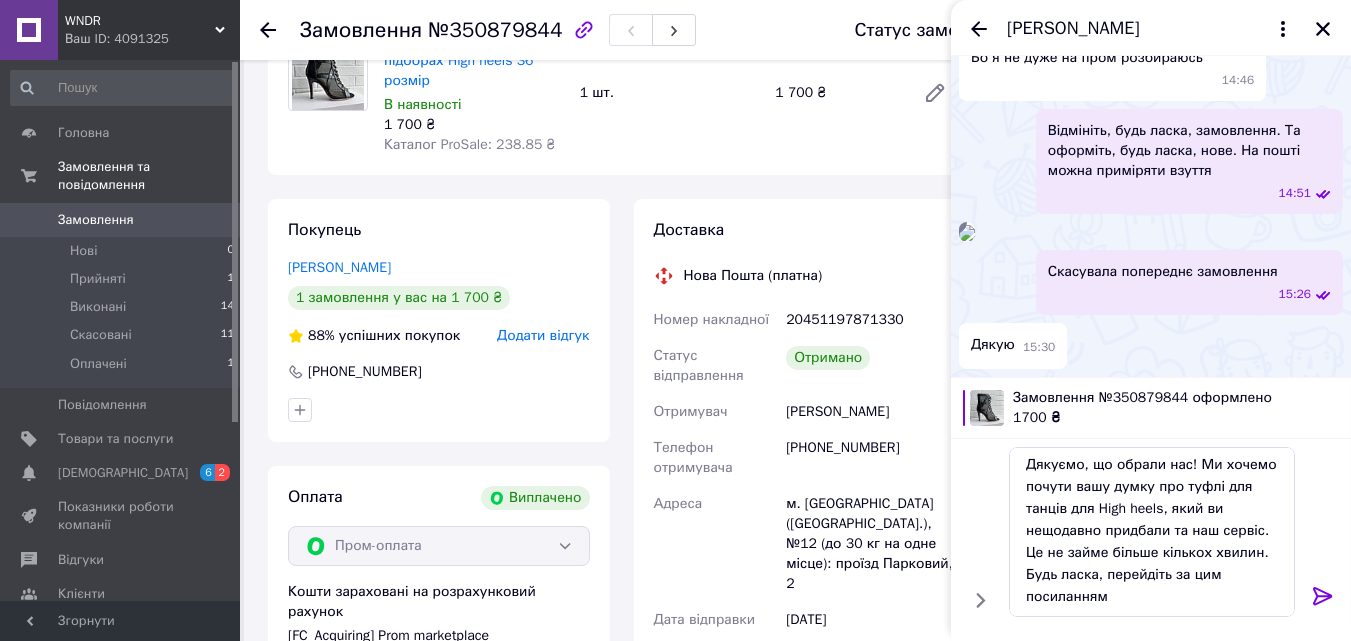 click on "Доставка" at bounding box center (805, 230) 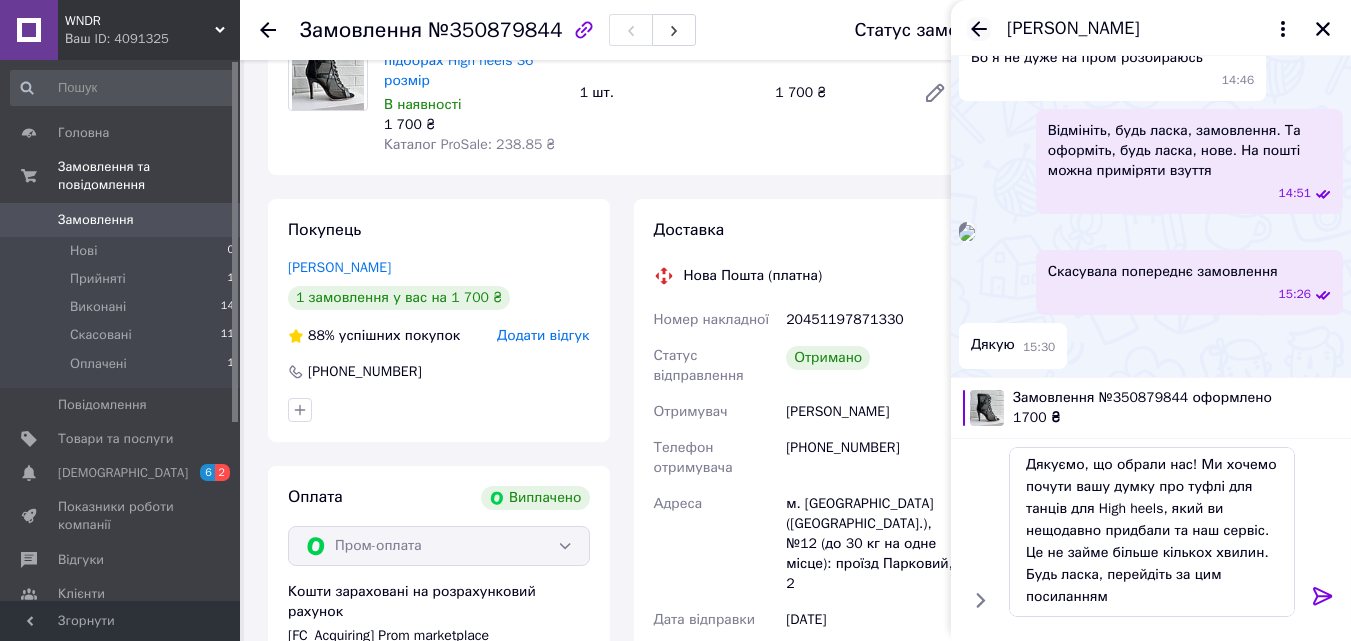 click 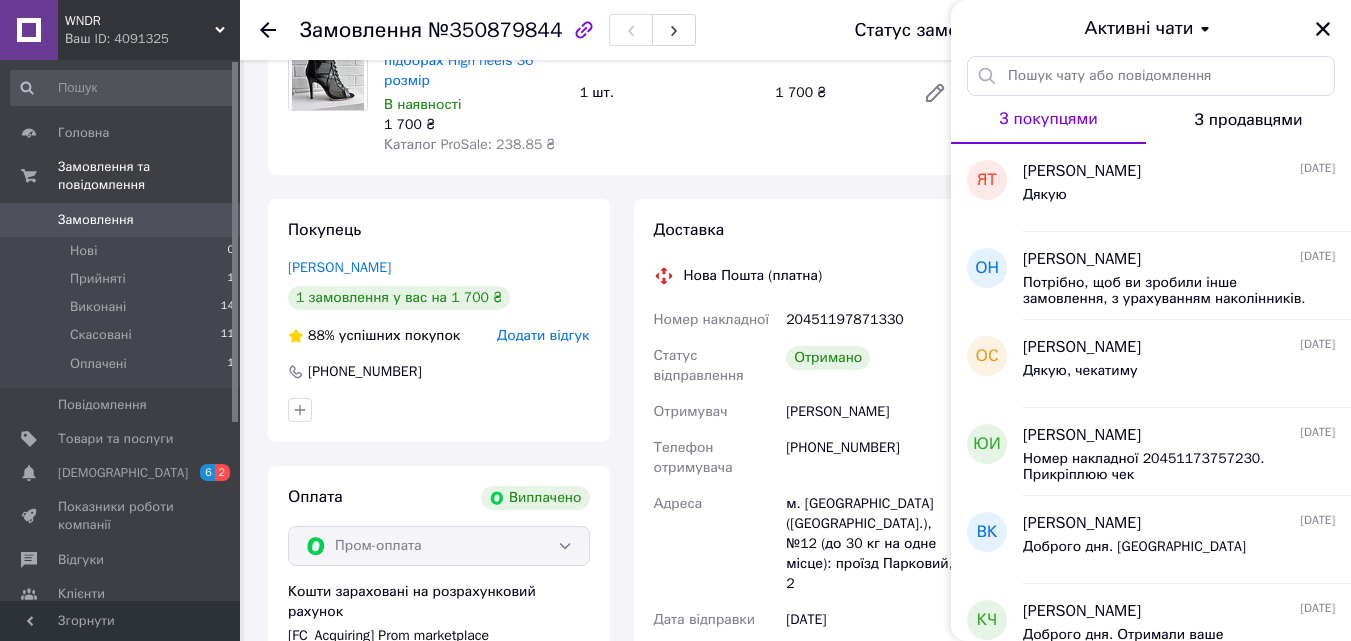 click on "Доставка" at bounding box center [805, 230] 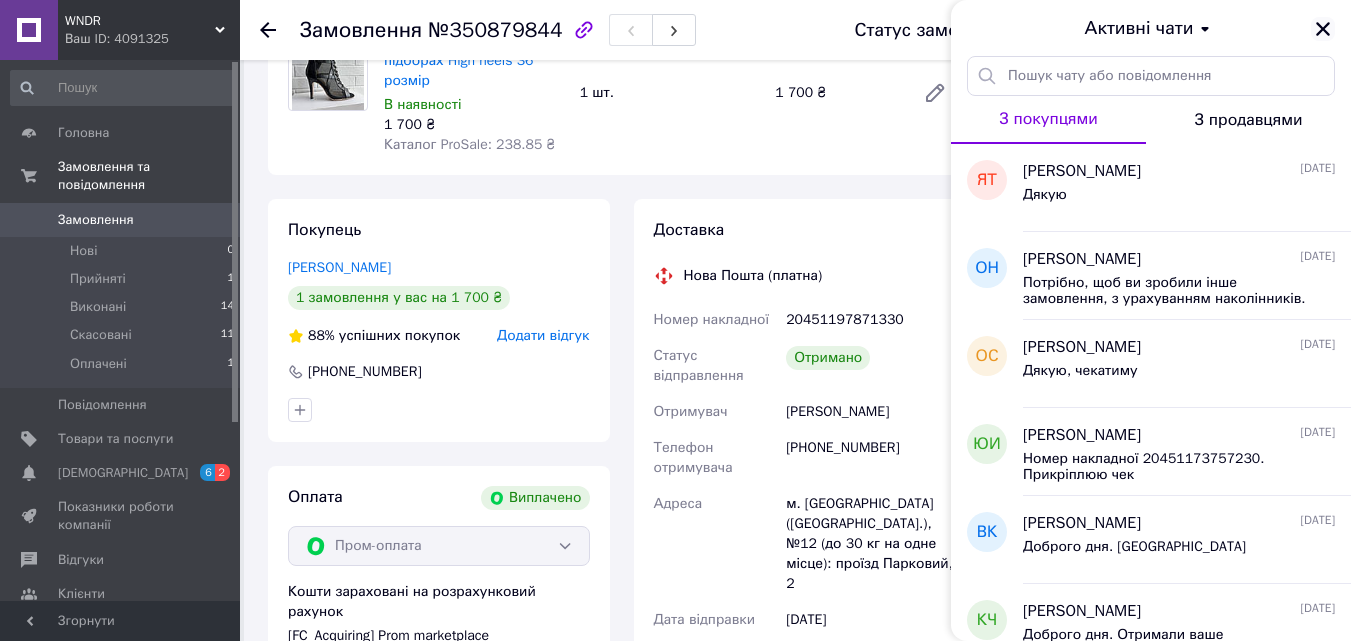 click 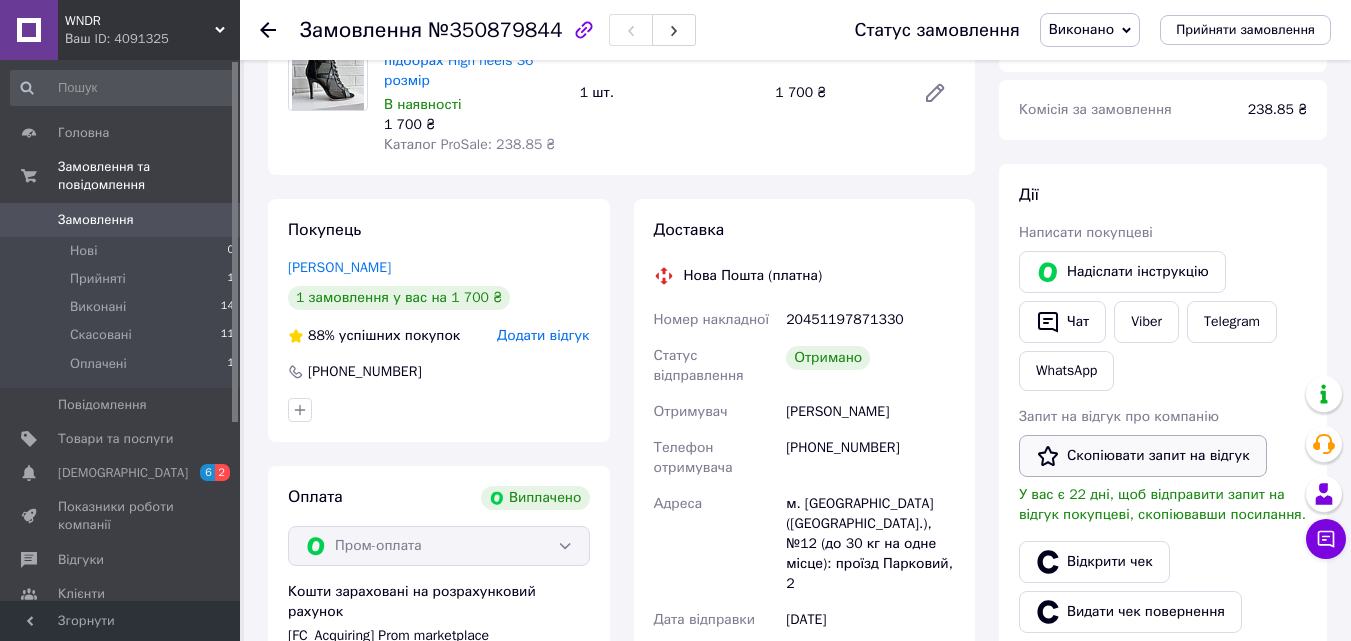 click on "Скопіювати запит на відгук" at bounding box center (1143, 456) 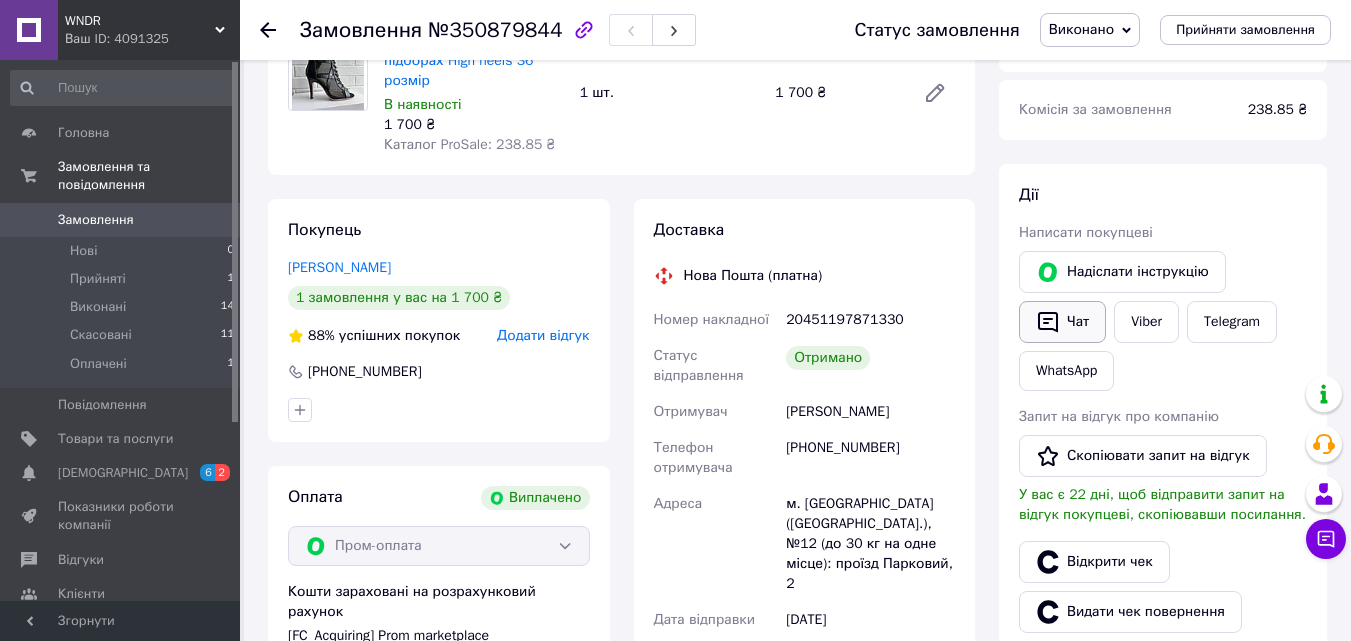 click on "Чат" at bounding box center (1062, 322) 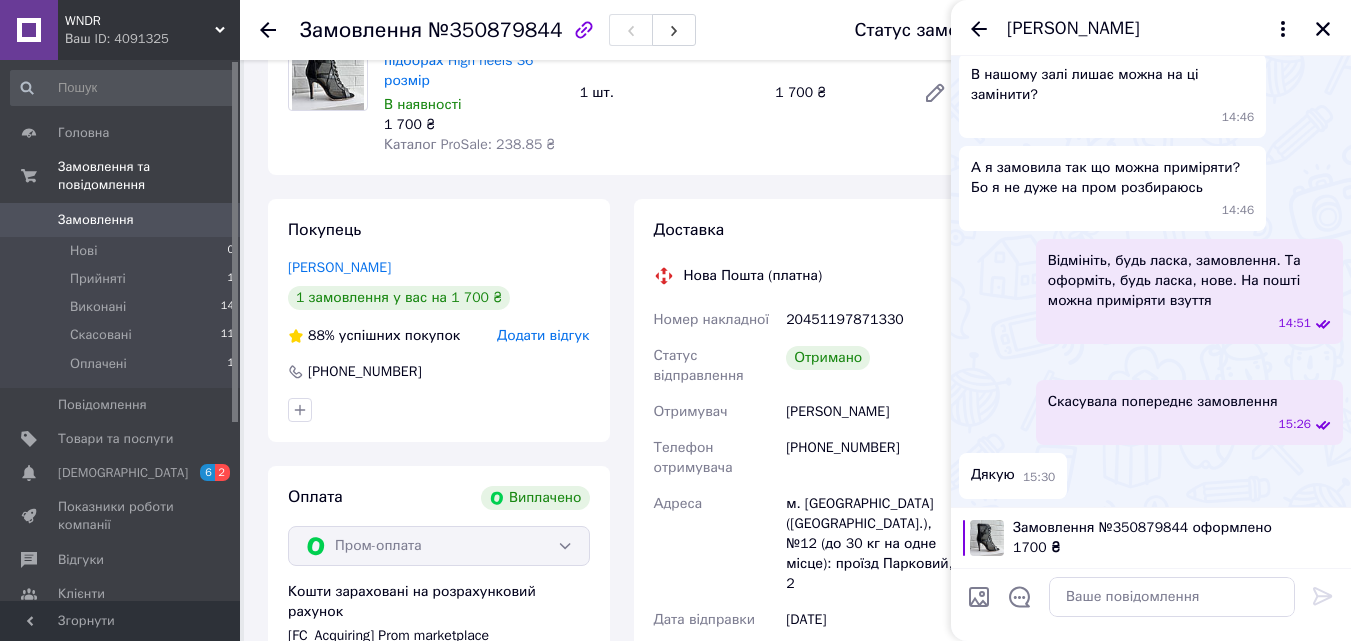 scroll, scrollTop: 1374, scrollLeft: 0, axis: vertical 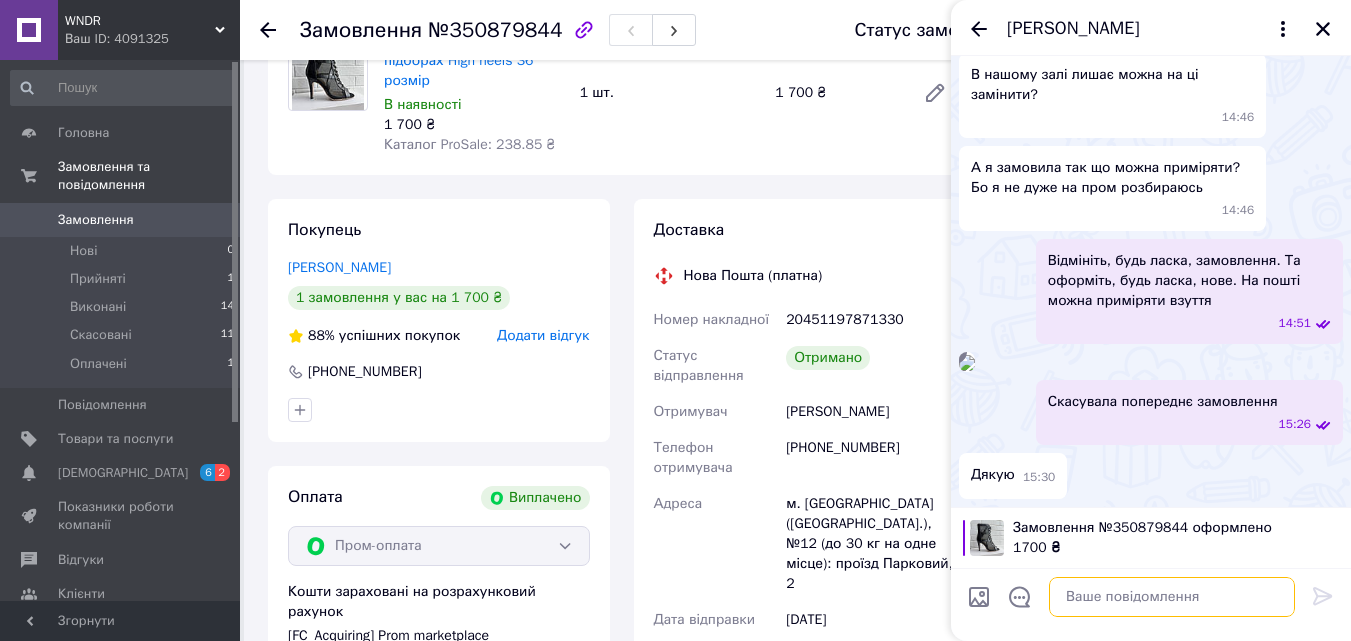 click at bounding box center (1172, 597) 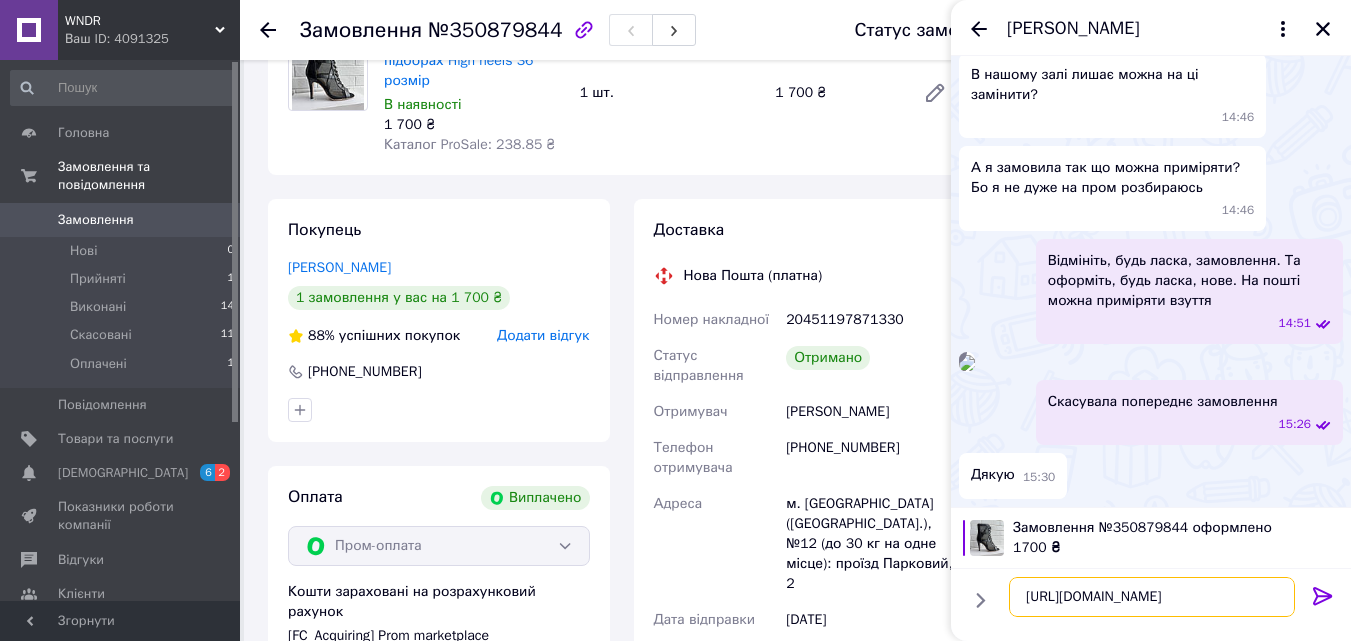 click on "[URL][DOMAIN_NAME]" at bounding box center (1152, 597) 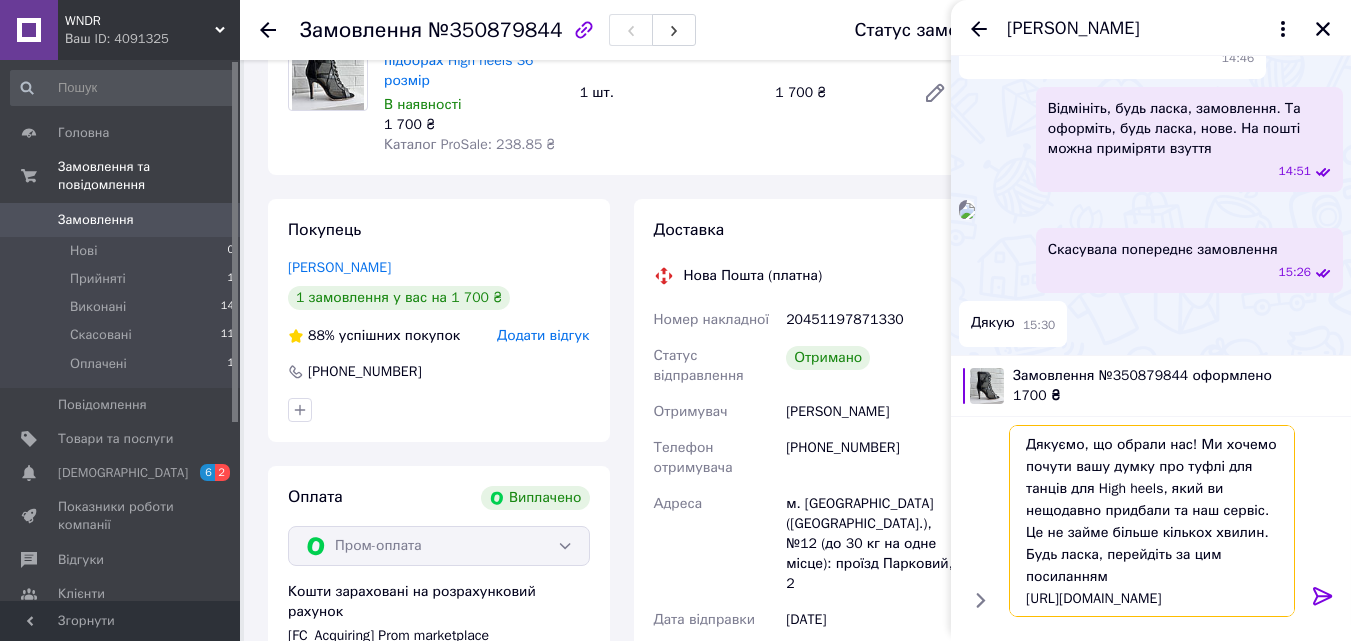 scroll, scrollTop: 2, scrollLeft: 0, axis: vertical 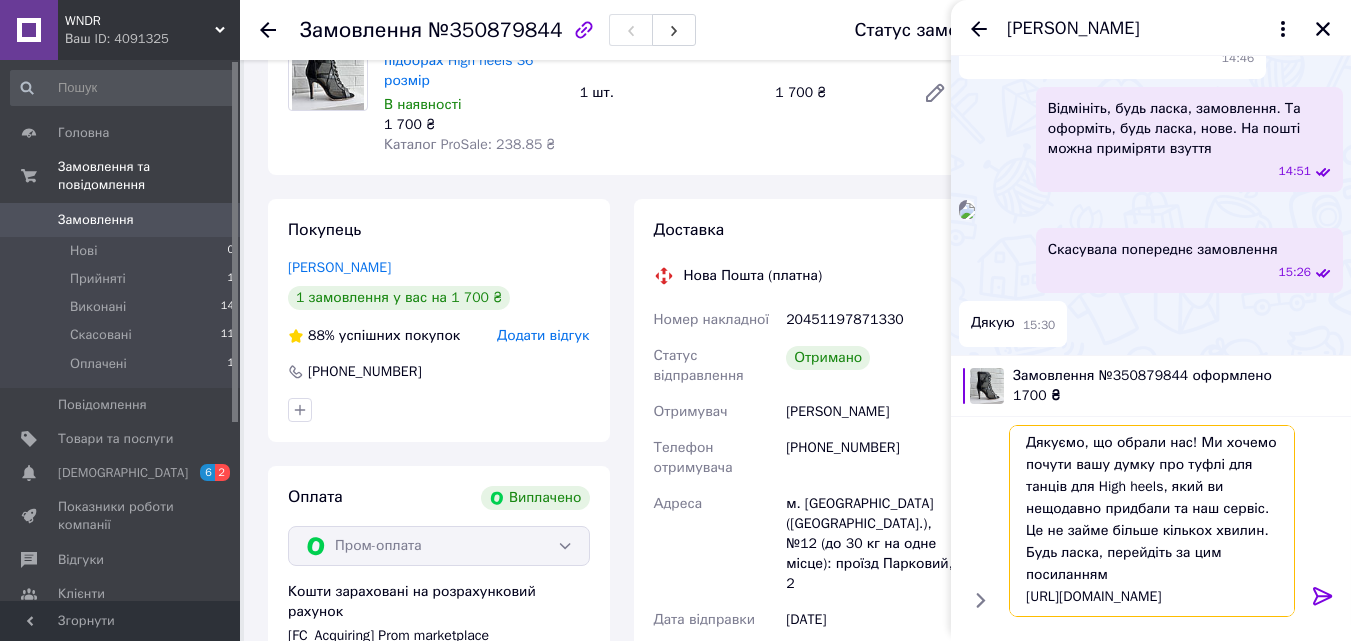 click on "Дякуємо, що обрали нас! Ми хочемо почути вашу думку про туфлі для танців для High heels, який ви нещодавно придбали та наш сервіс.
Це не займе більше кількох хвилин. Будь ласка, перейдіть за цим посиланням
[URL][DOMAIN_NAME]" at bounding box center [1152, 521] 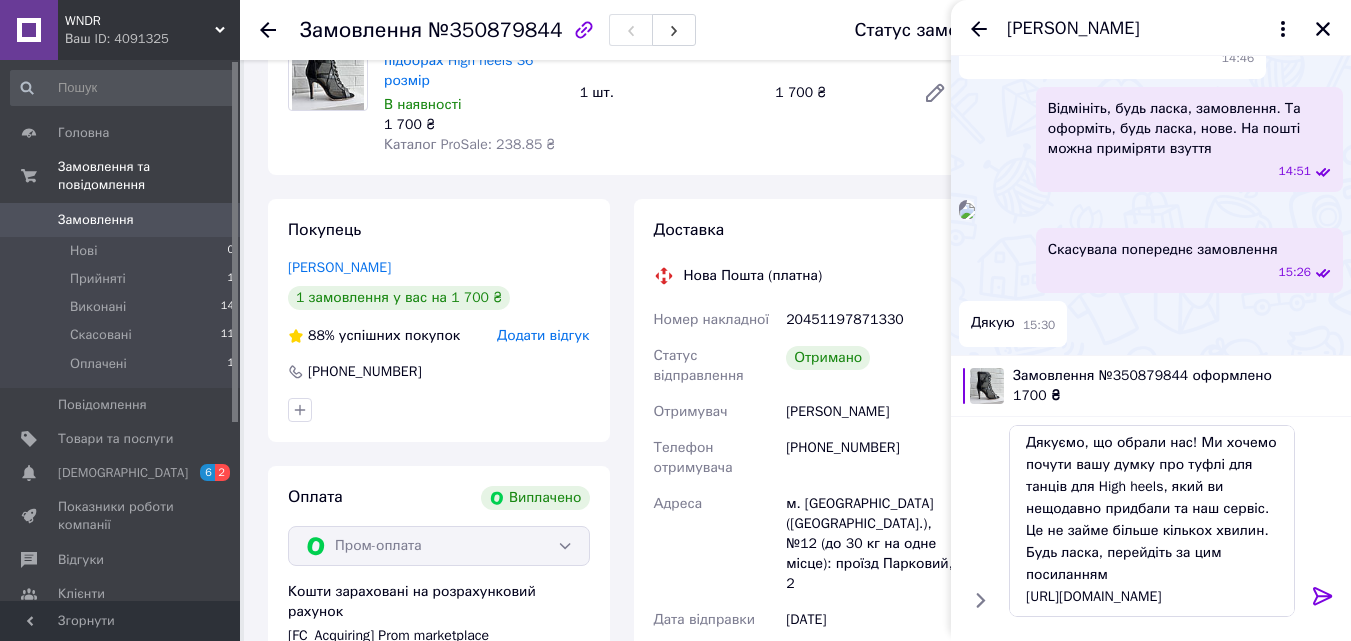click 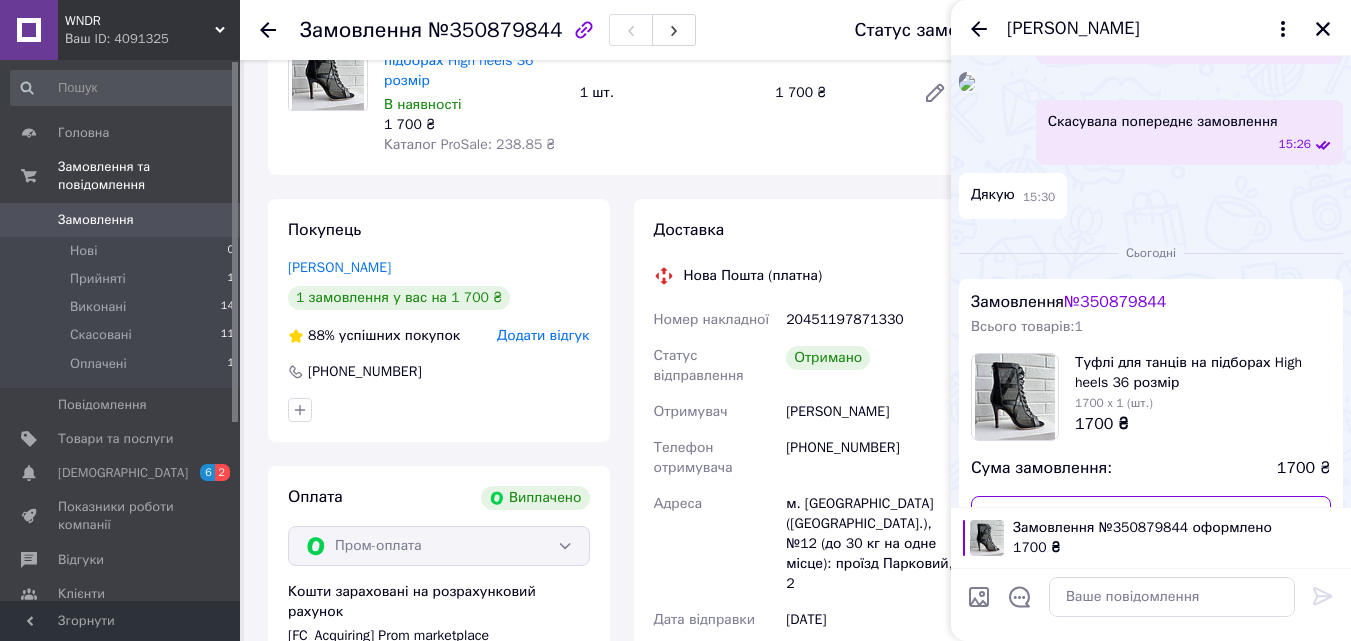 scroll, scrollTop: 0, scrollLeft: 0, axis: both 